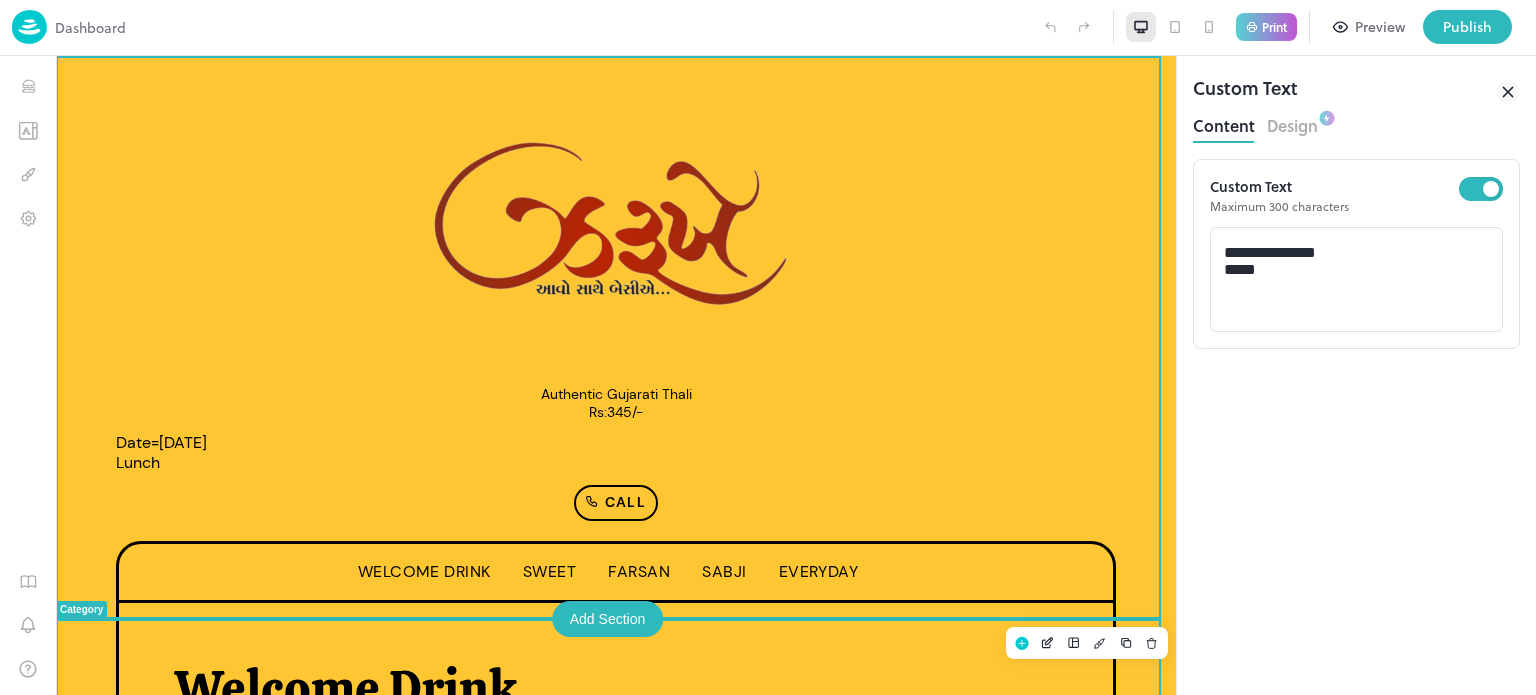 scroll, scrollTop: 0, scrollLeft: 0, axis: both 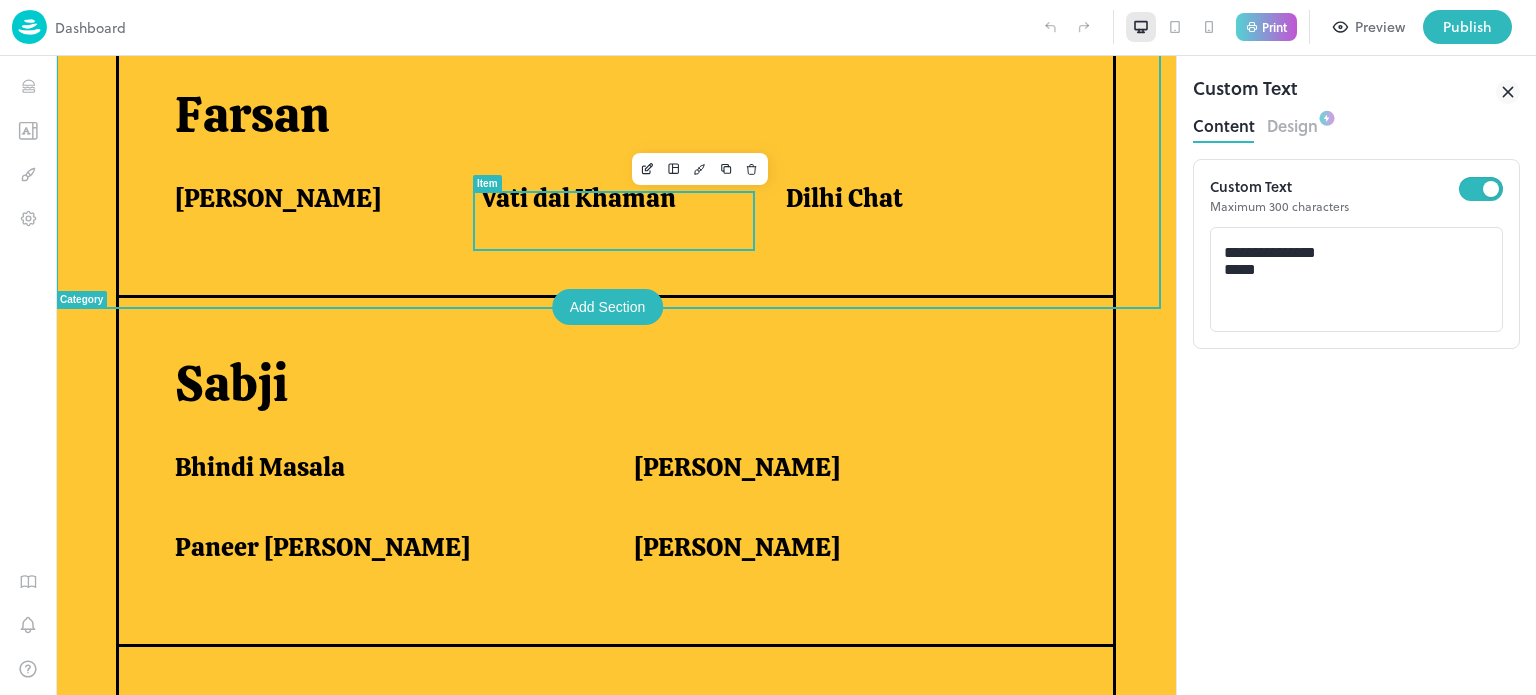 click on "Vati dal Khaman" at bounding box center [578, 198] 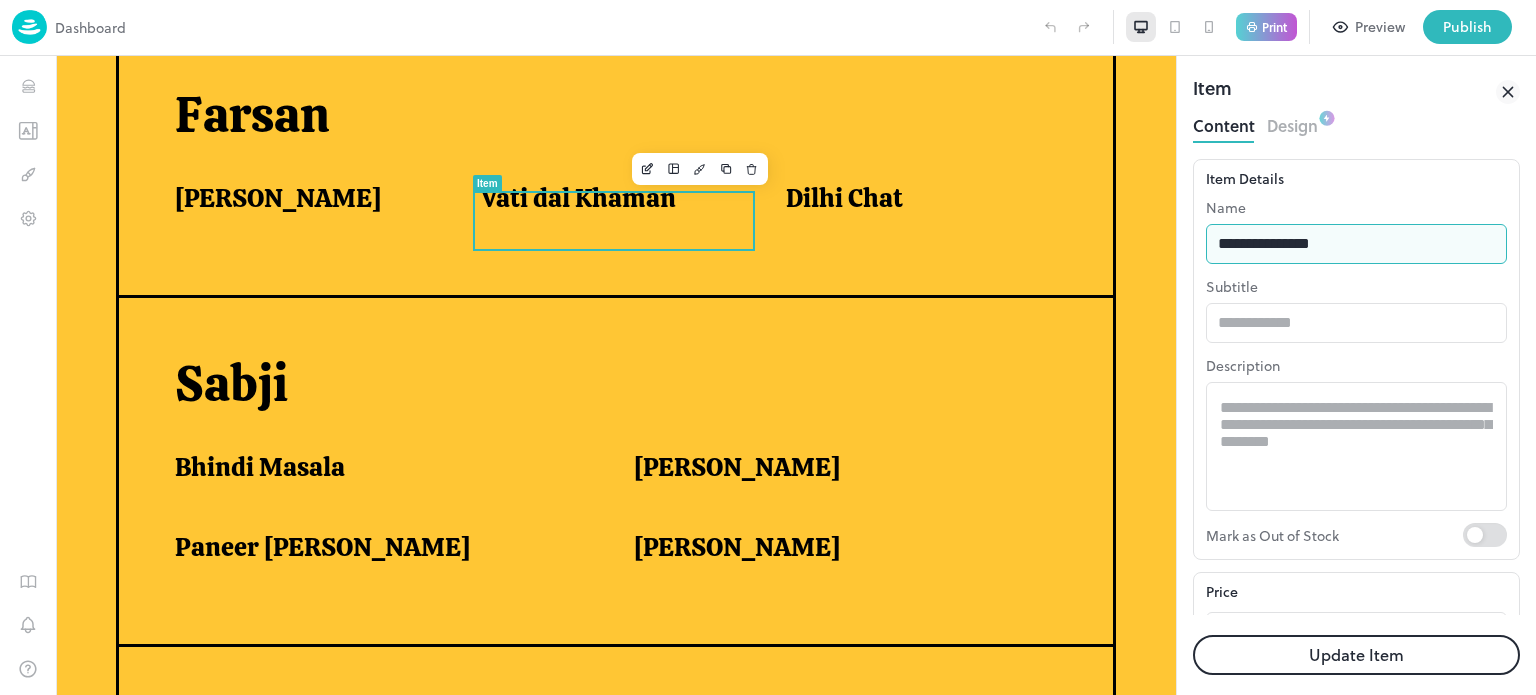 click on "**********" at bounding box center [1356, 244] 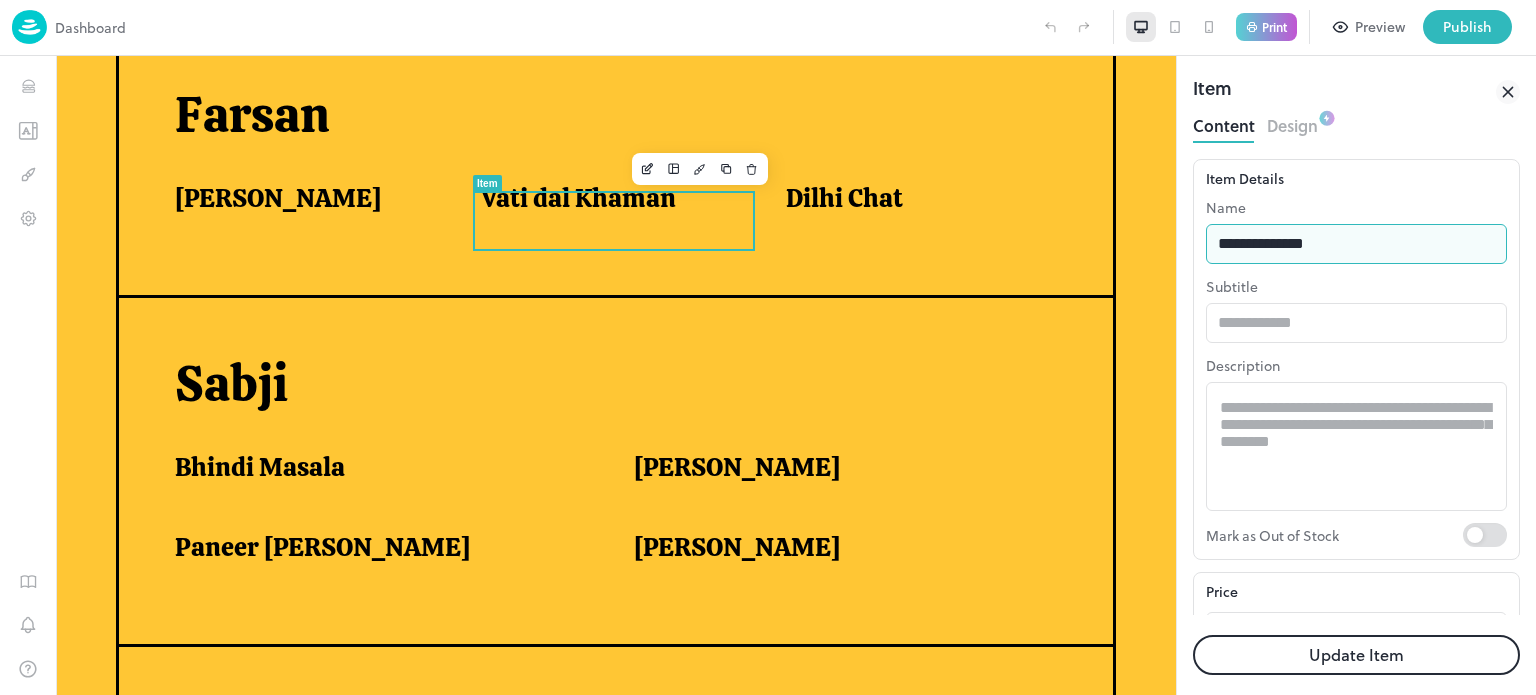 type on "**********" 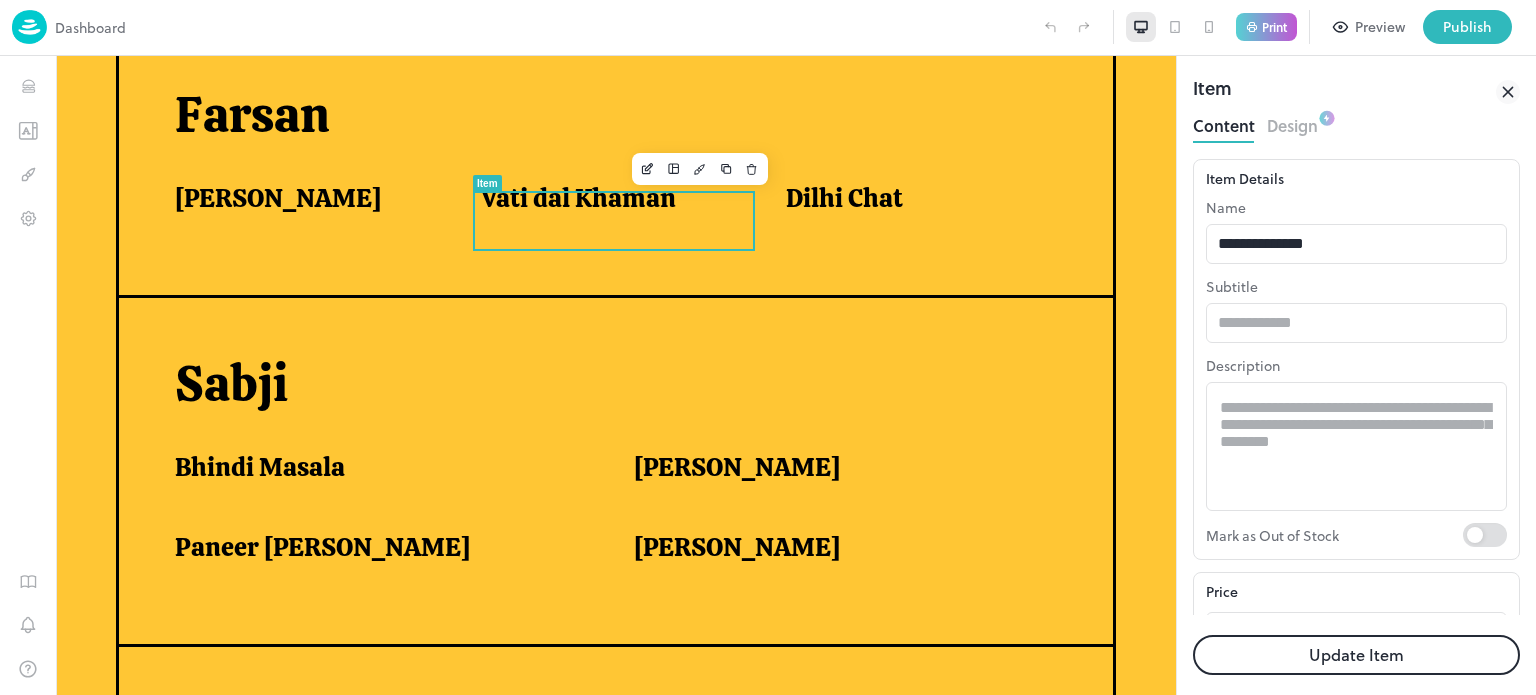 click on "Update Item" at bounding box center [1356, 655] 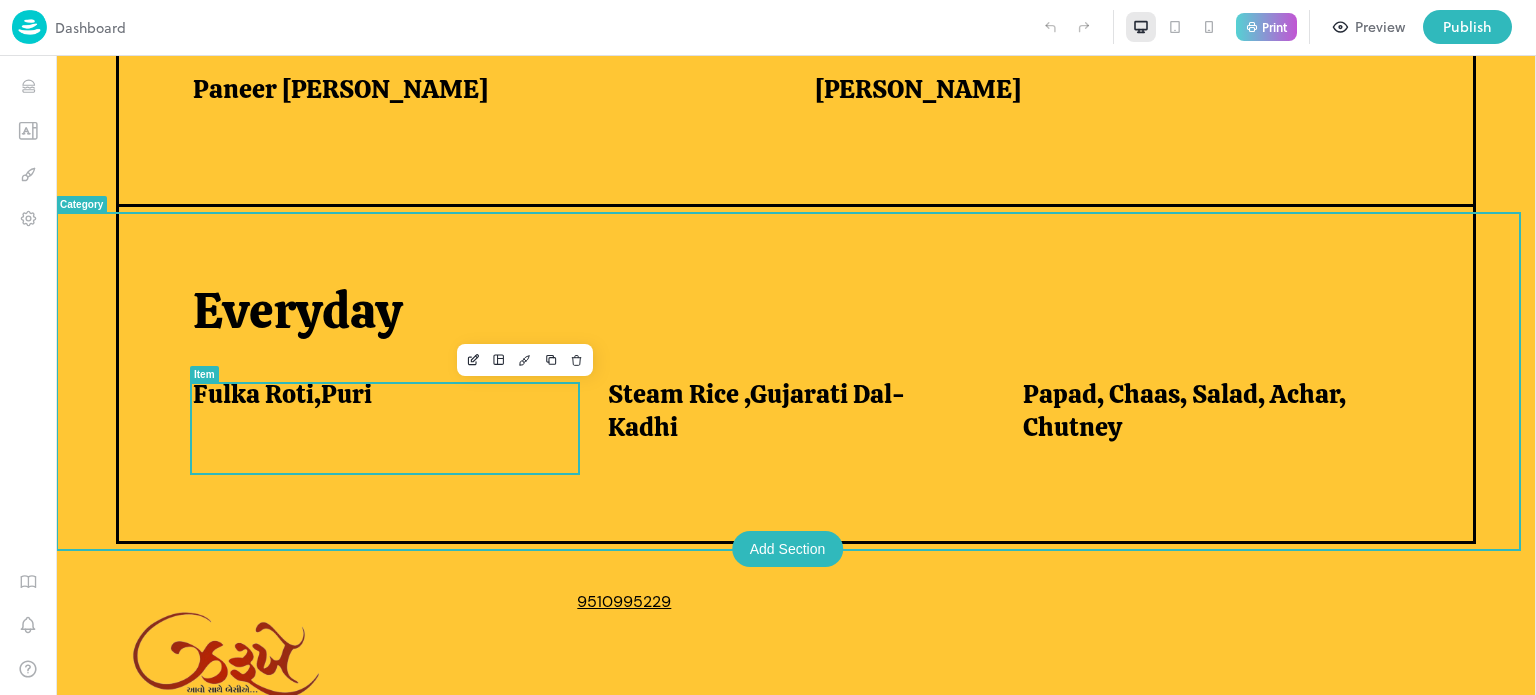scroll, scrollTop: 1705, scrollLeft: 0, axis: vertical 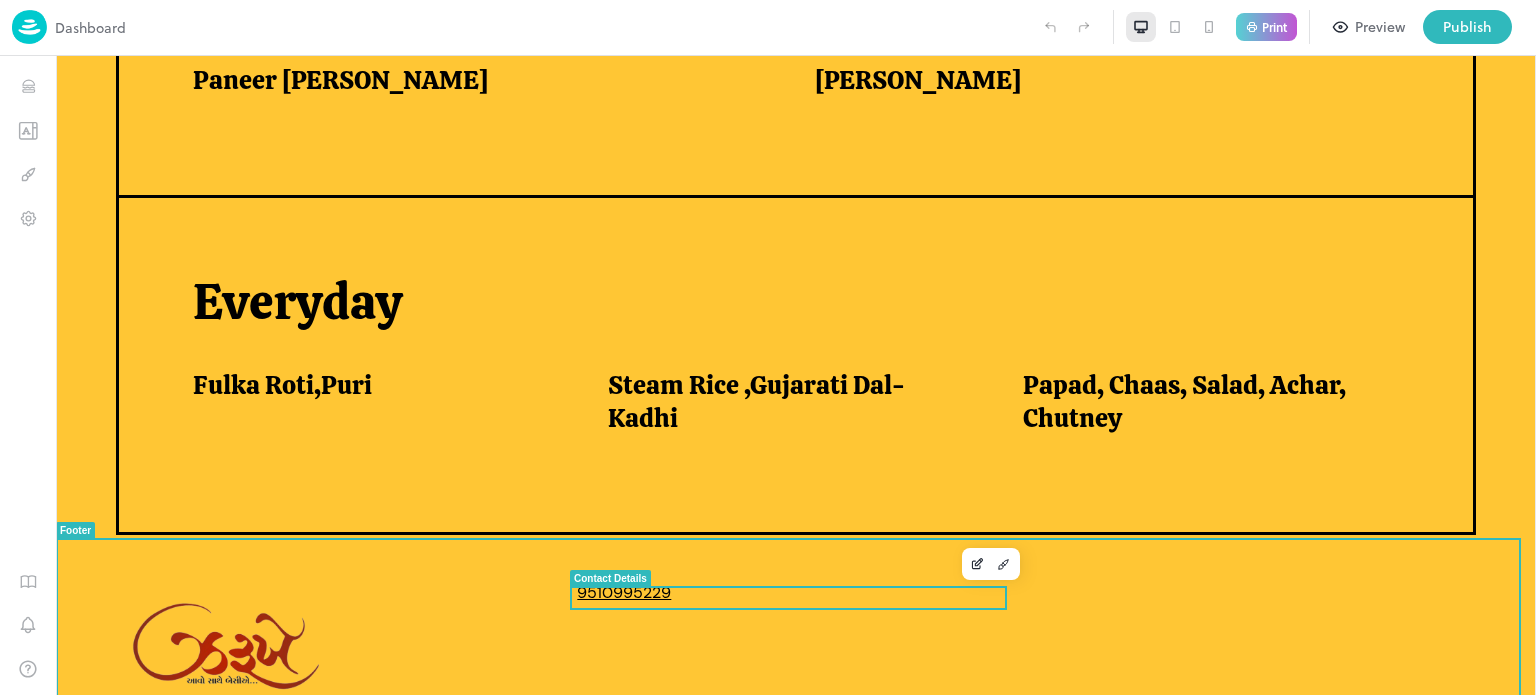 click on "9510995229" at bounding box center (795, 593) 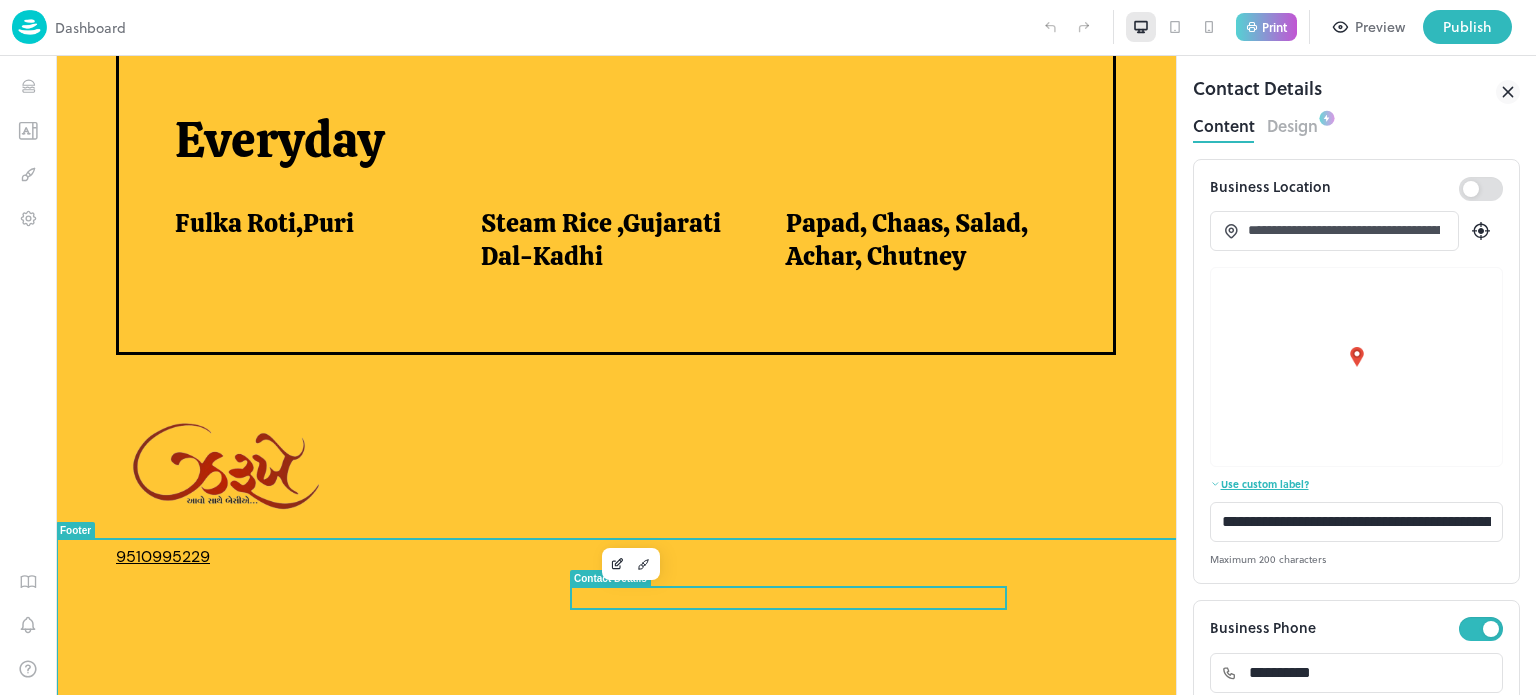 scroll, scrollTop: 0, scrollLeft: 0, axis: both 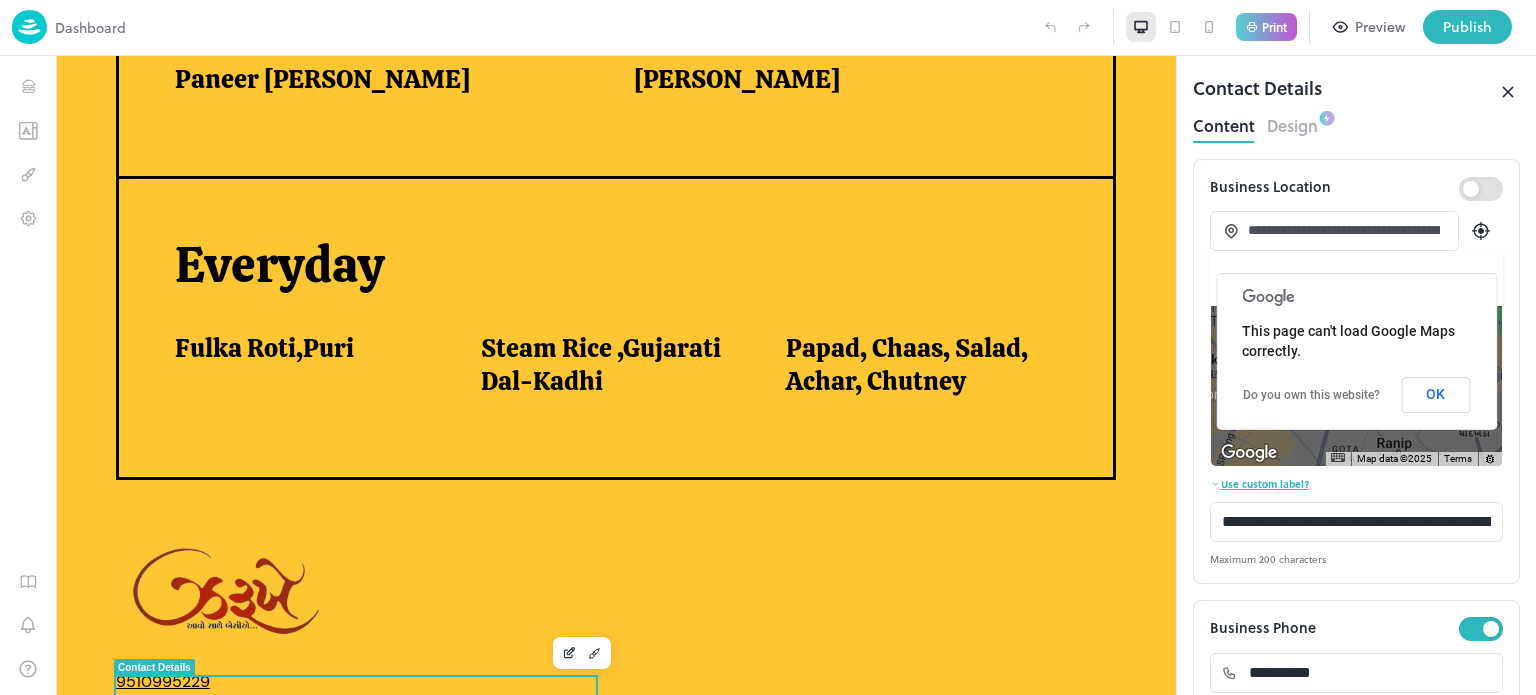 click on "**********" at bounding box center (1344, 230) 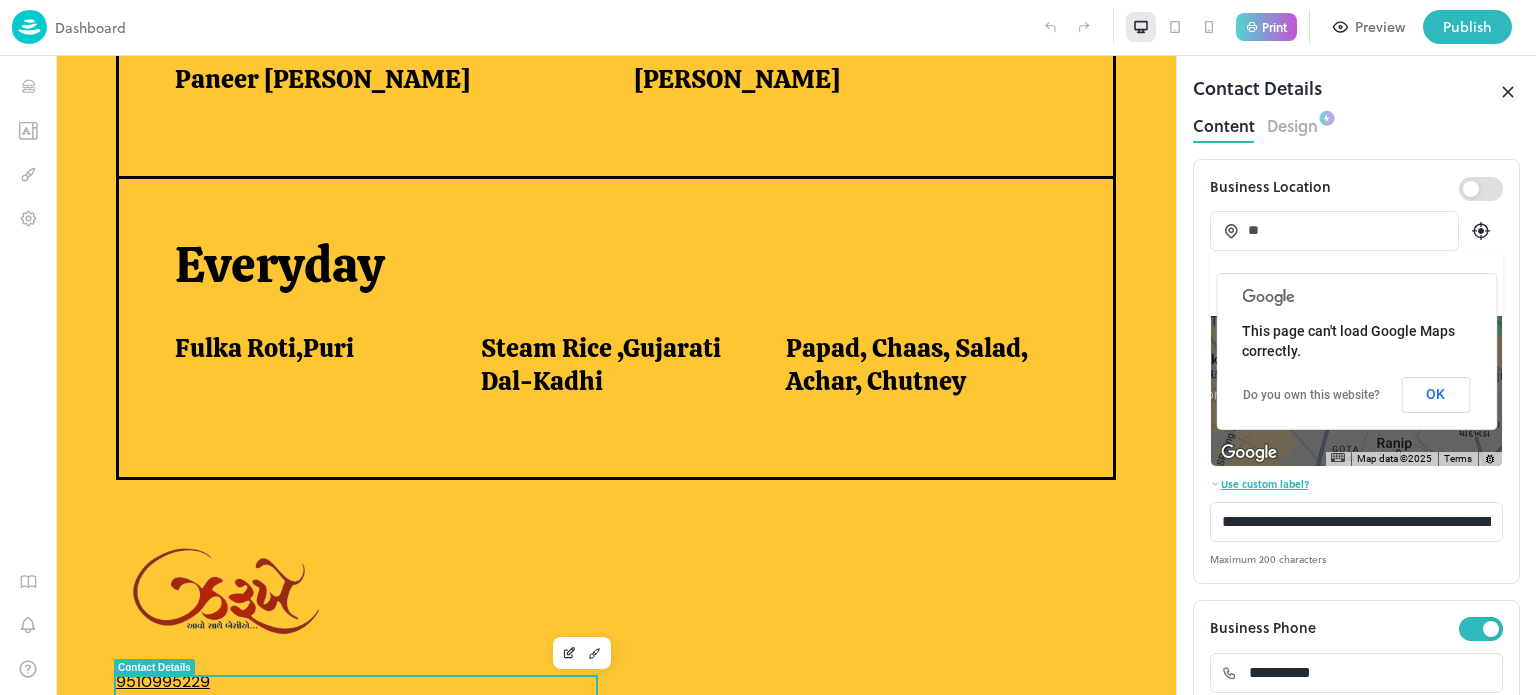 type on "*" 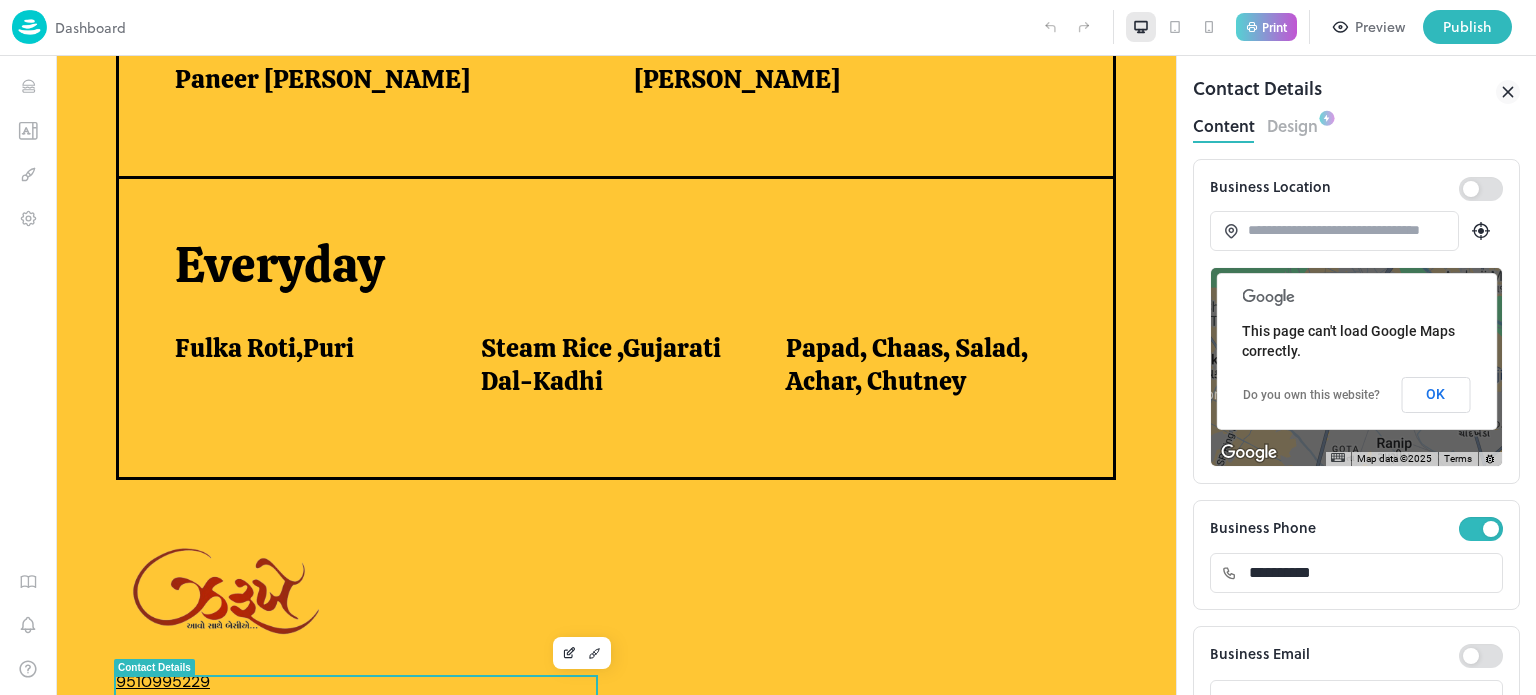 type 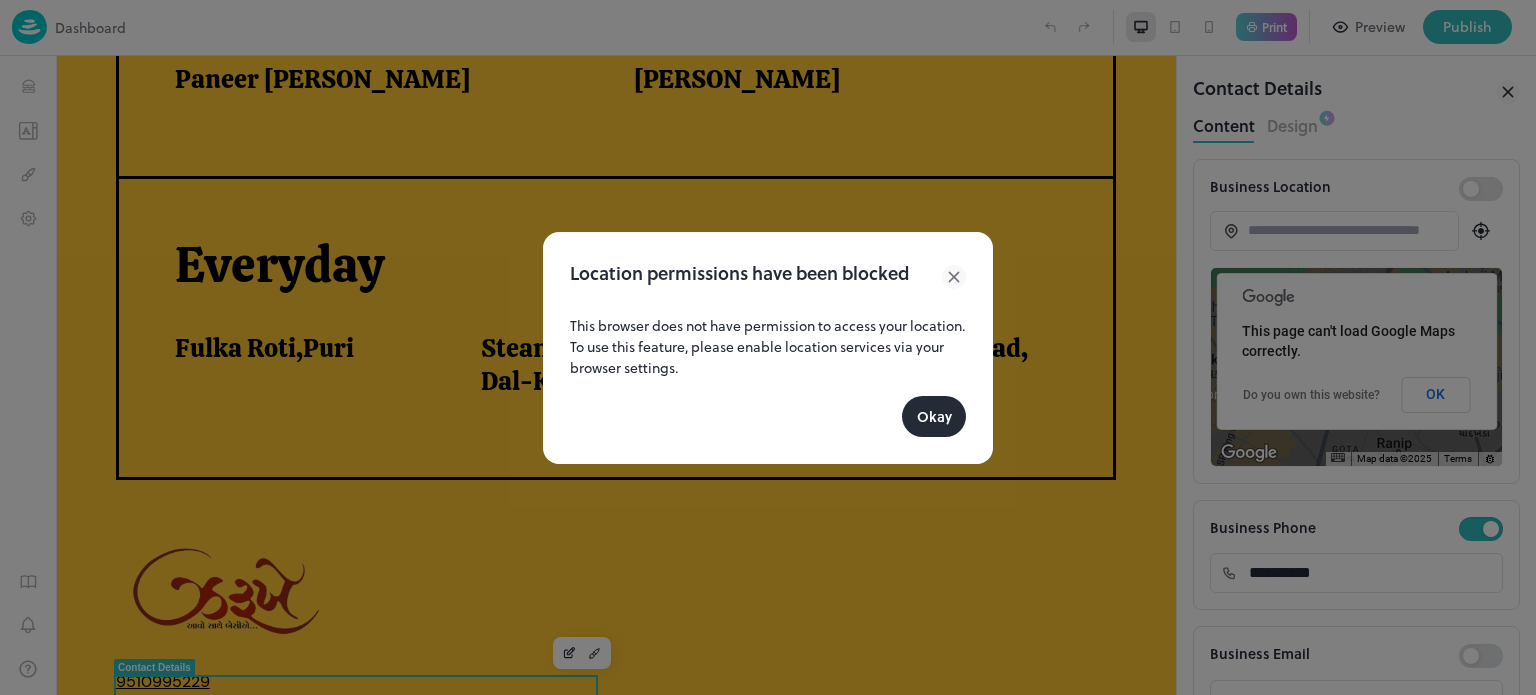 click on "Okay" at bounding box center [934, 416] 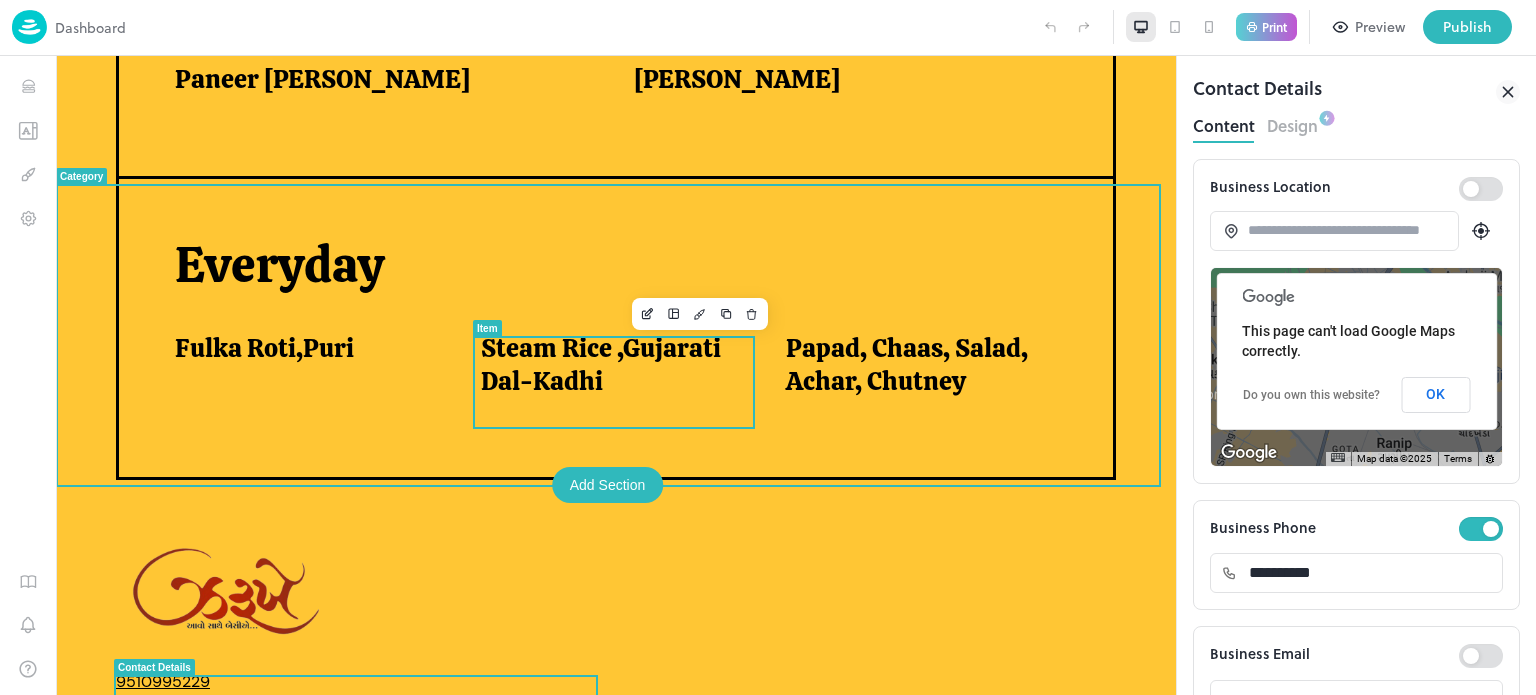 click on "Steam Rice ,Gujarati Dal-Kadhi" at bounding box center [609, 364] 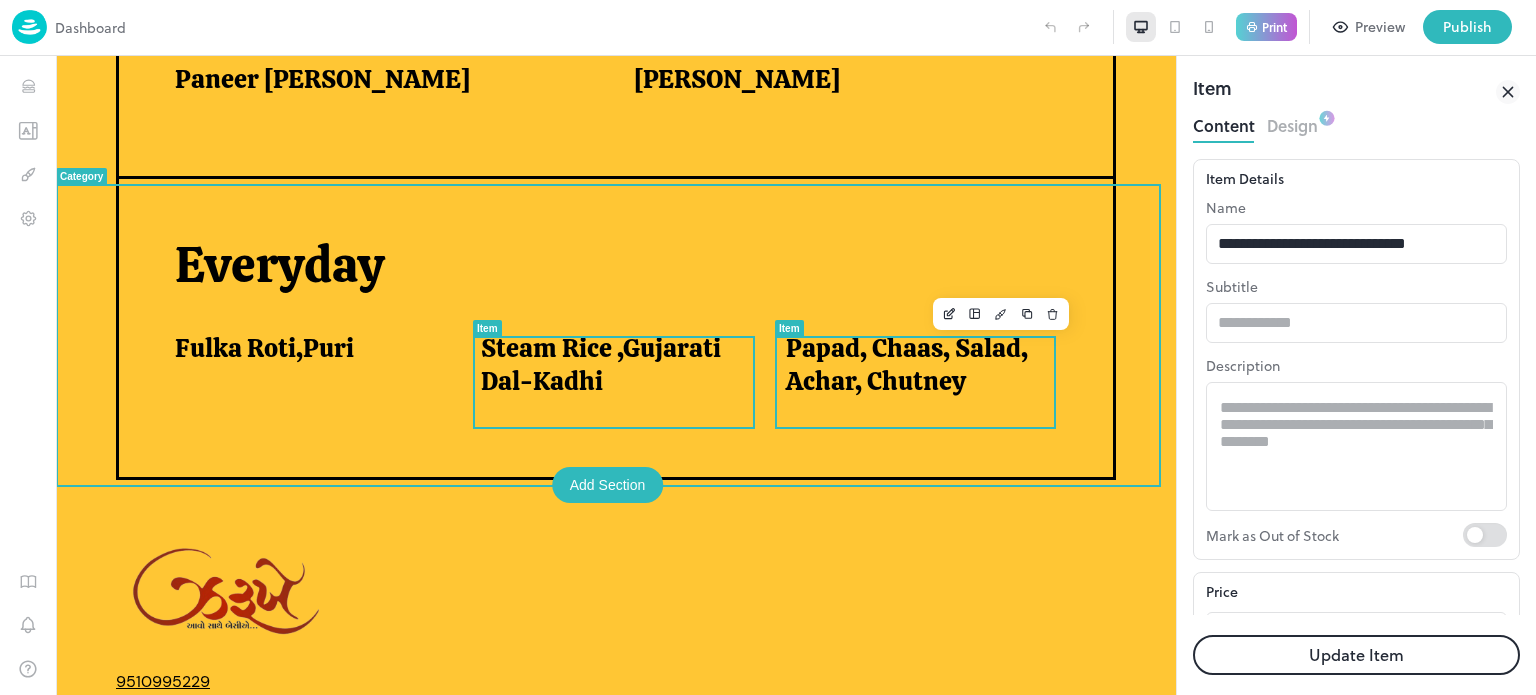 click on "Papad, Chaas, Salad, Achar, Chutney" at bounding box center [914, 364] 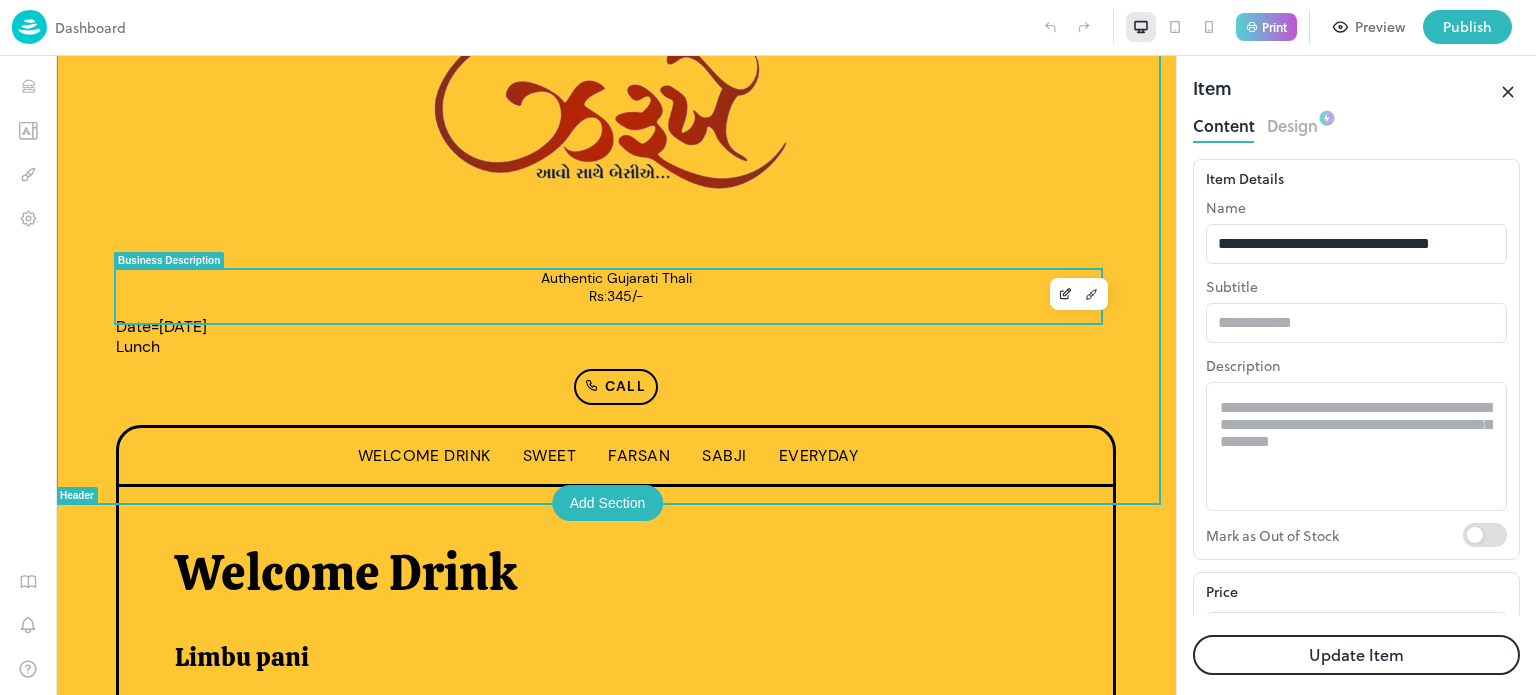 scroll, scrollTop: 0, scrollLeft: 0, axis: both 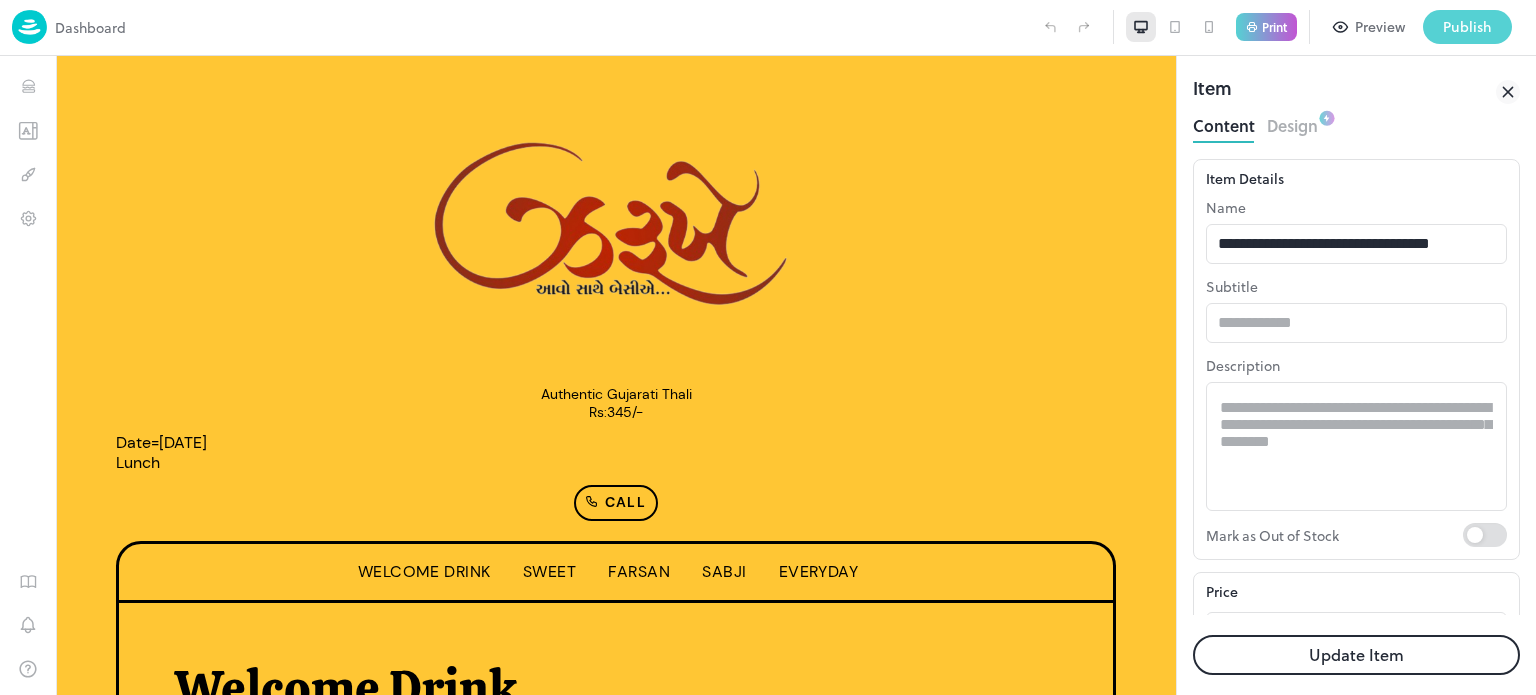 click on "Publish" at bounding box center [1467, 27] 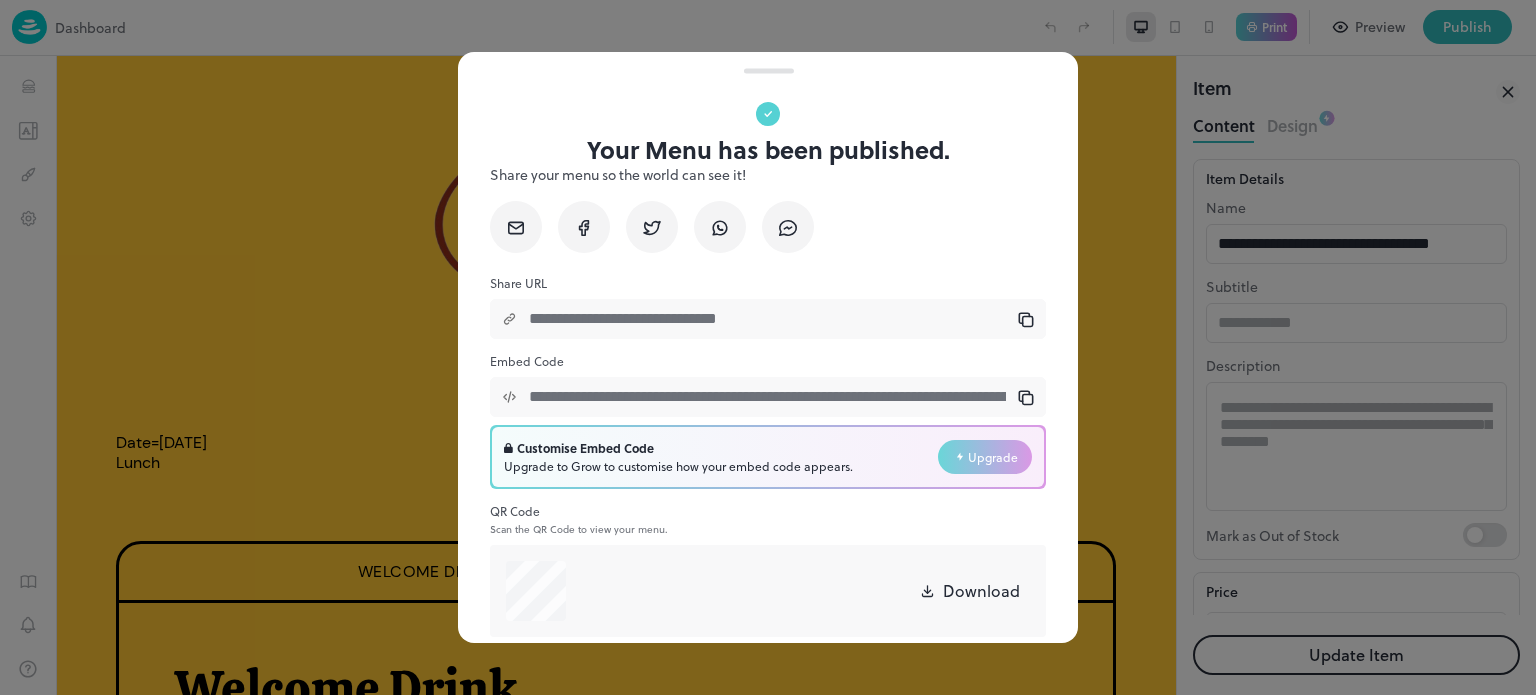 click at bounding box center (768, 347) 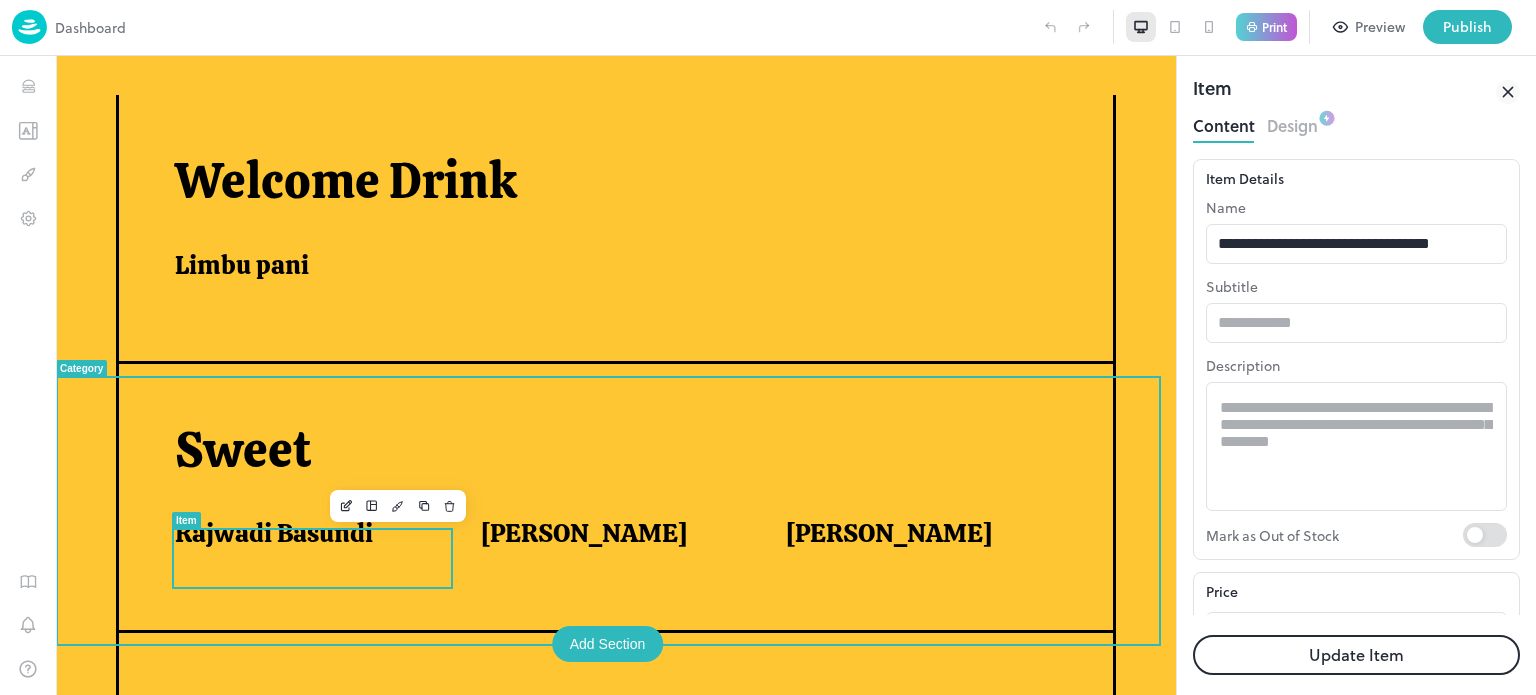 scroll, scrollTop: 544, scrollLeft: 0, axis: vertical 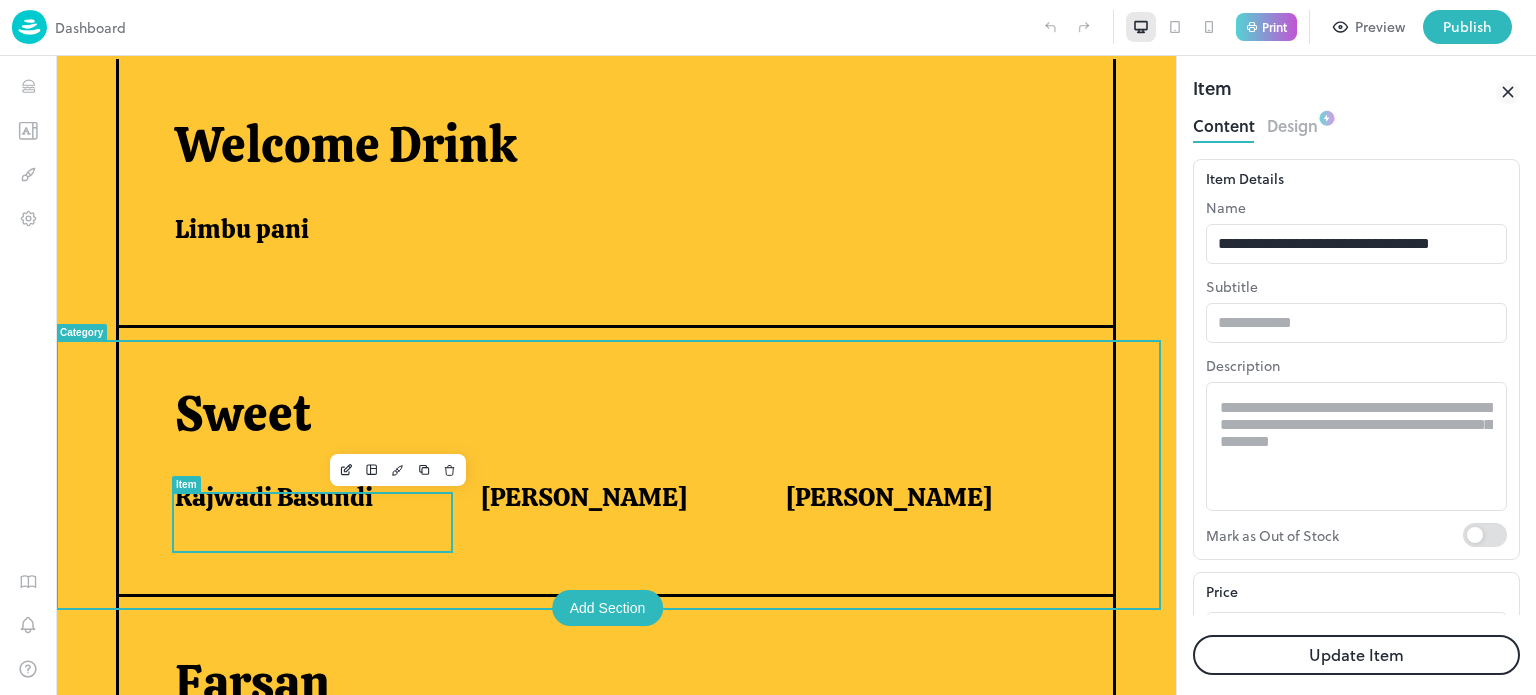 click on "Rajwadi Basundi" at bounding box center (274, 497) 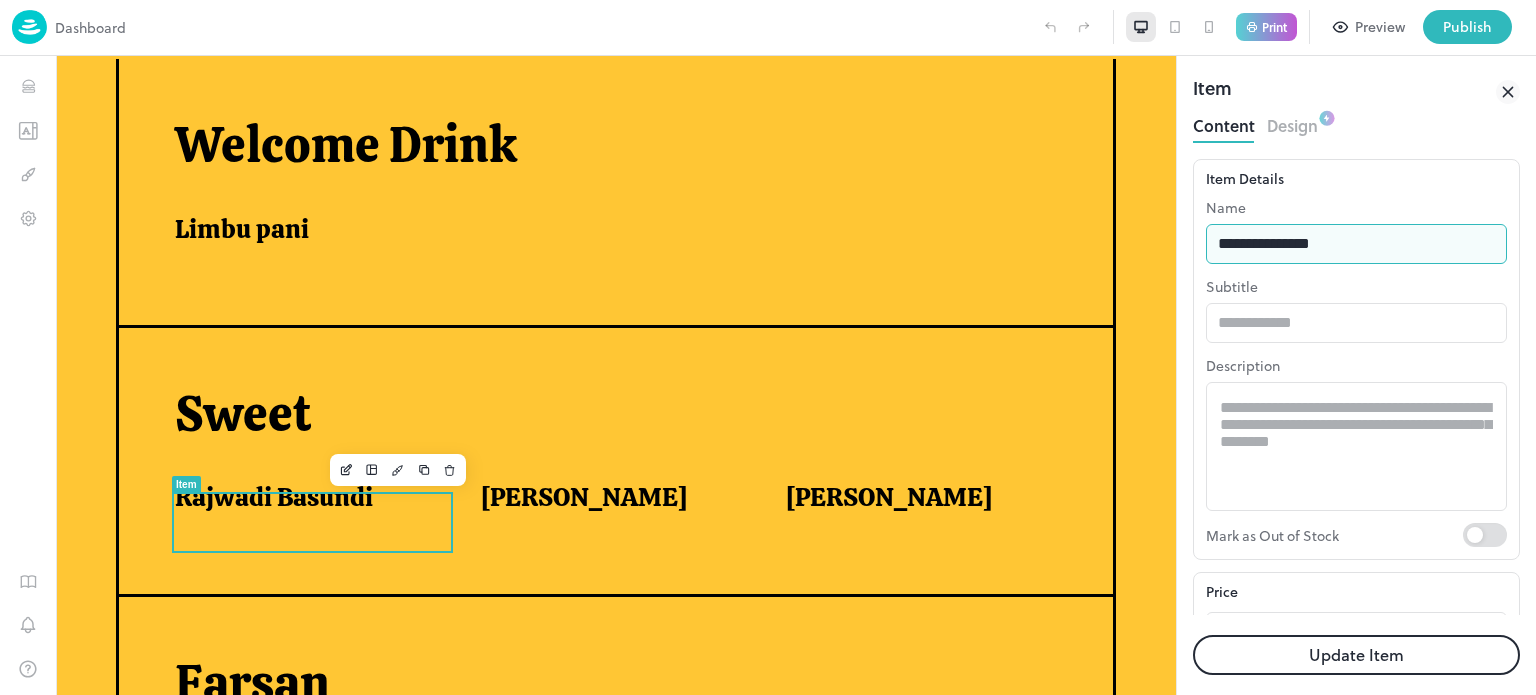 click on "**********" at bounding box center (1356, 244) 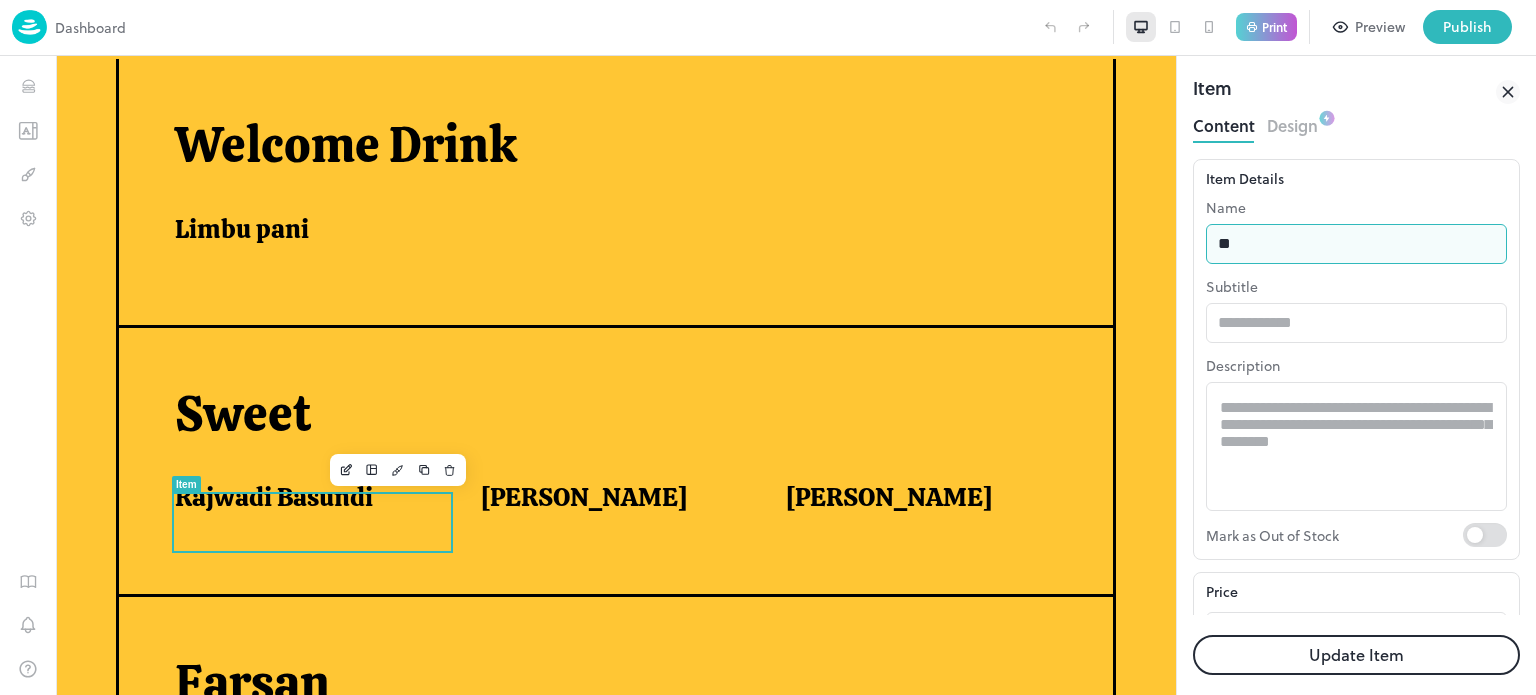 type on "*" 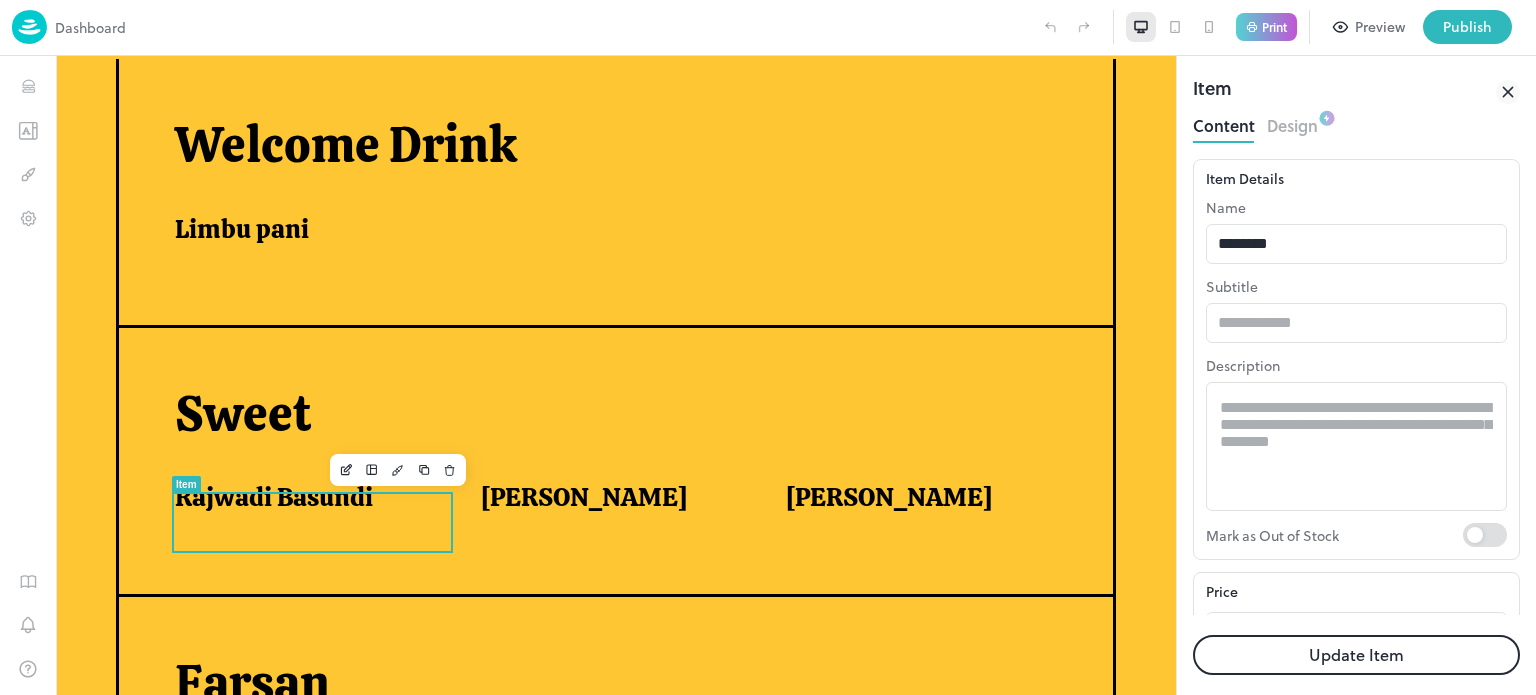 click on "Update Item" at bounding box center (1356, 655) 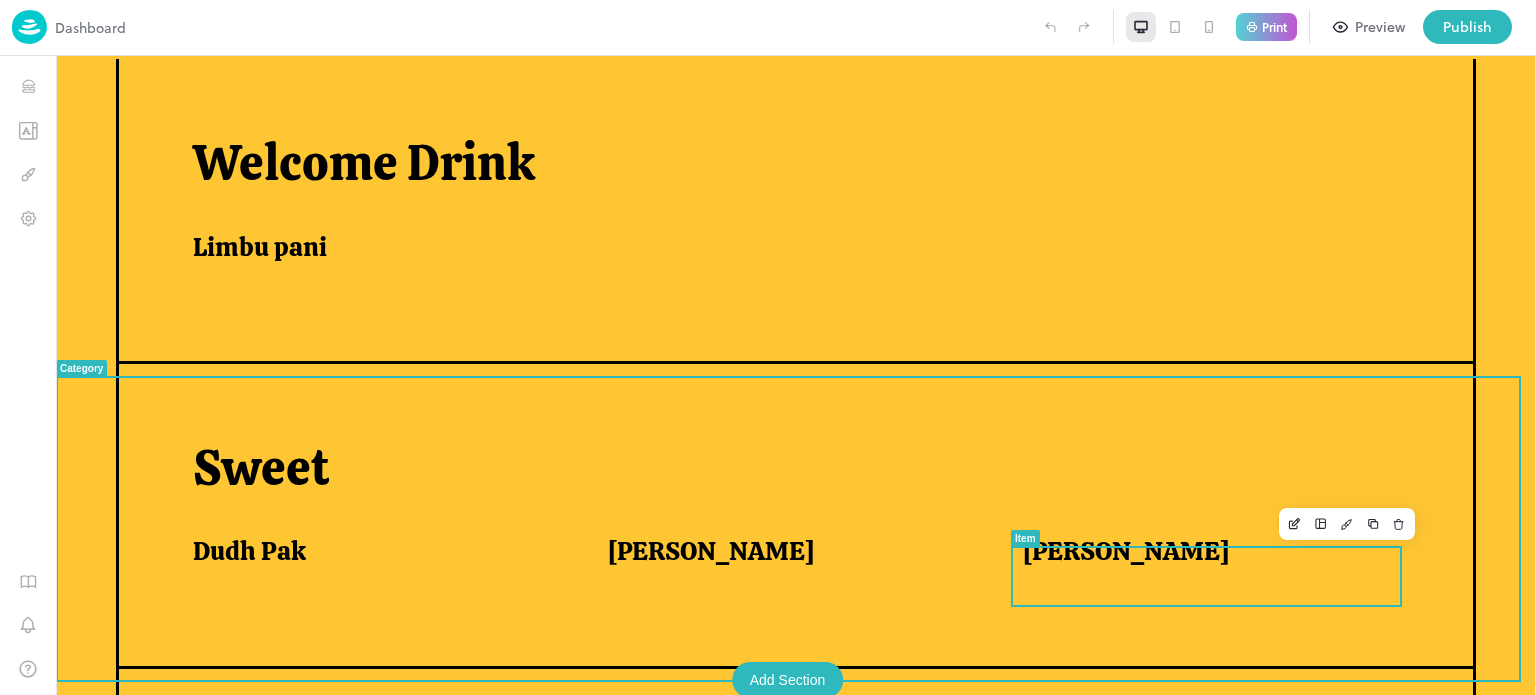 click on "[PERSON_NAME]" at bounding box center (1126, 551) 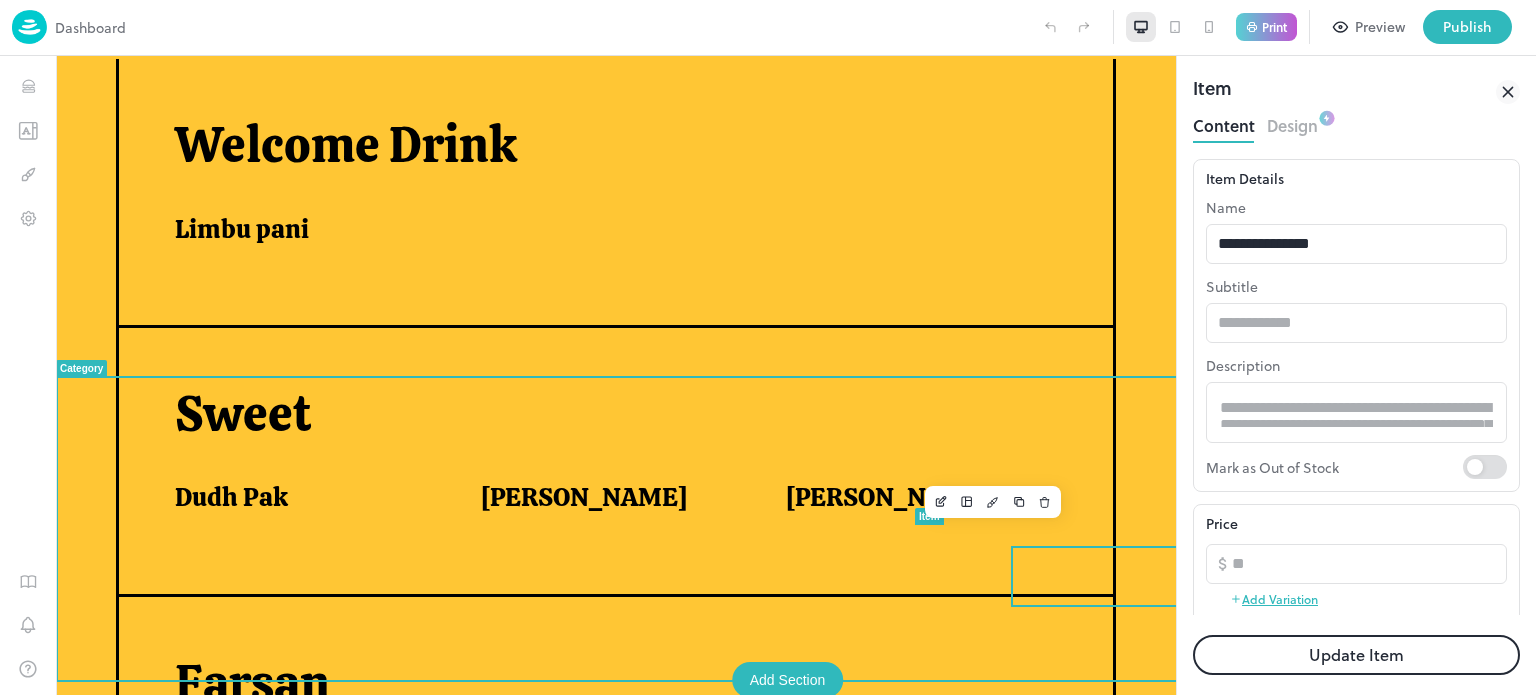 scroll, scrollTop: 0, scrollLeft: 0, axis: both 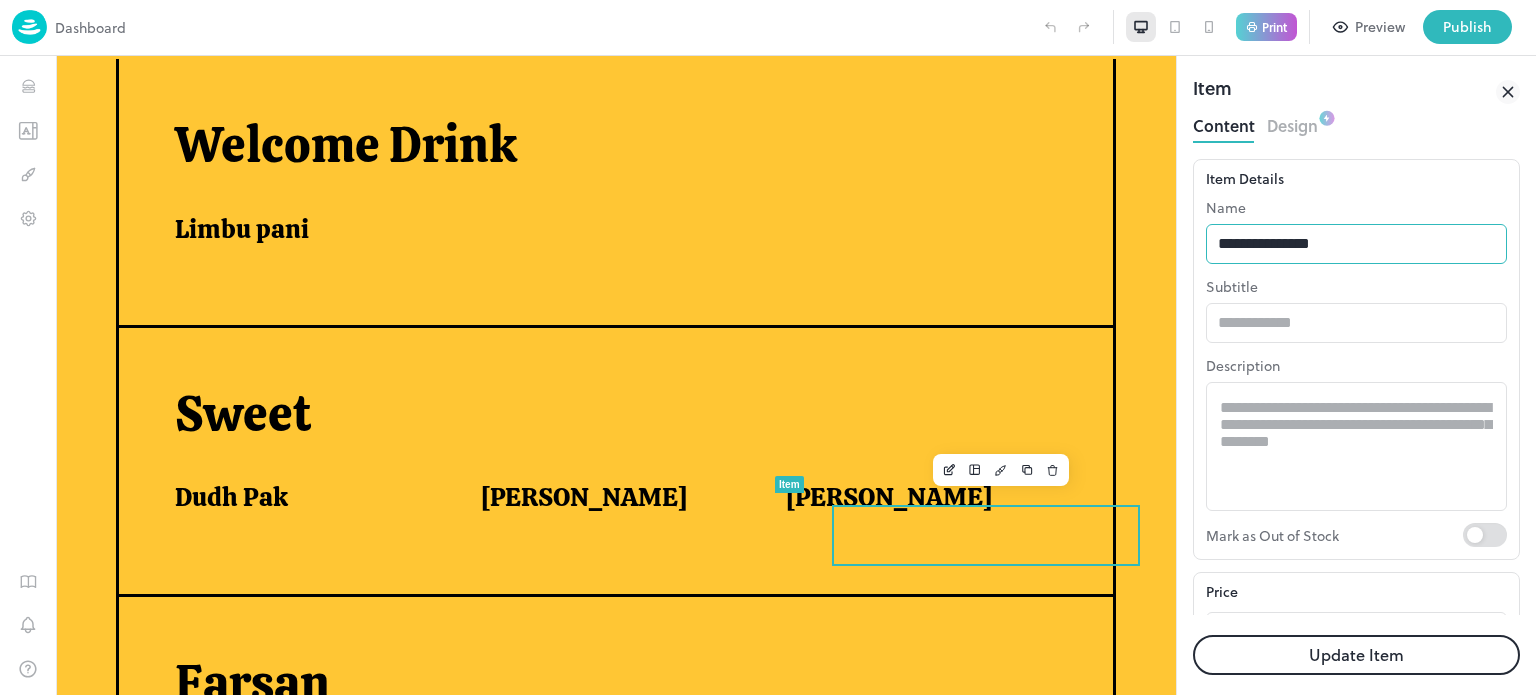 click on "**********" at bounding box center [1356, 244] 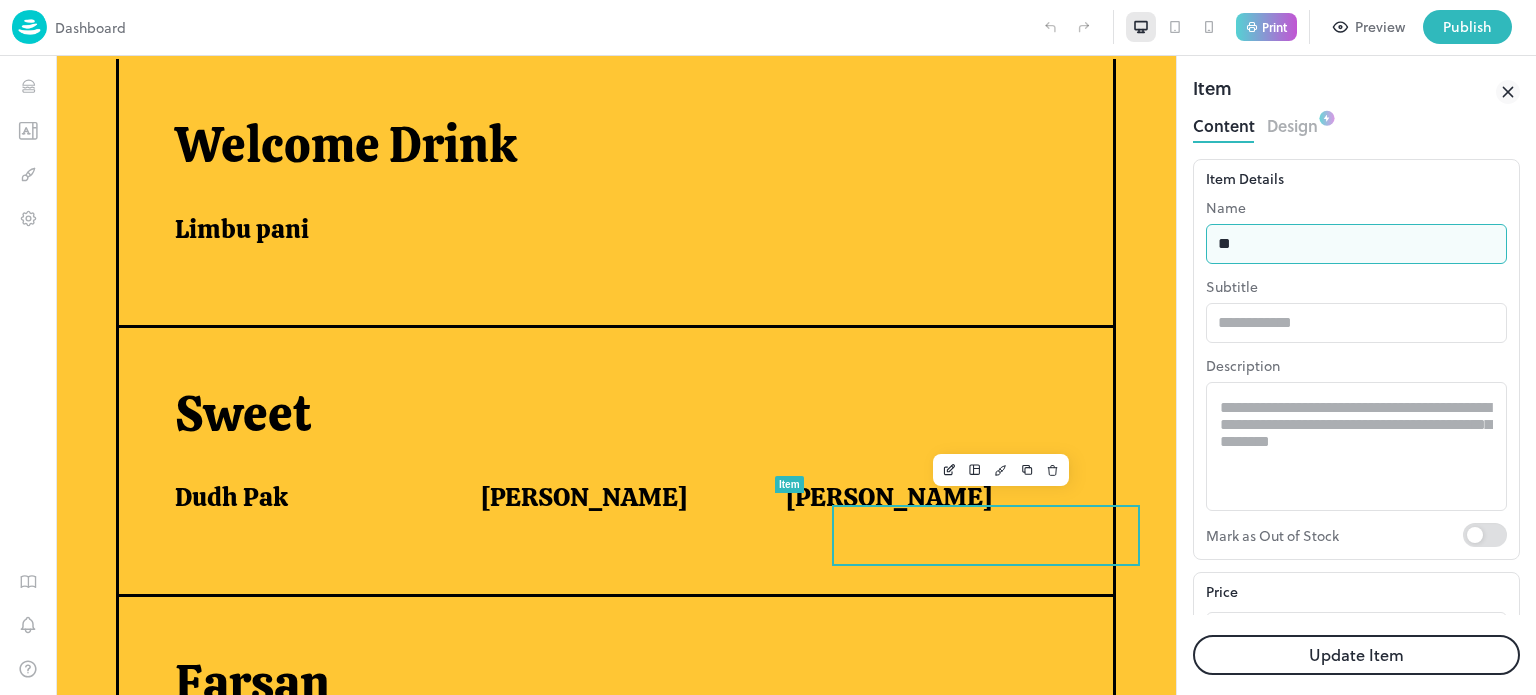 type on "*" 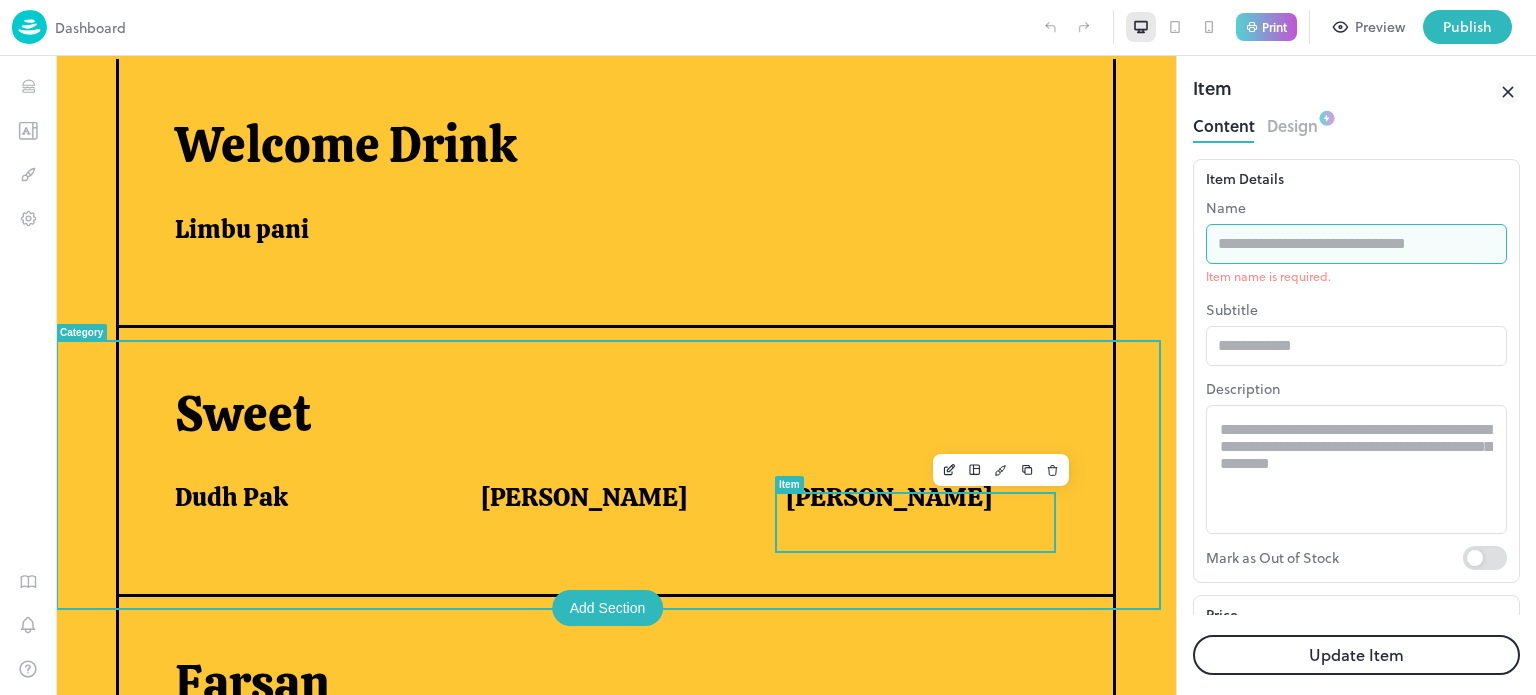 type 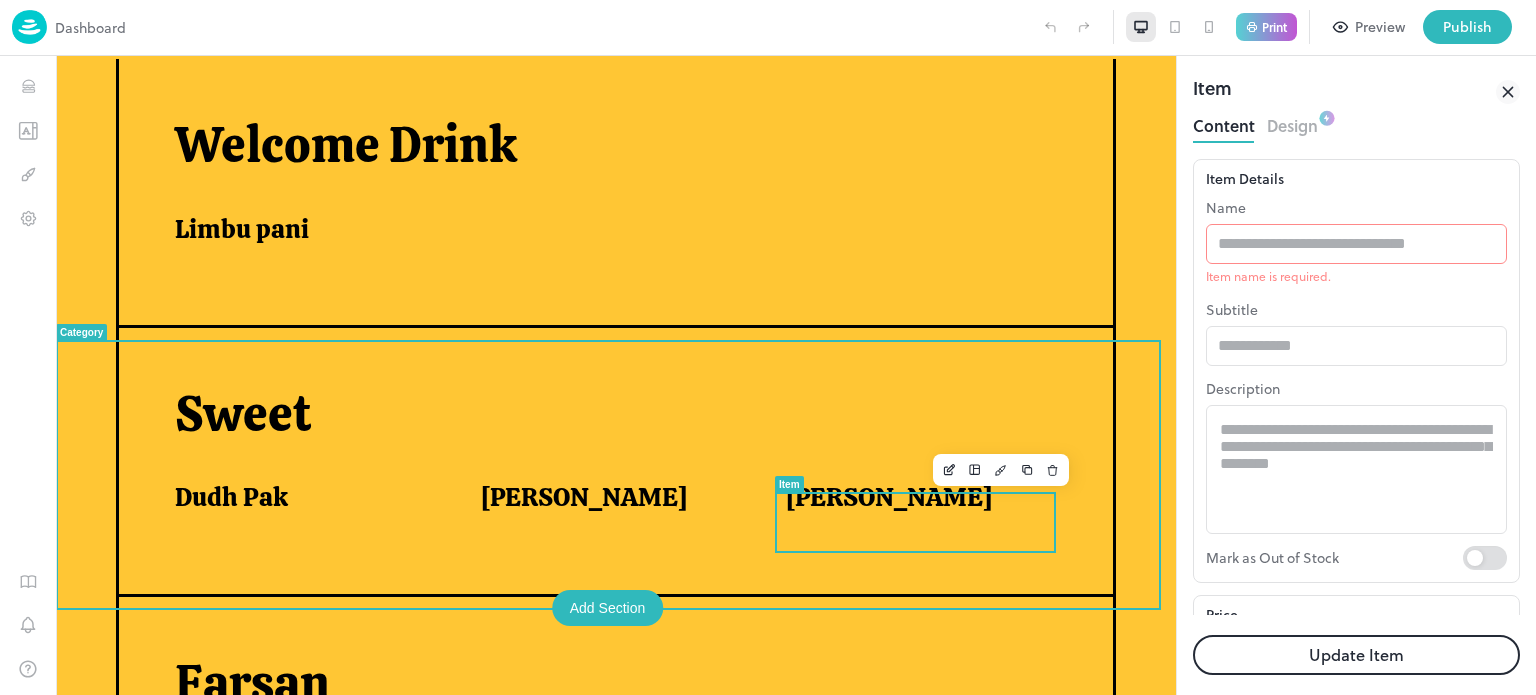 click on "[PERSON_NAME]" at bounding box center (889, 497) 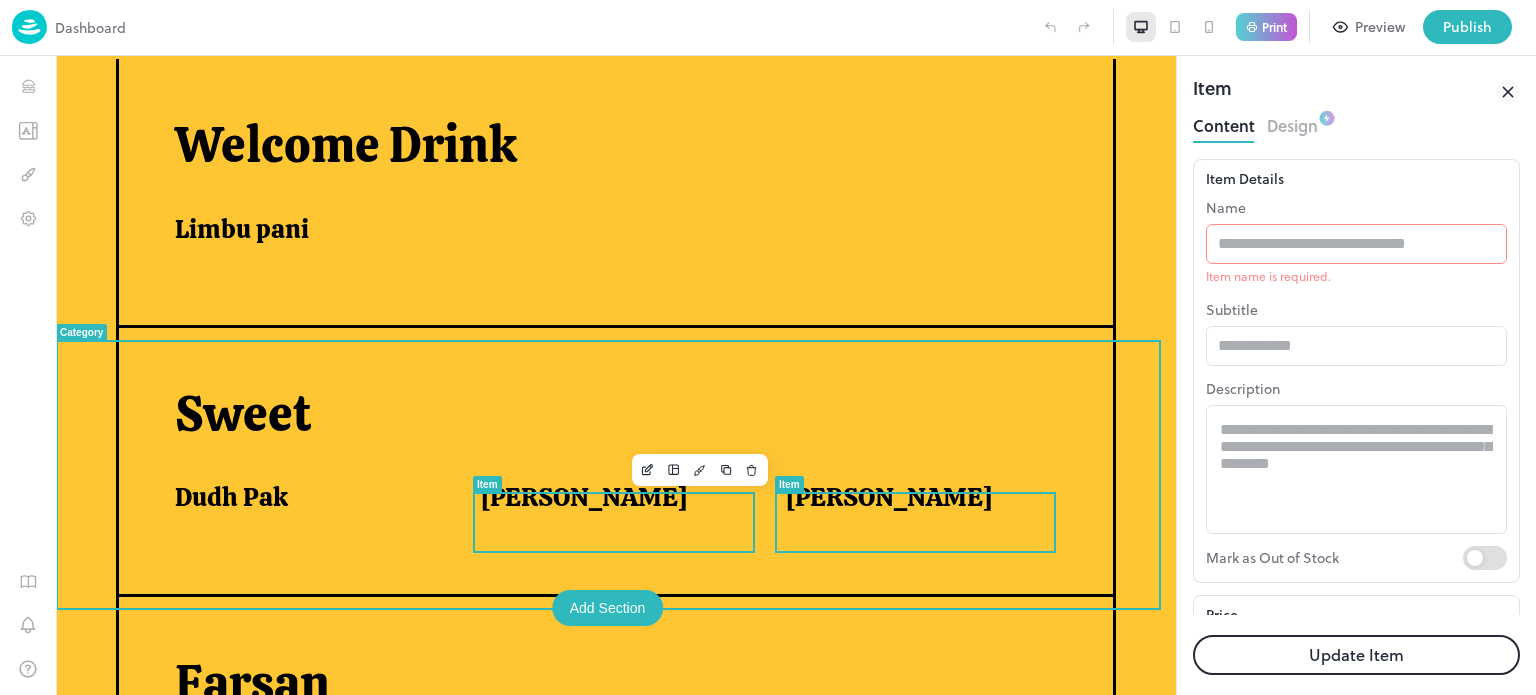 click on "[PERSON_NAME]" at bounding box center (609, 497) 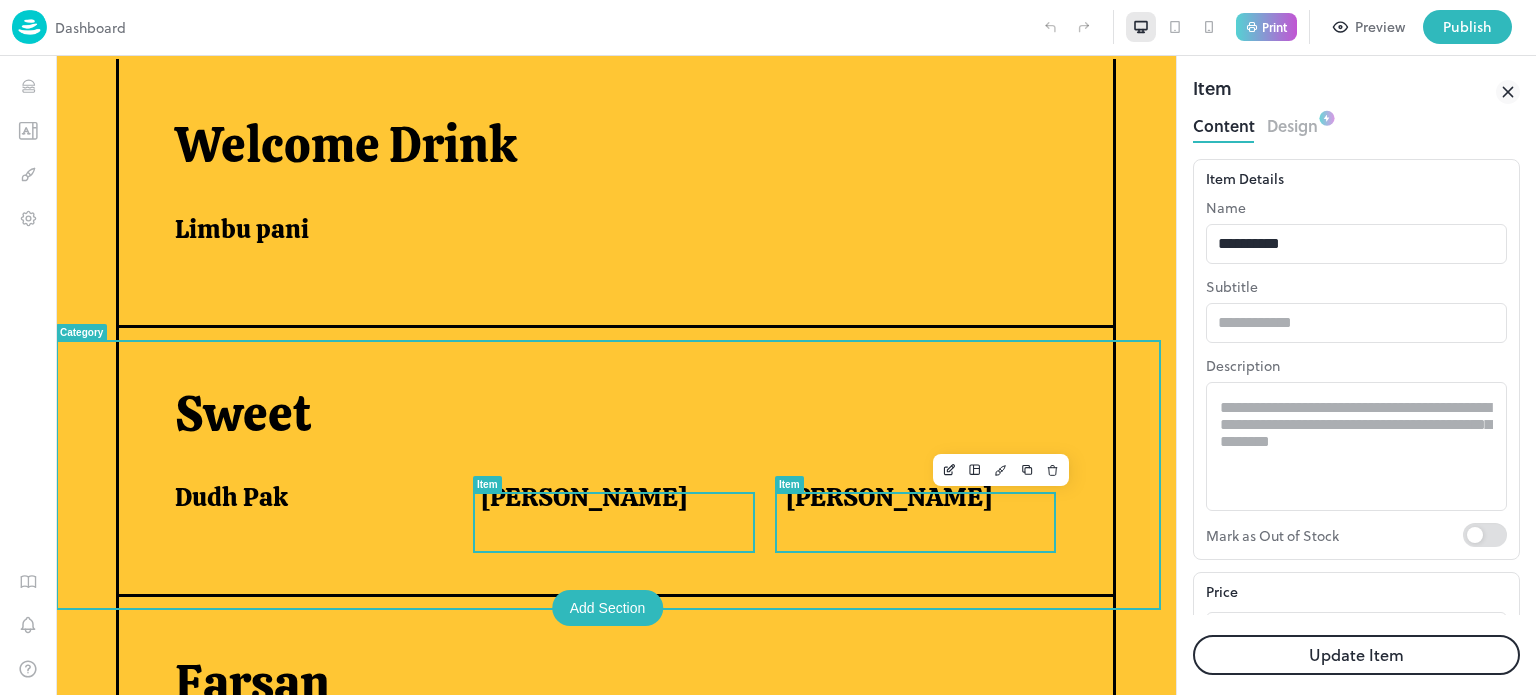click on "[PERSON_NAME]" at bounding box center (914, 497) 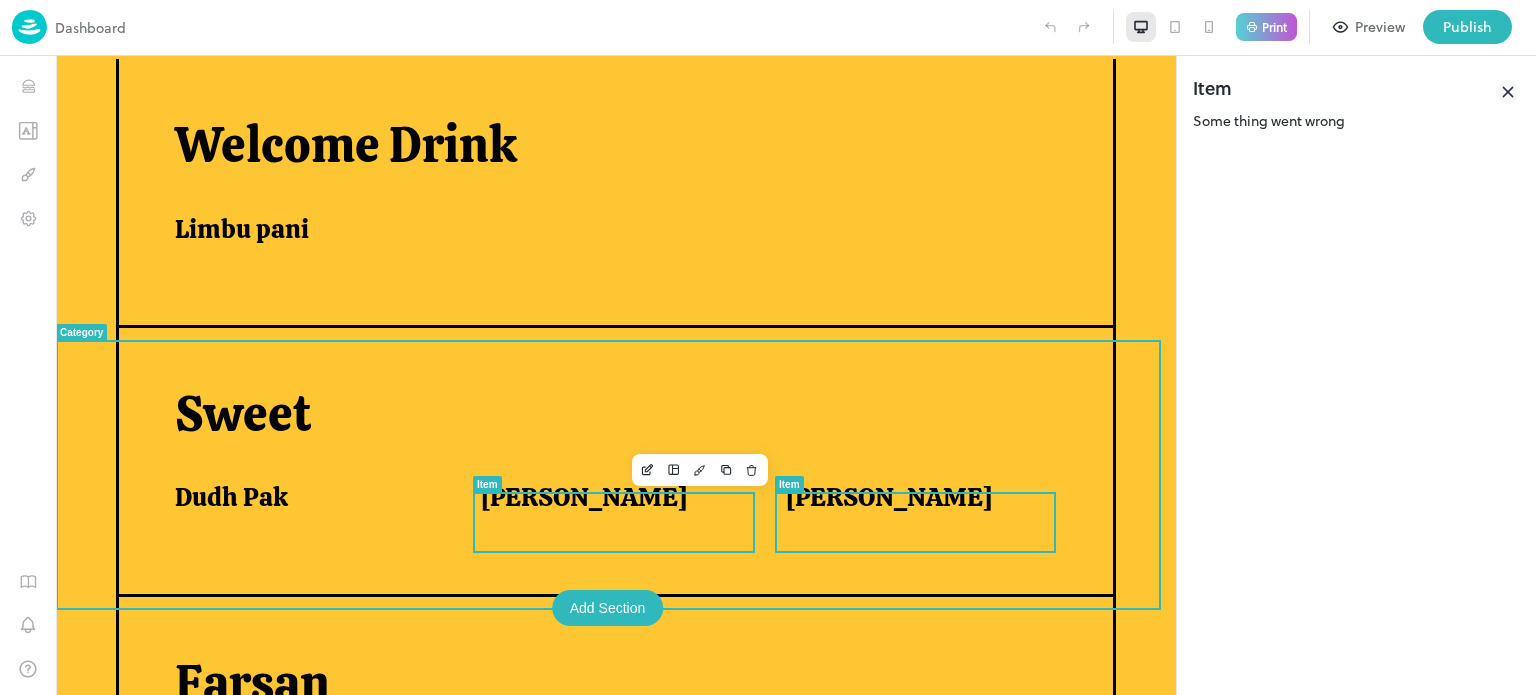 click on "[PERSON_NAME]" at bounding box center (609, 502) 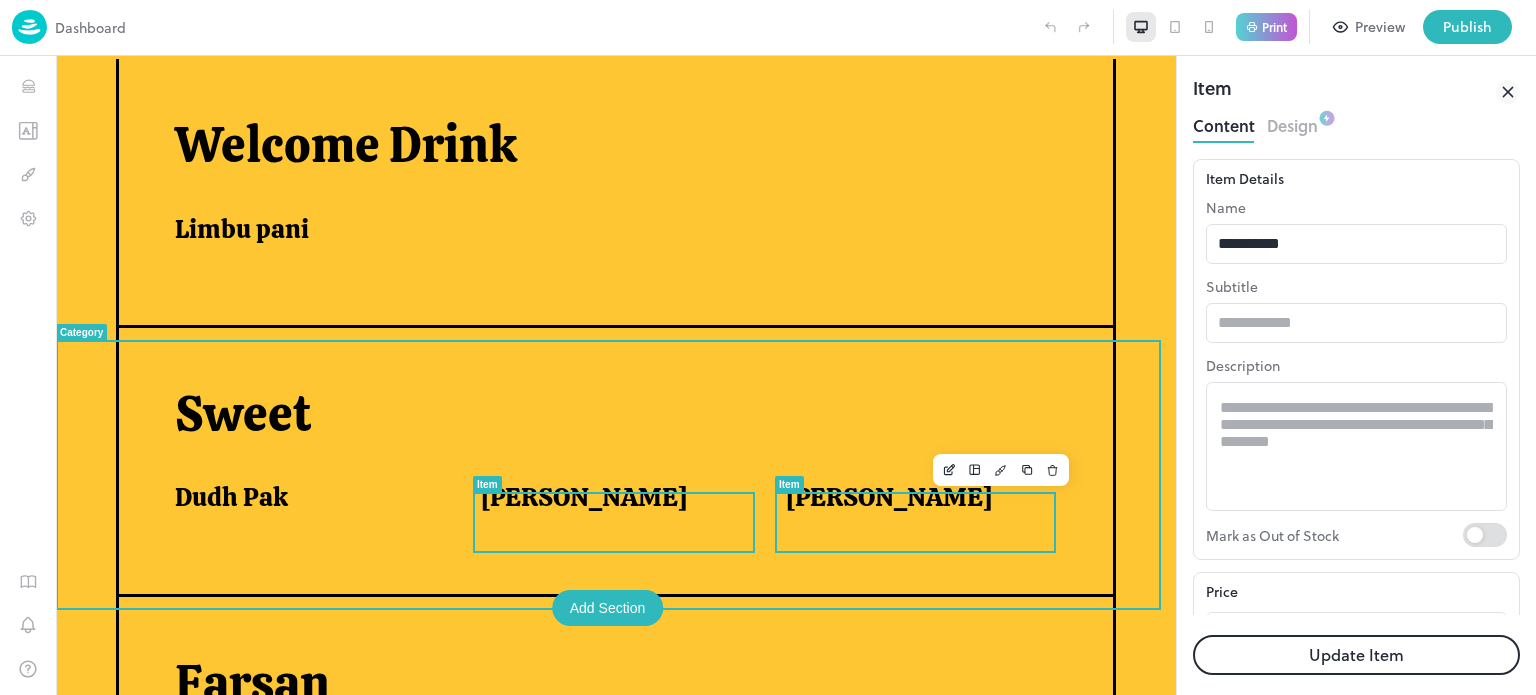 click on "[PERSON_NAME]" at bounding box center (889, 497) 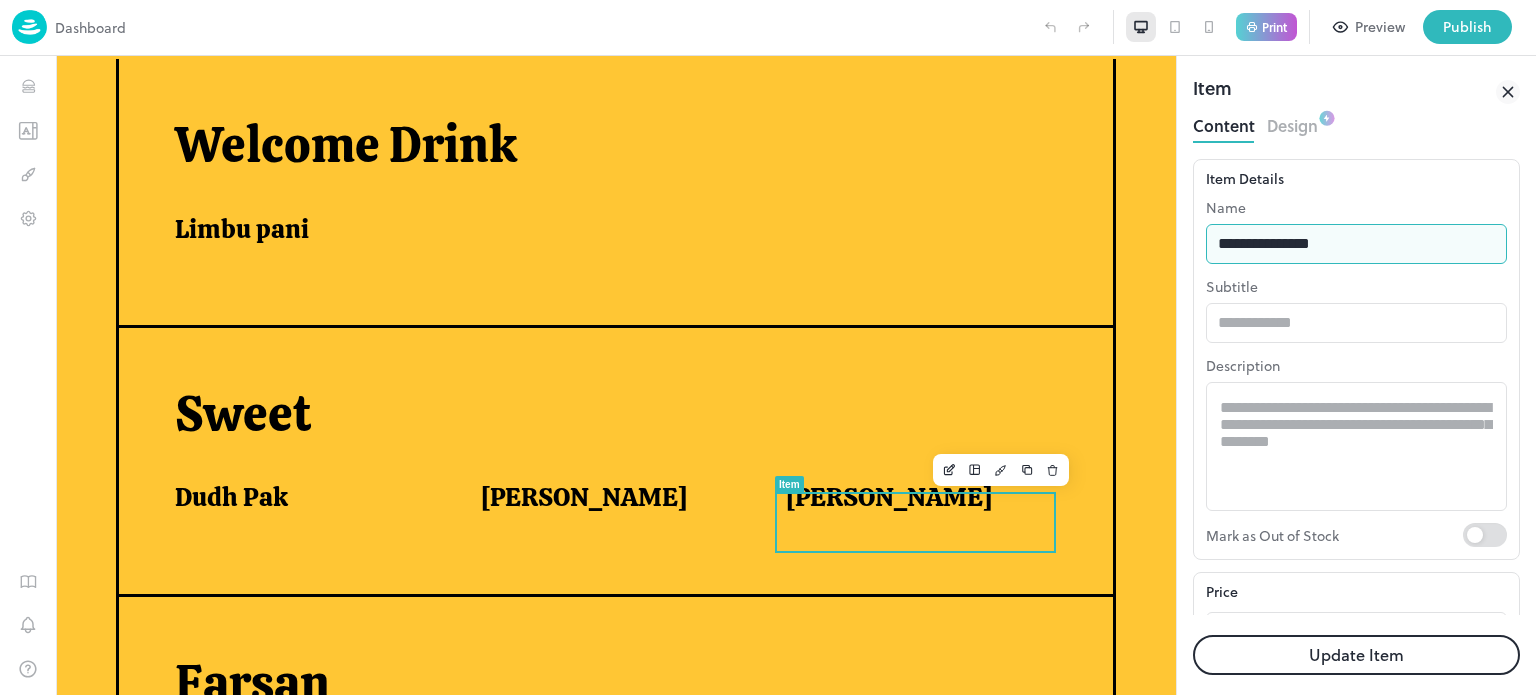 click on "**********" at bounding box center [1356, 244] 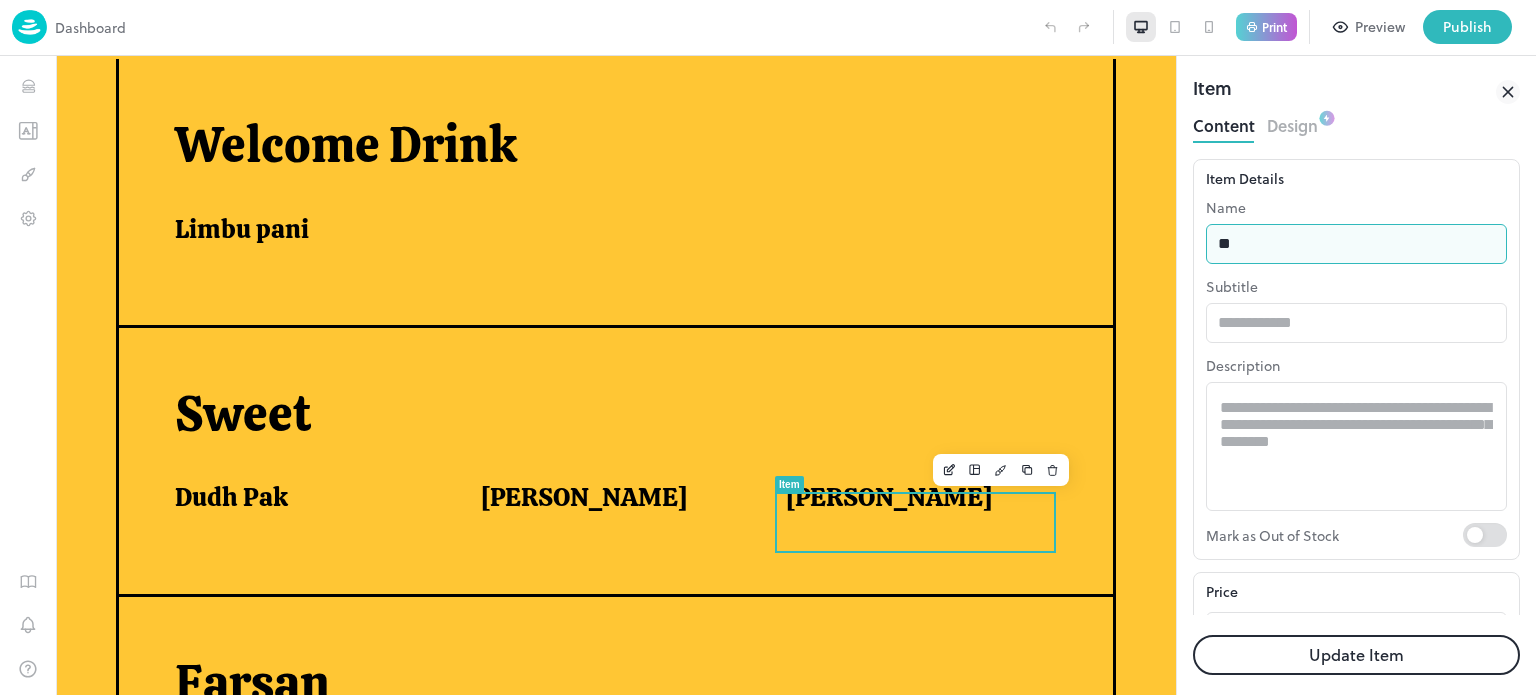 type on "*" 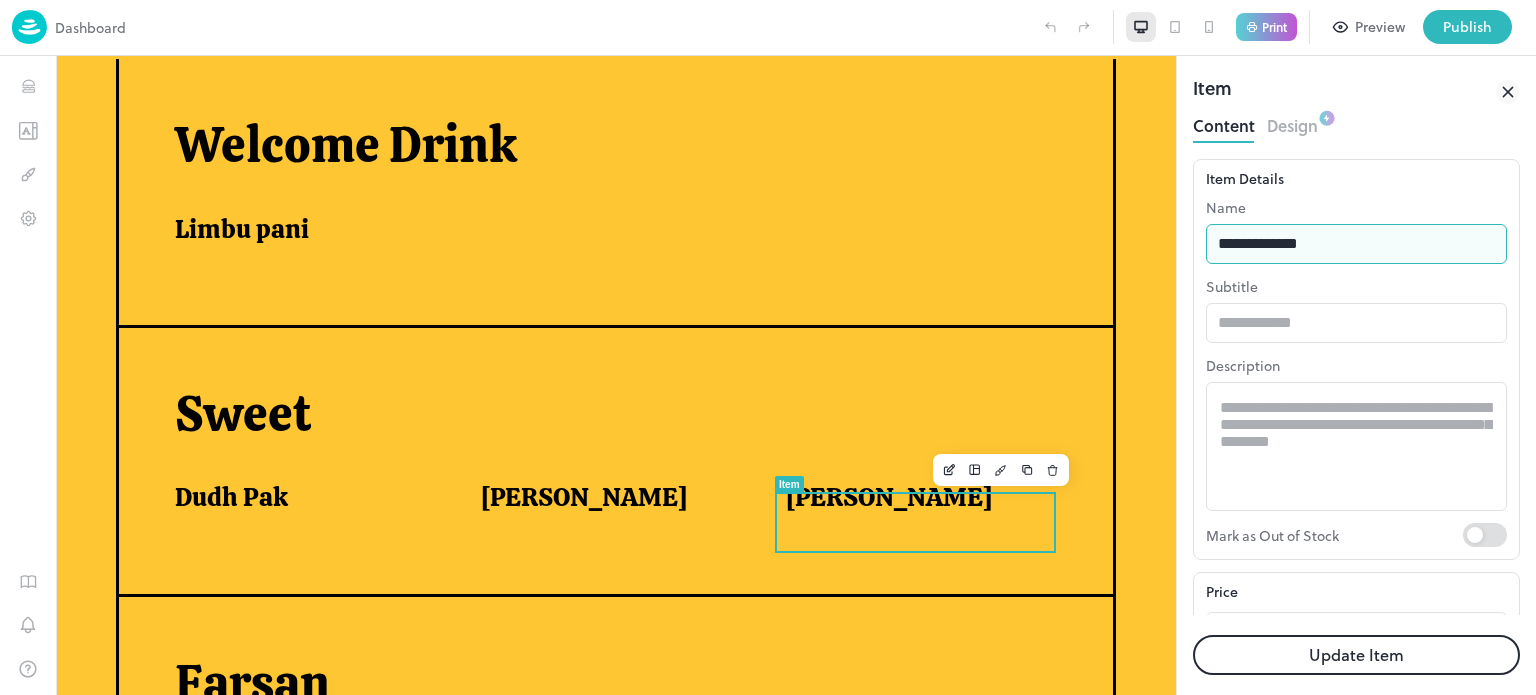 click on "Update Item" at bounding box center (1356, 655) 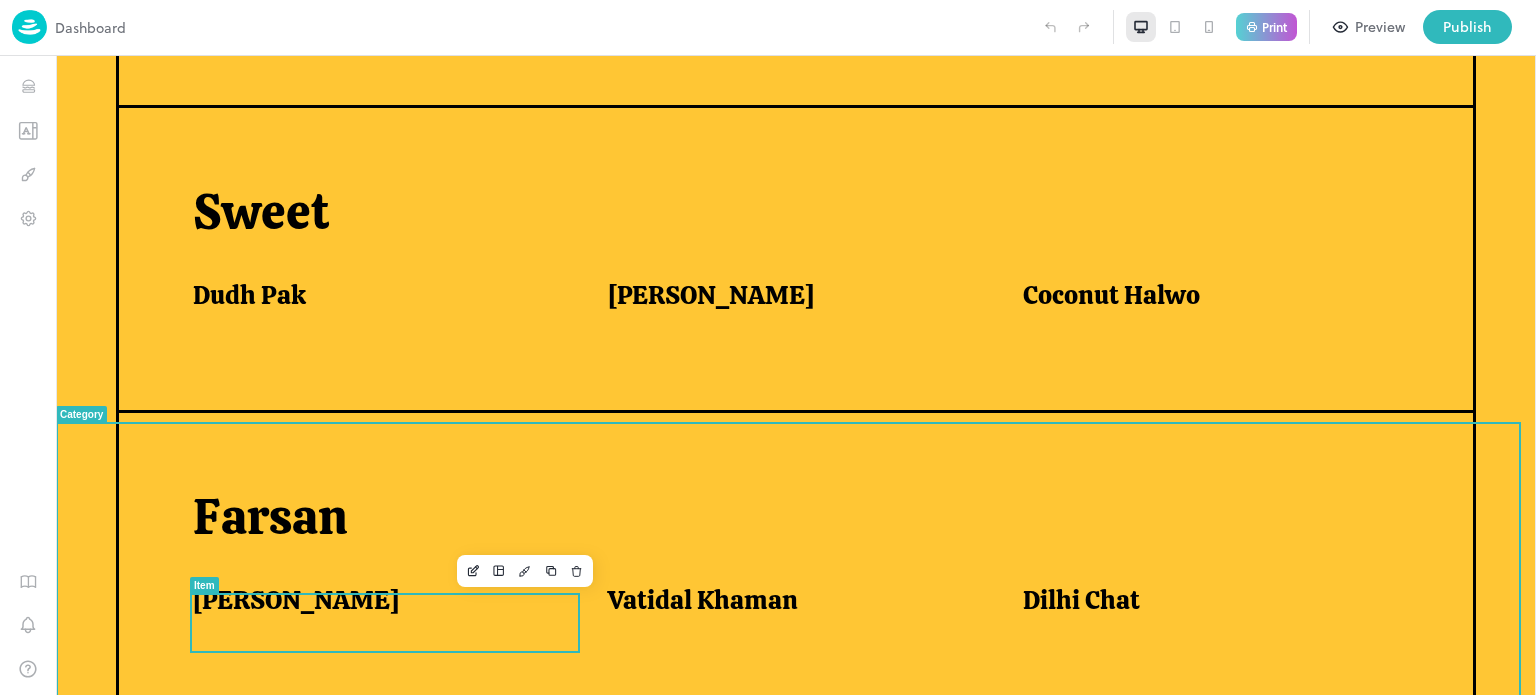 scroll, scrollTop: 940, scrollLeft: 0, axis: vertical 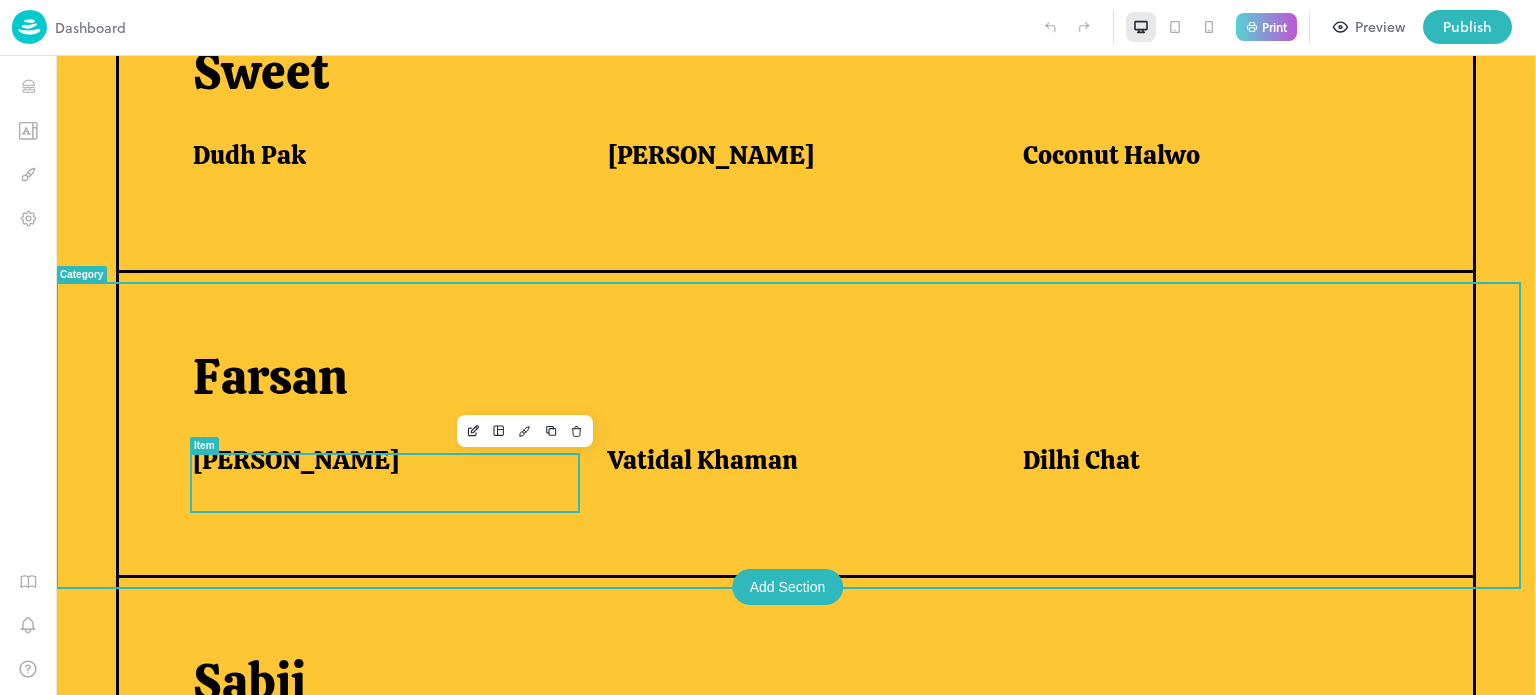 click on "[PERSON_NAME]" at bounding box center (376, 460) 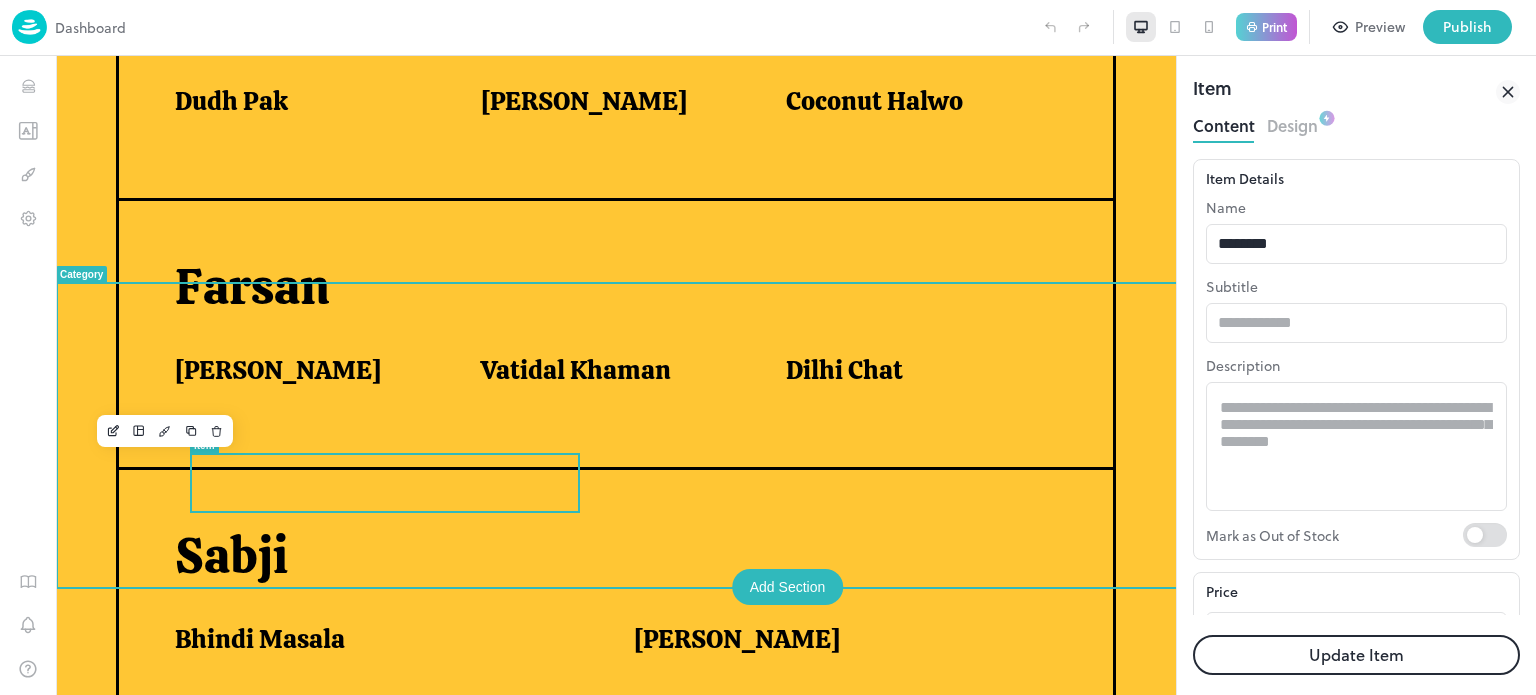 scroll, scrollTop: 885, scrollLeft: 0, axis: vertical 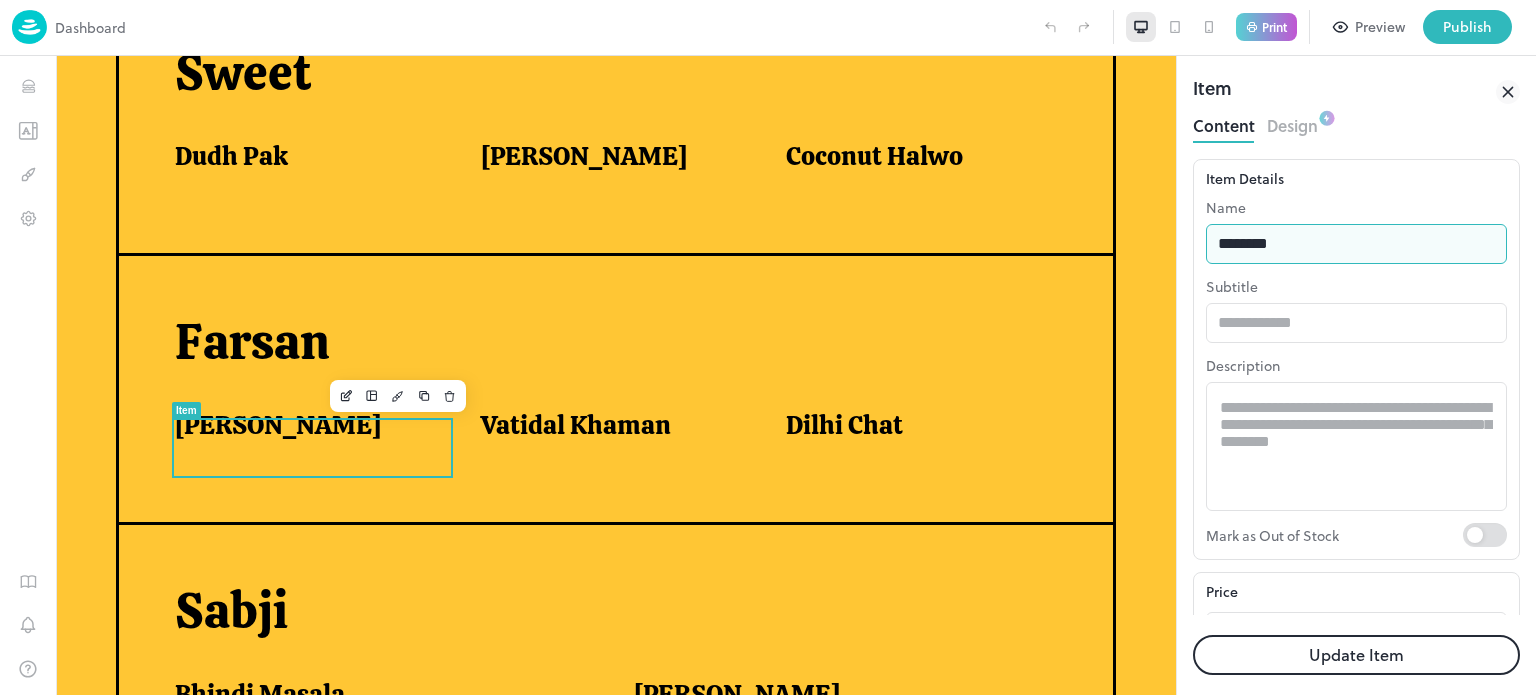 click on "********" at bounding box center [1356, 244] 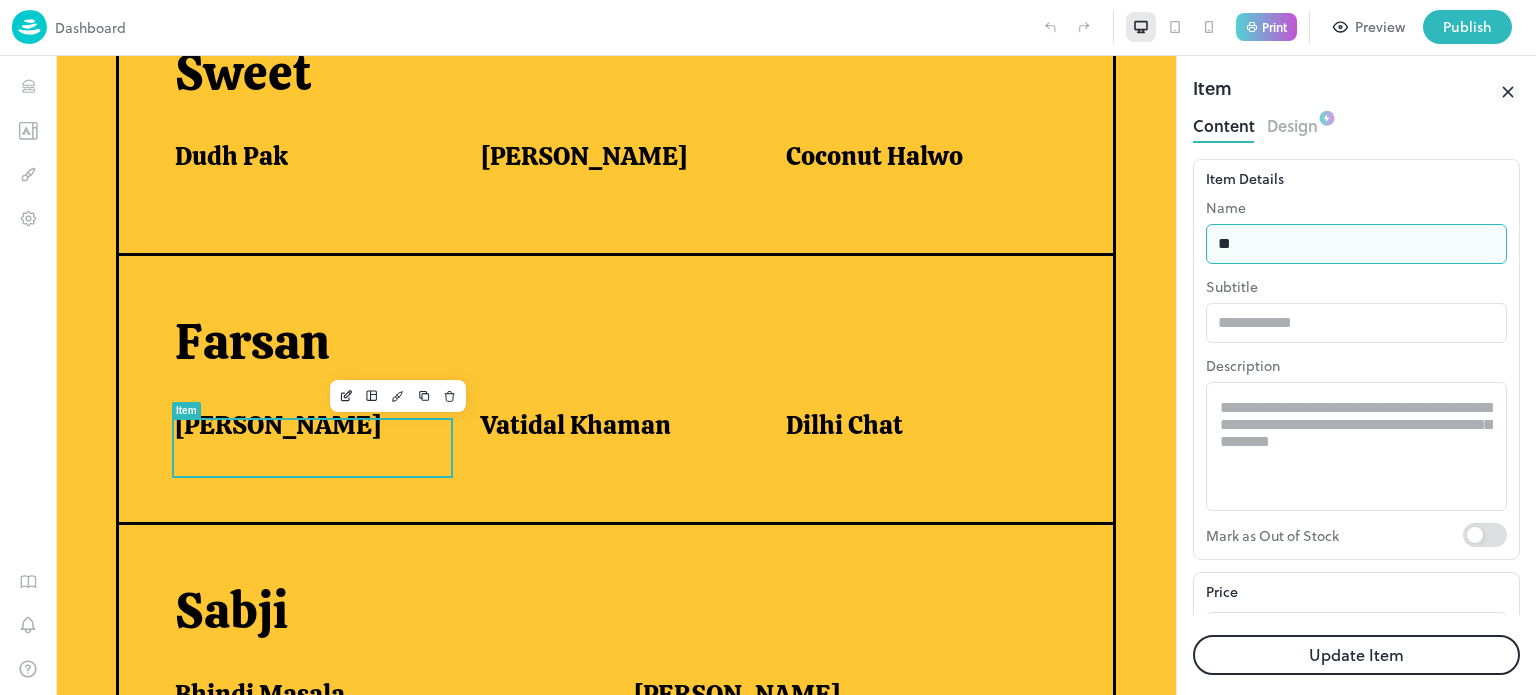 type on "*" 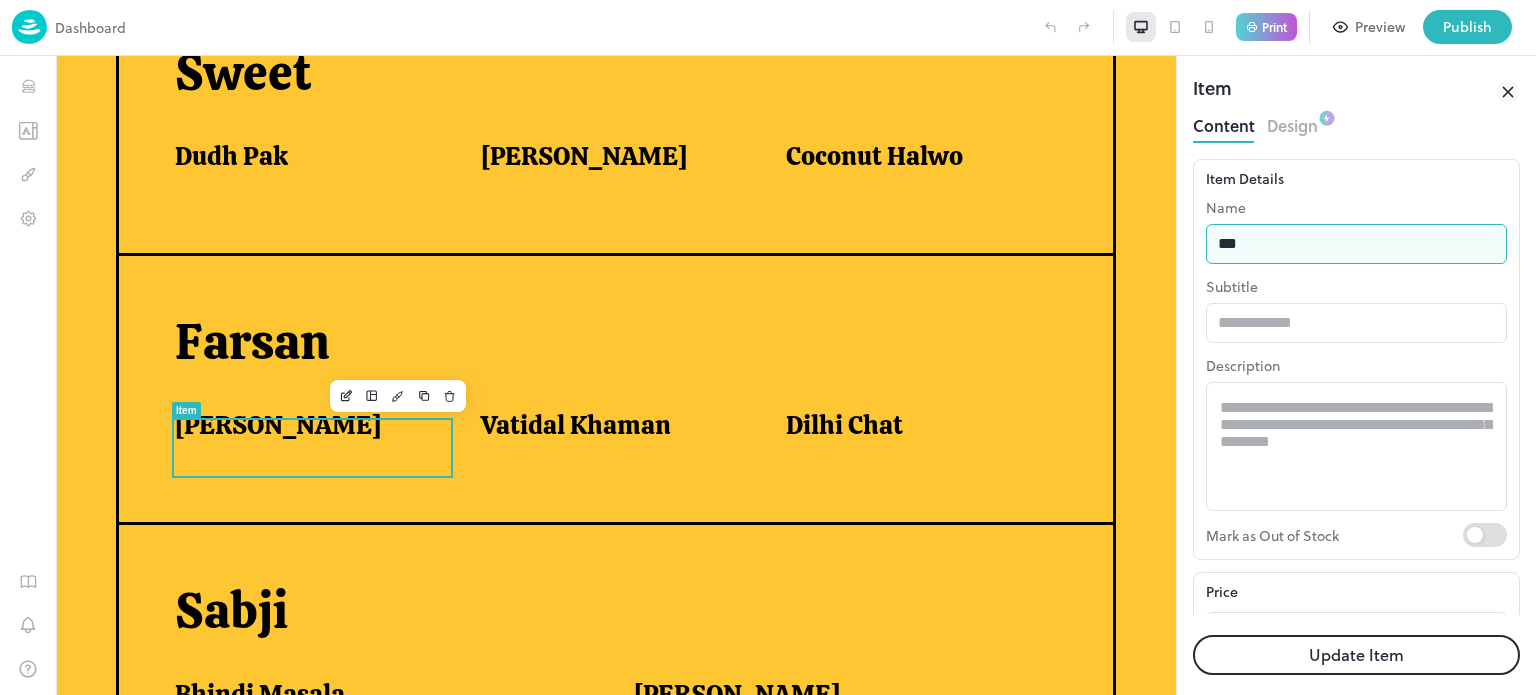 type on "**********" 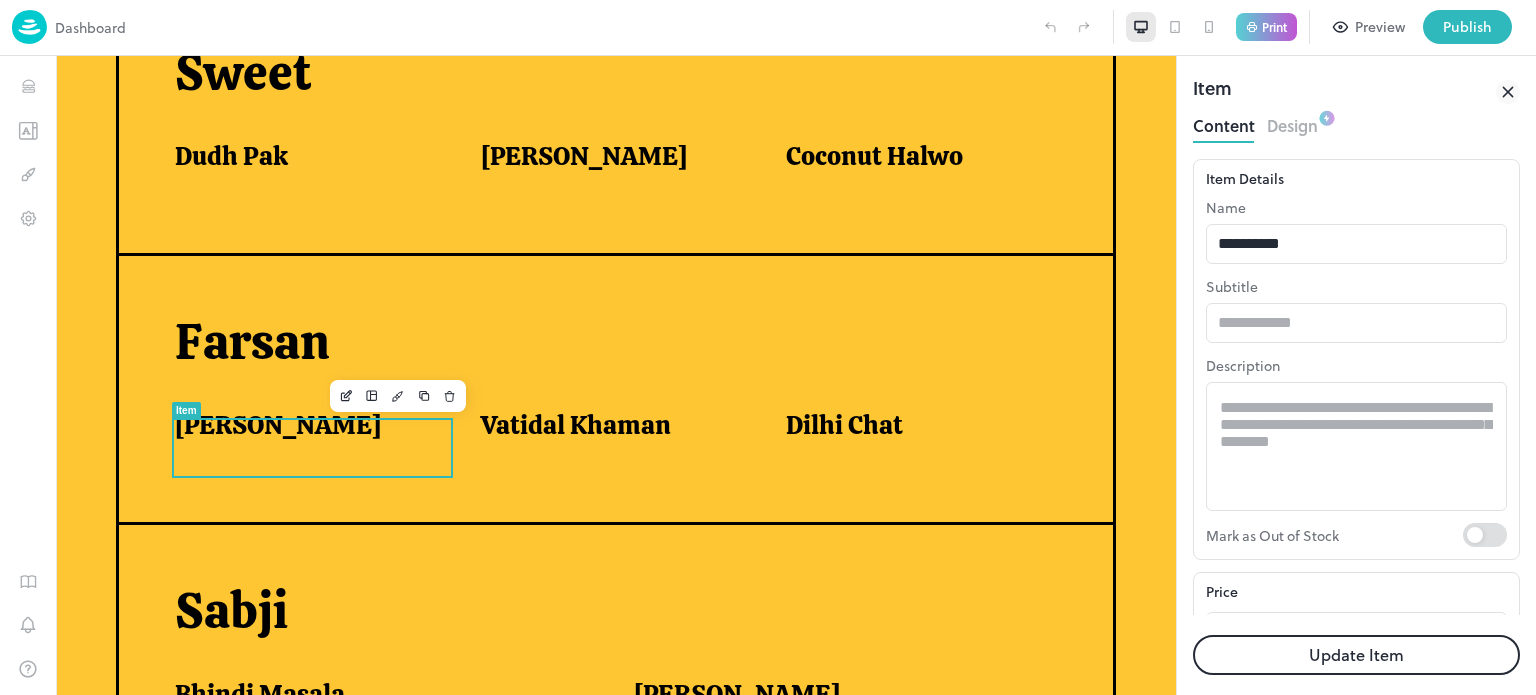 click on "Update Item" at bounding box center [1356, 655] 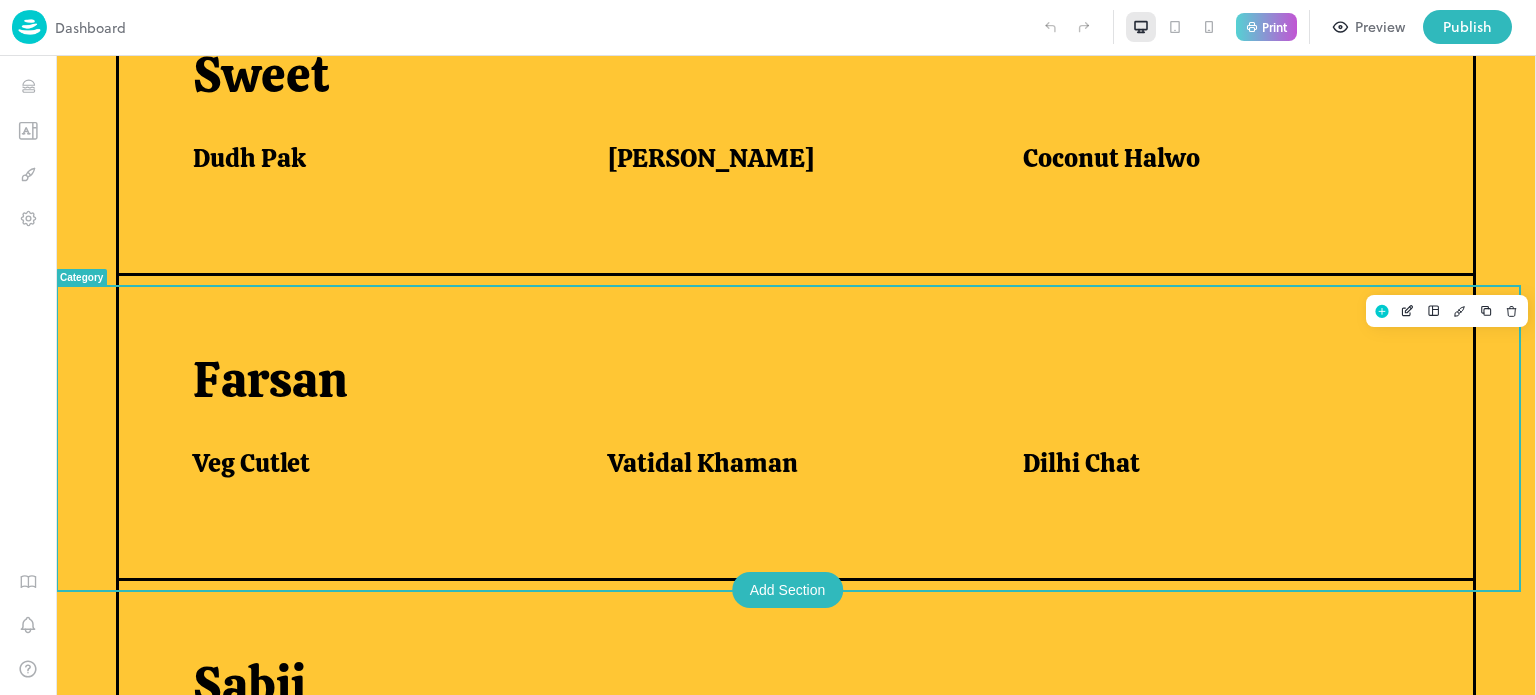 scroll, scrollTop: 940, scrollLeft: 0, axis: vertical 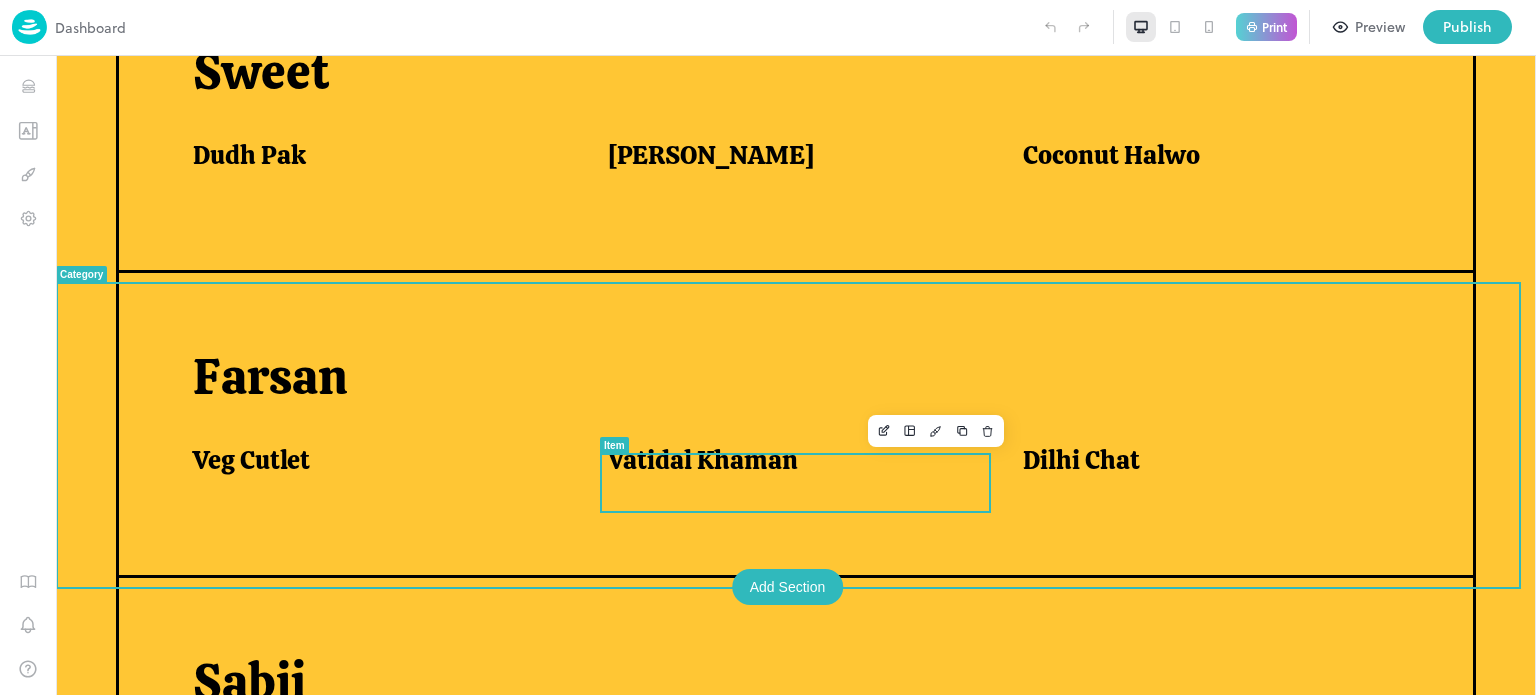 click on "Vatidal Khaman" at bounding box center (703, 460) 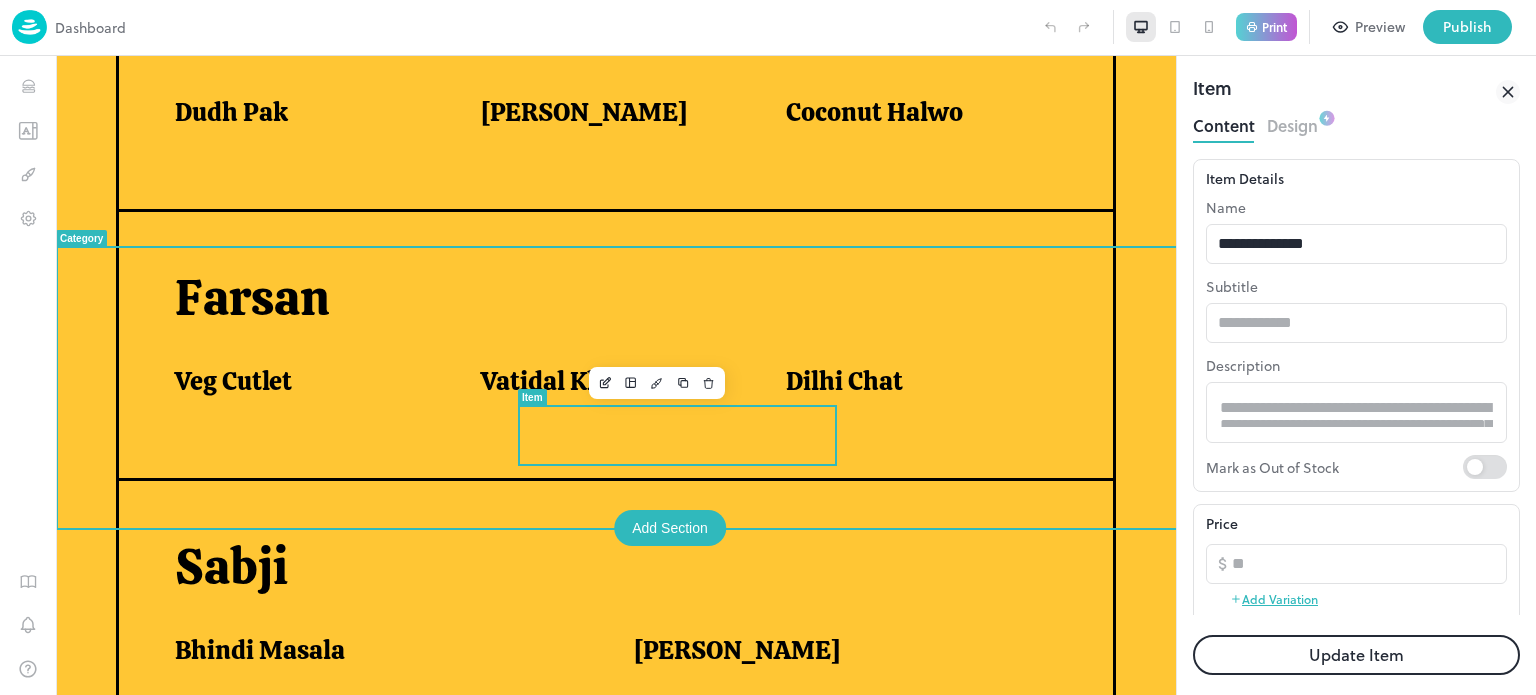 scroll, scrollTop: 0, scrollLeft: 0, axis: both 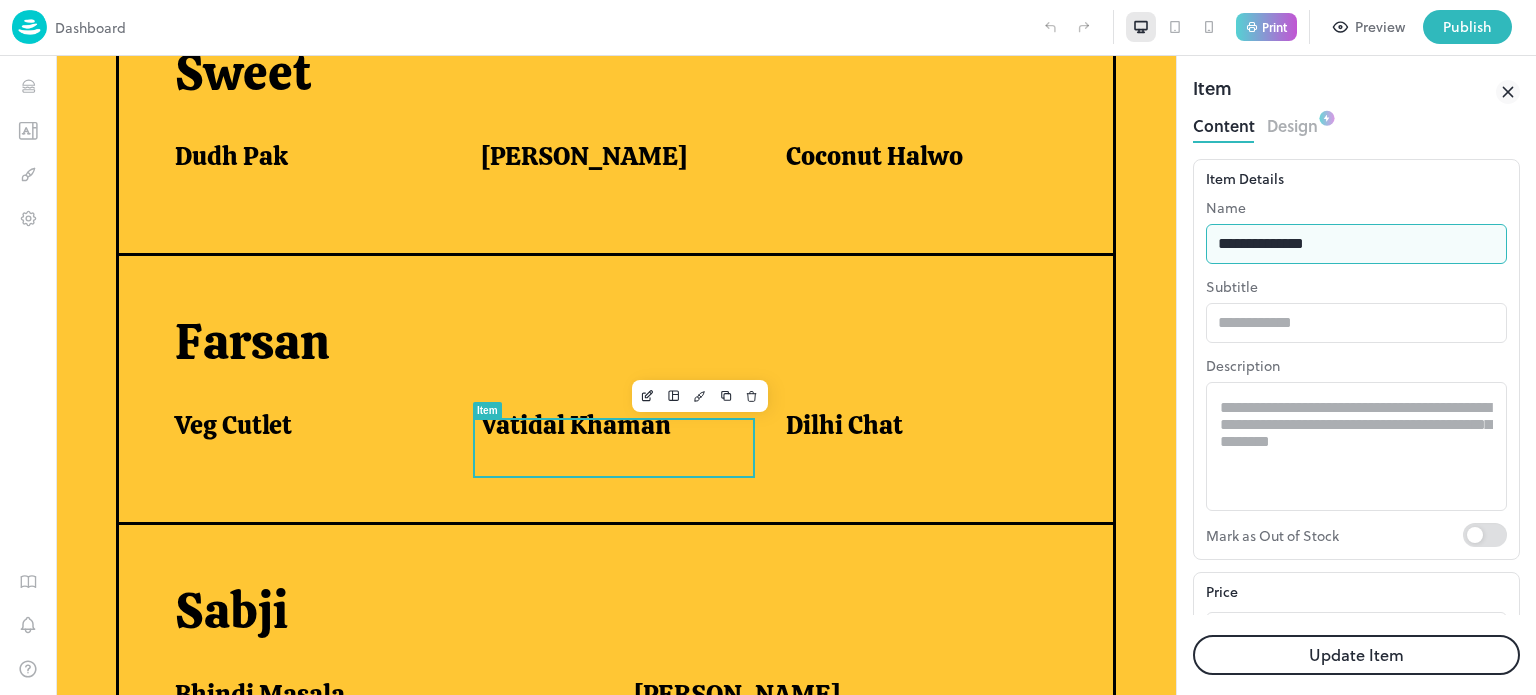 click on "**********" at bounding box center [1356, 244] 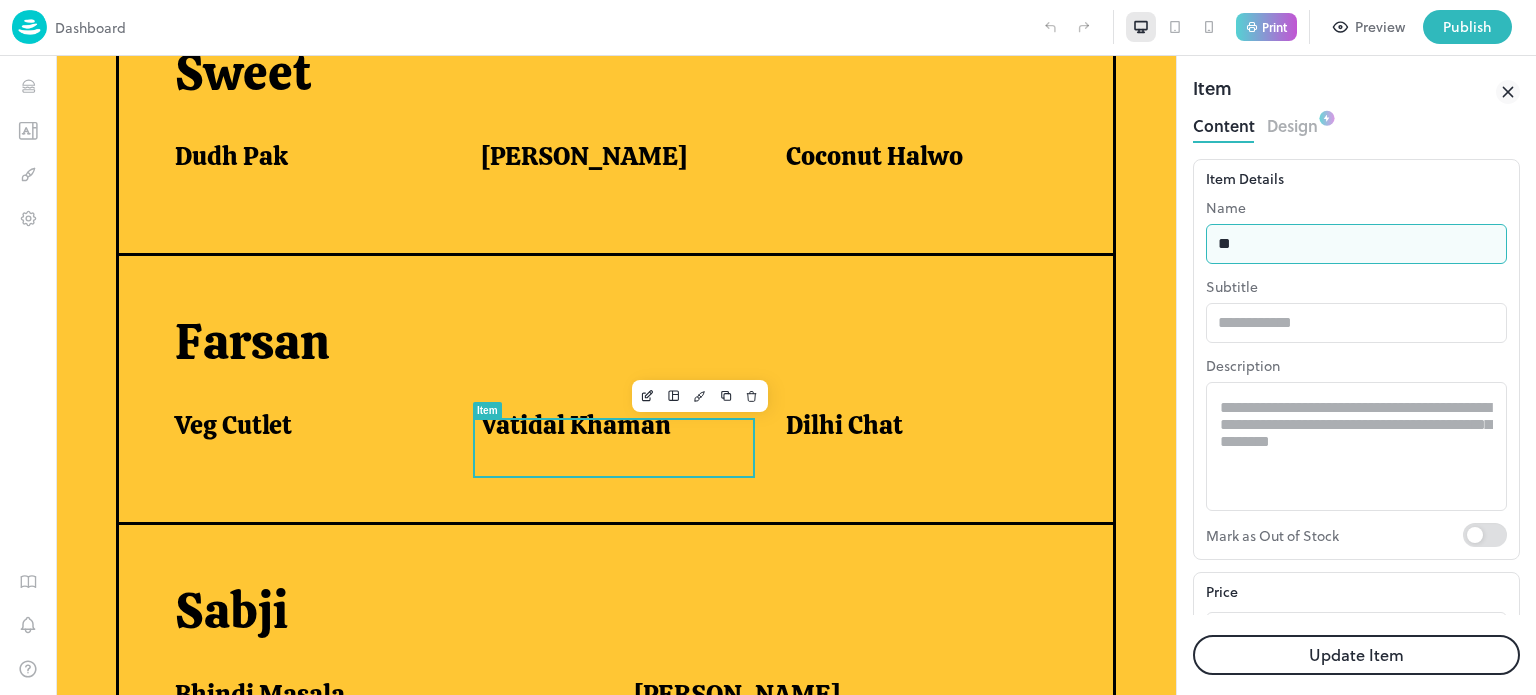 type on "*" 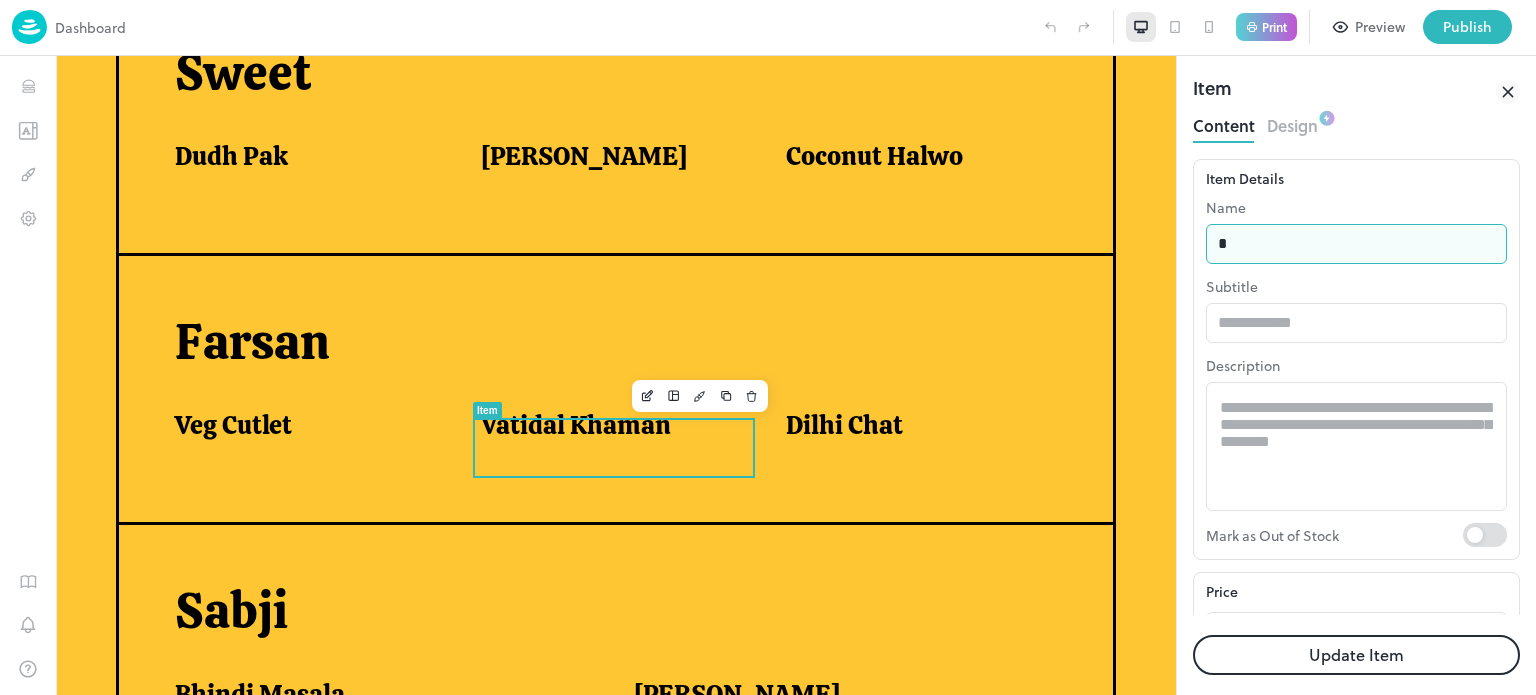 type on "**********" 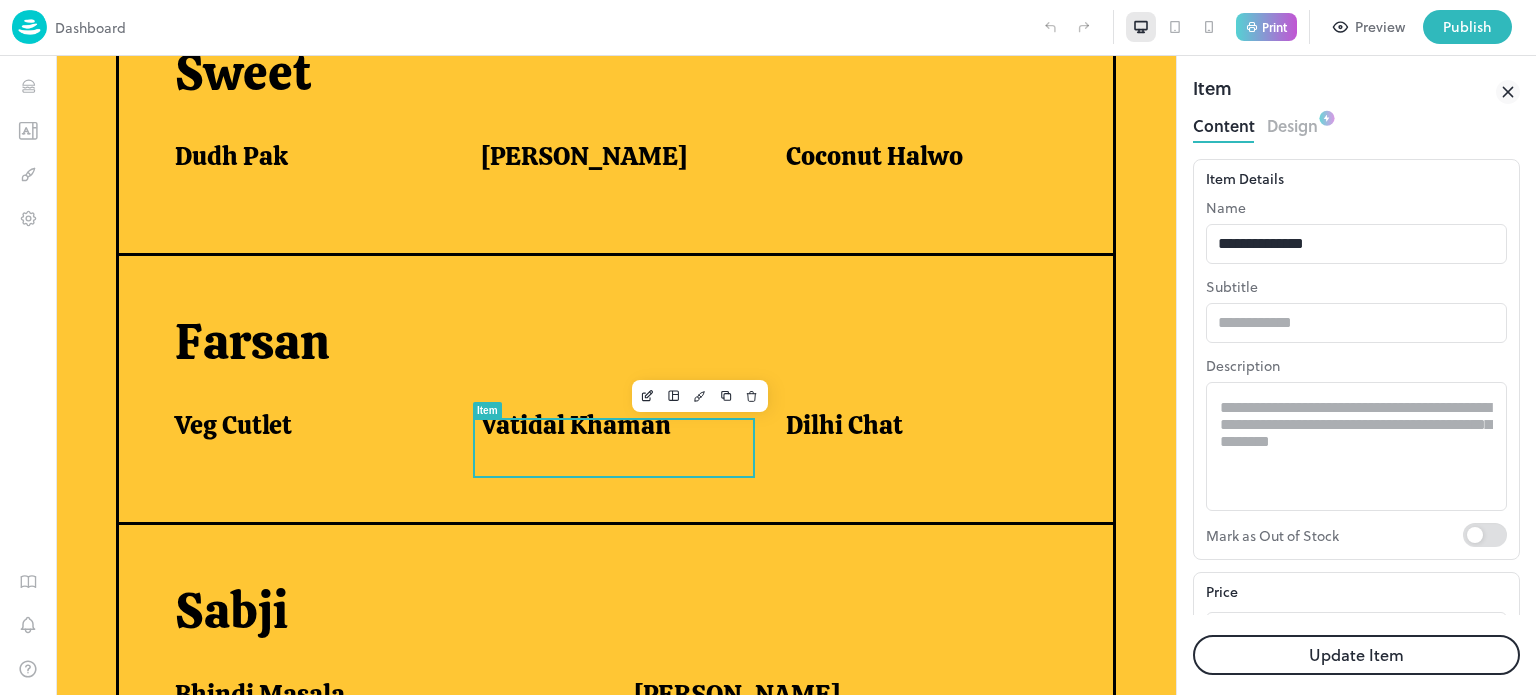 click on "Update Item" at bounding box center [1356, 655] 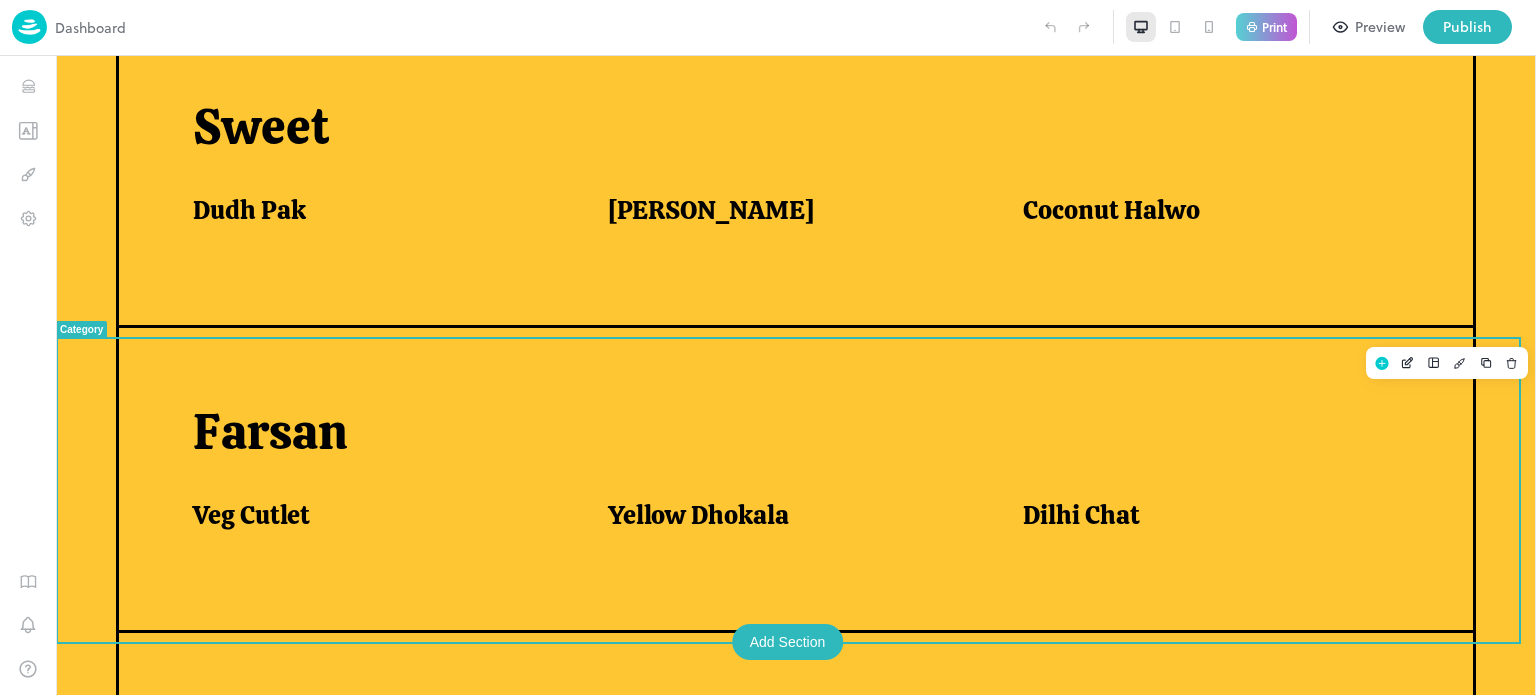 scroll, scrollTop: 940, scrollLeft: 0, axis: vertical 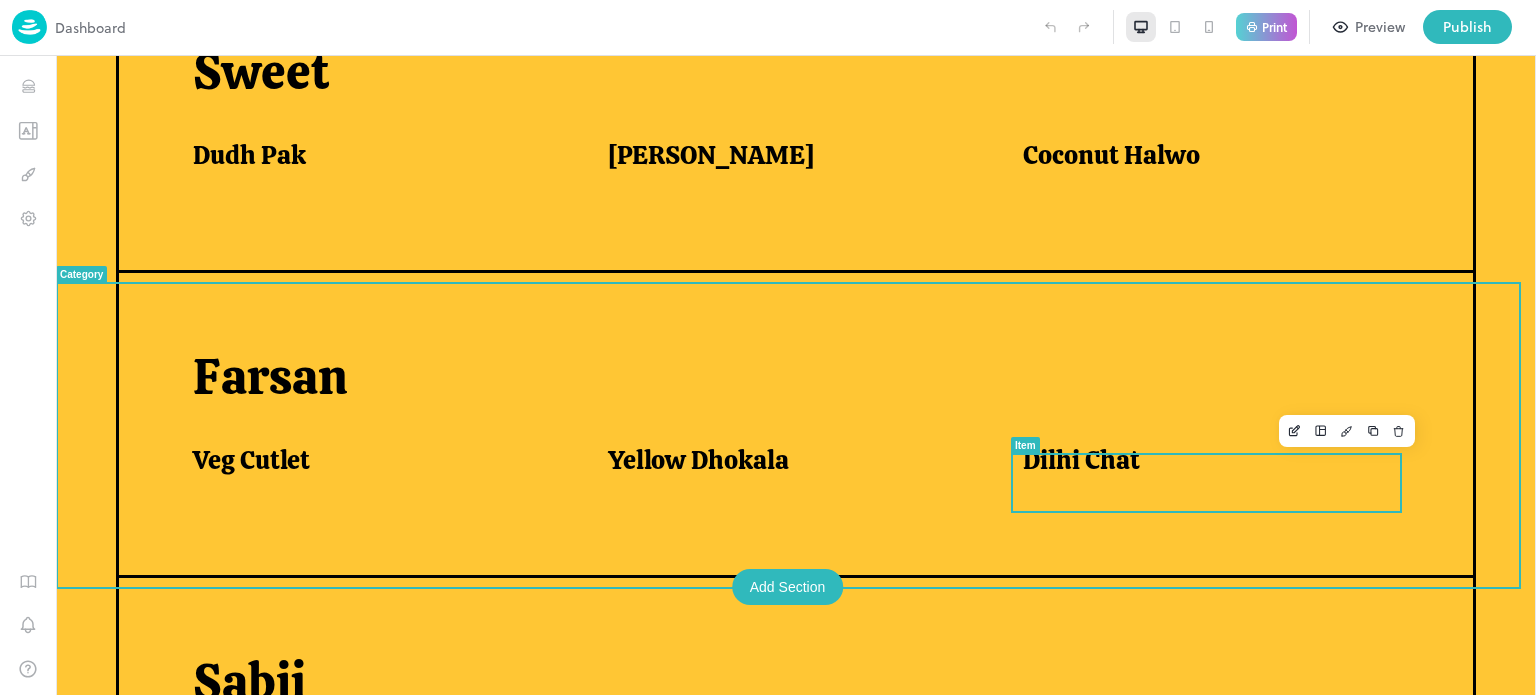 click on "Dilhi Chat" at bounding box center [1206, 460] 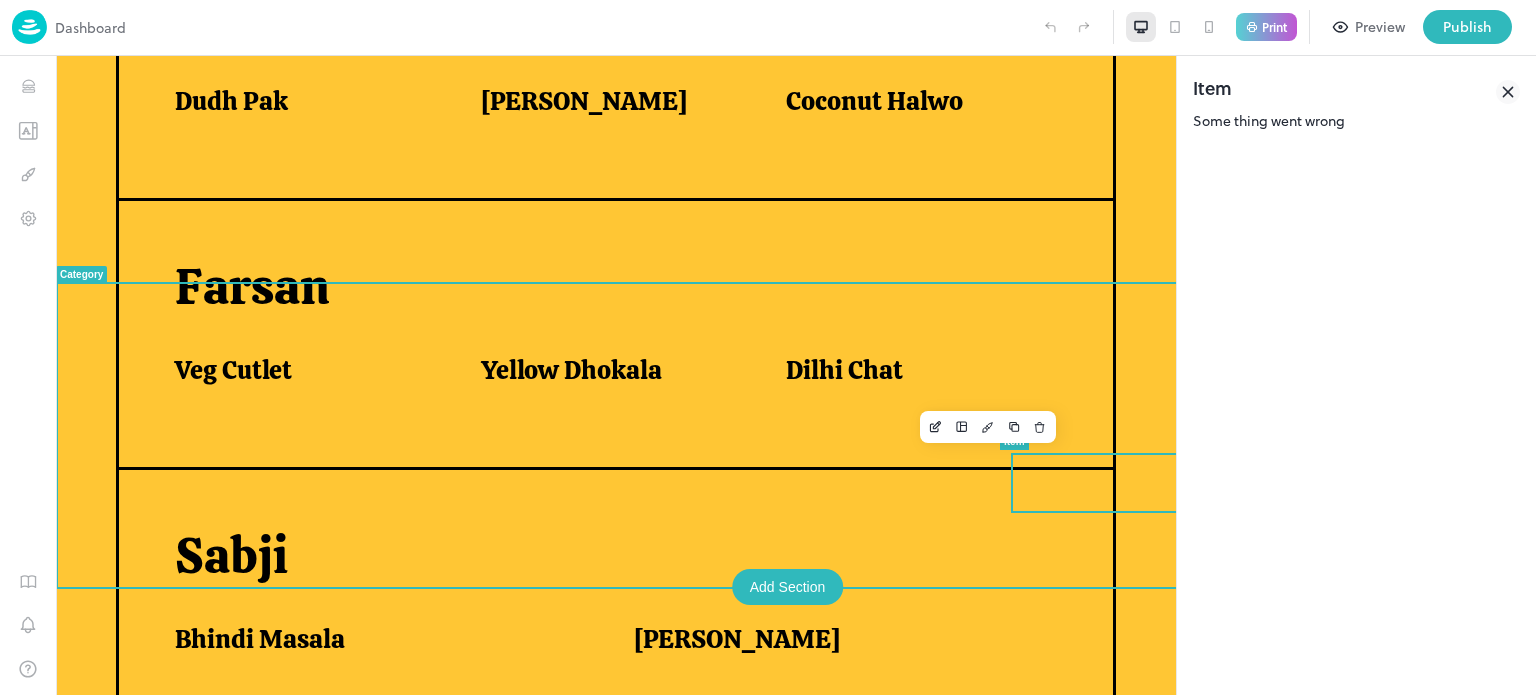 scroll, scrollTop: 885, scrollLeft: 0, axis: vertical 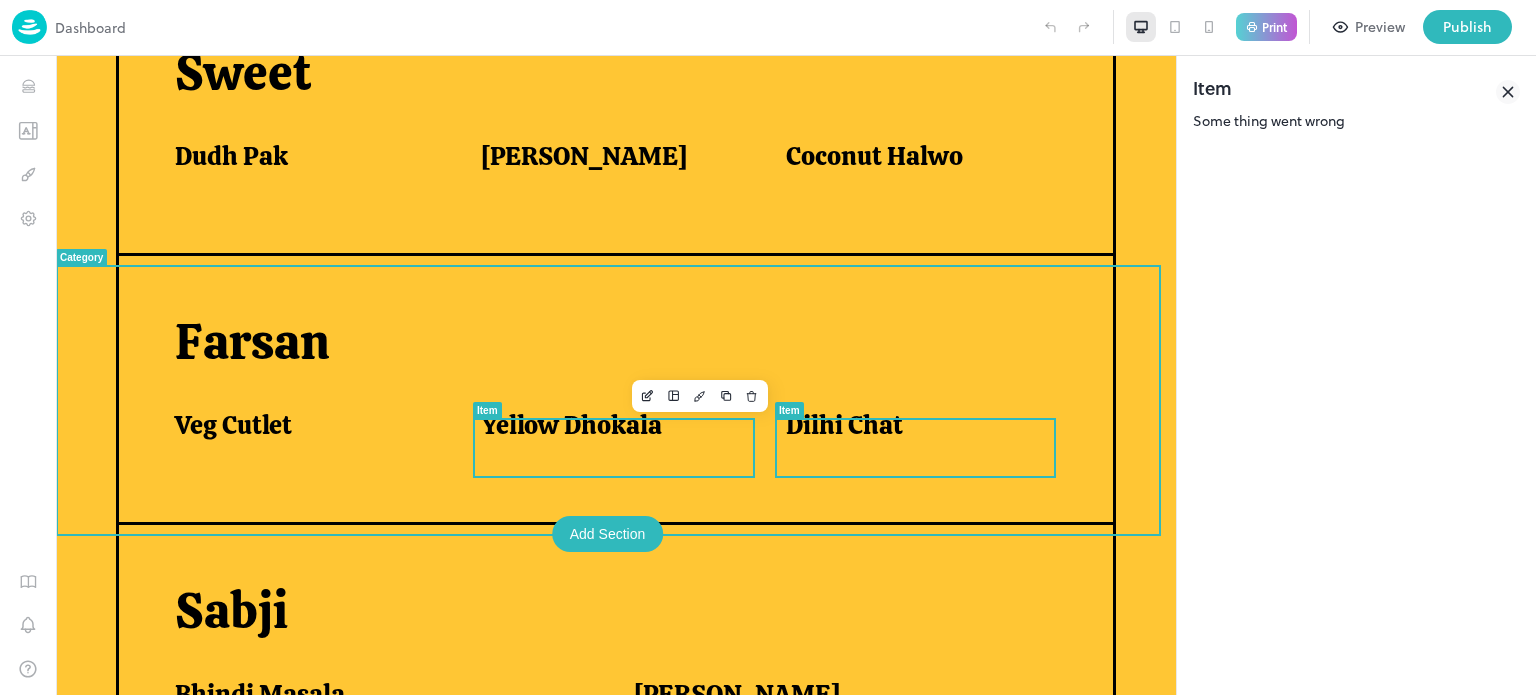click on "Yellow Dhokala" at bounding box center (571, 425) 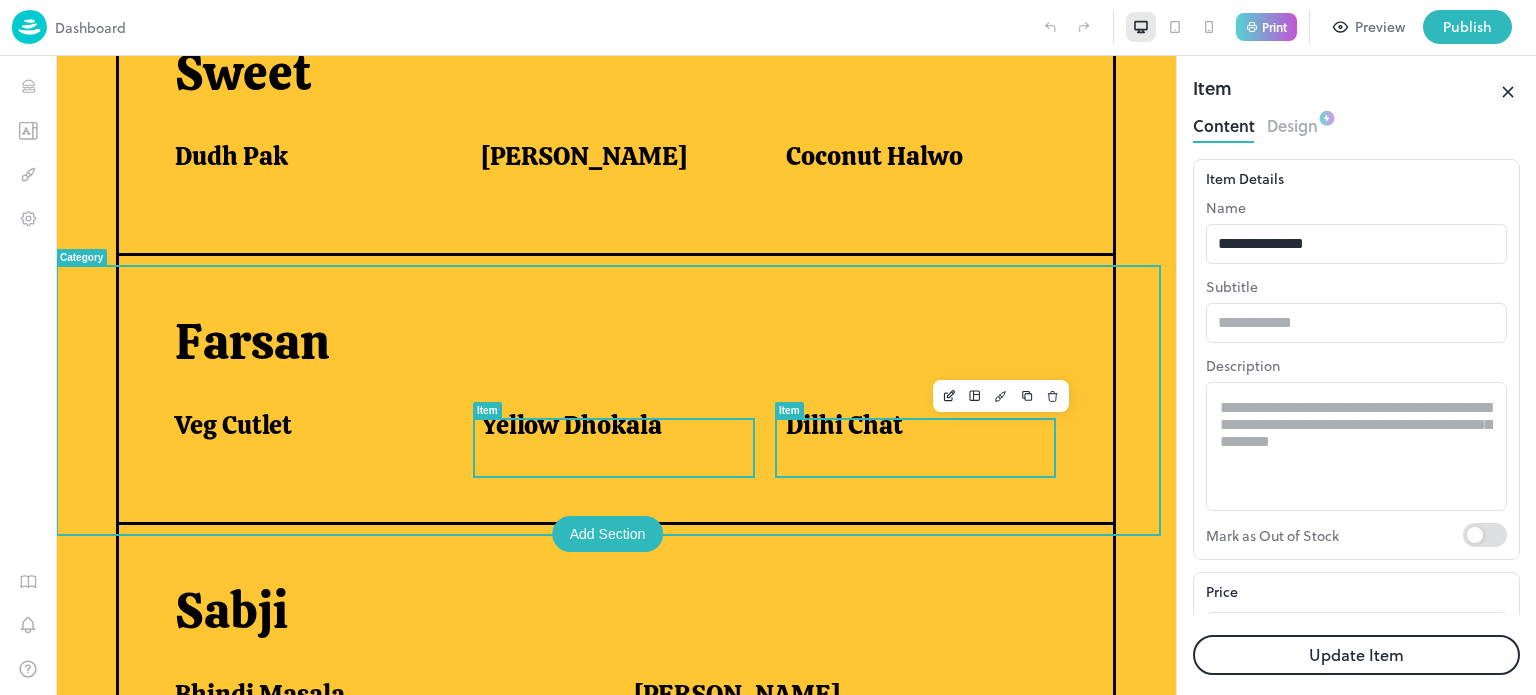 click on "Dilhi Chat" at bounding box center (844, 425) 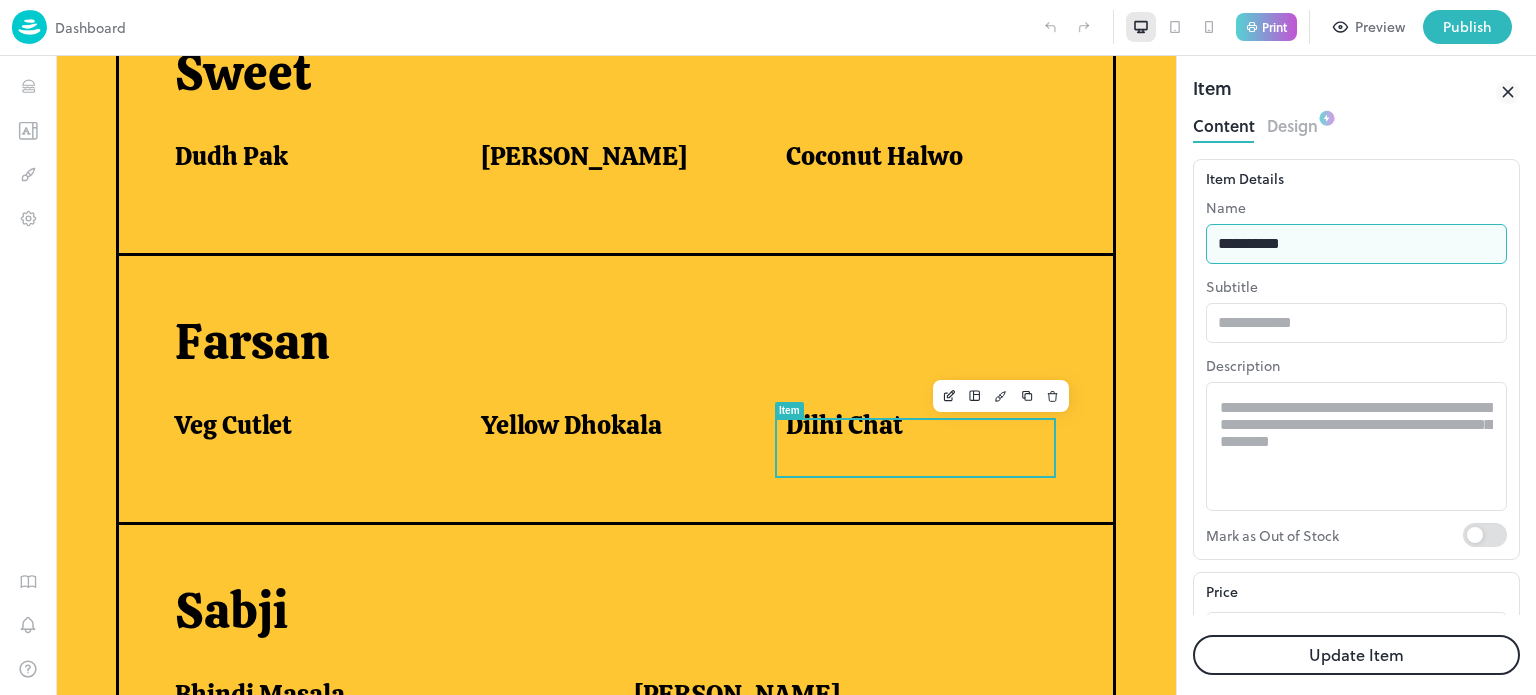 click on "**********" at bounding box center (1356, 244) 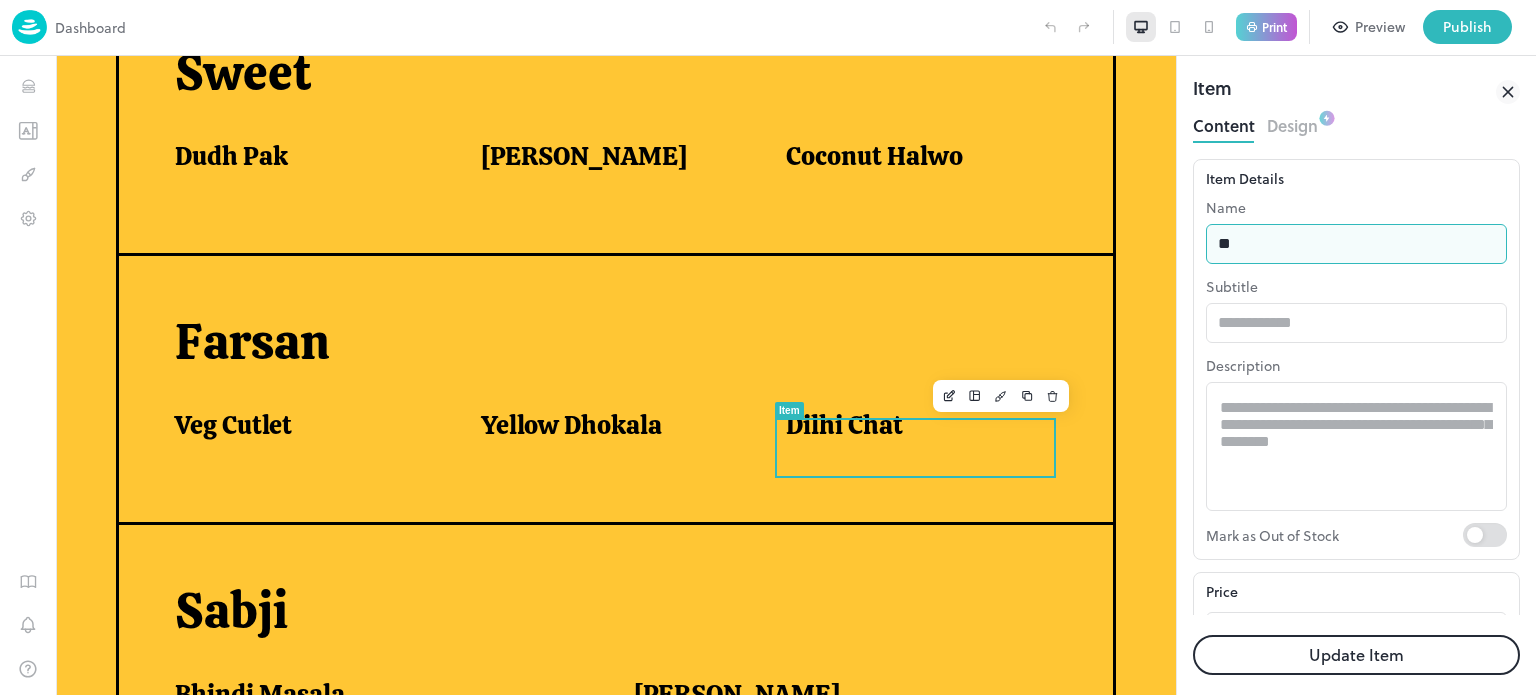 type on "*" 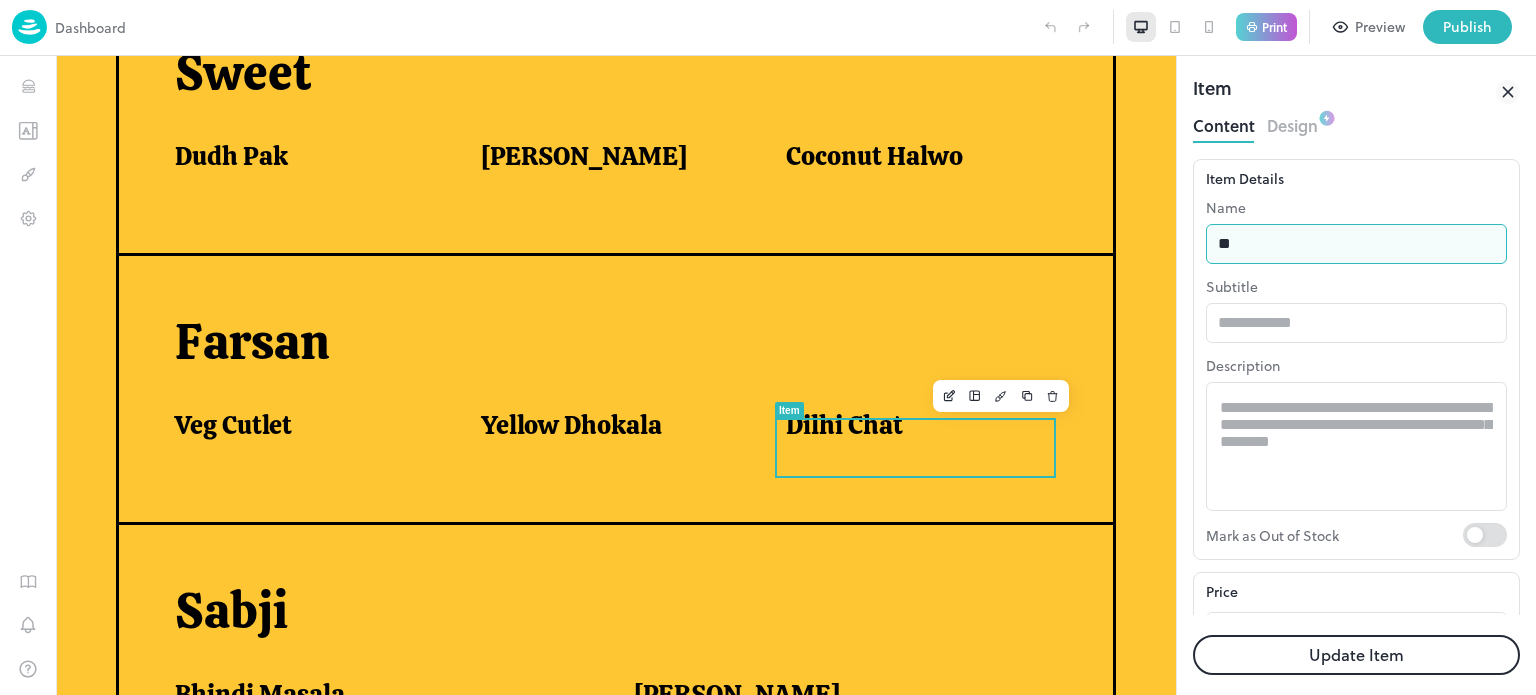 type on "**********" 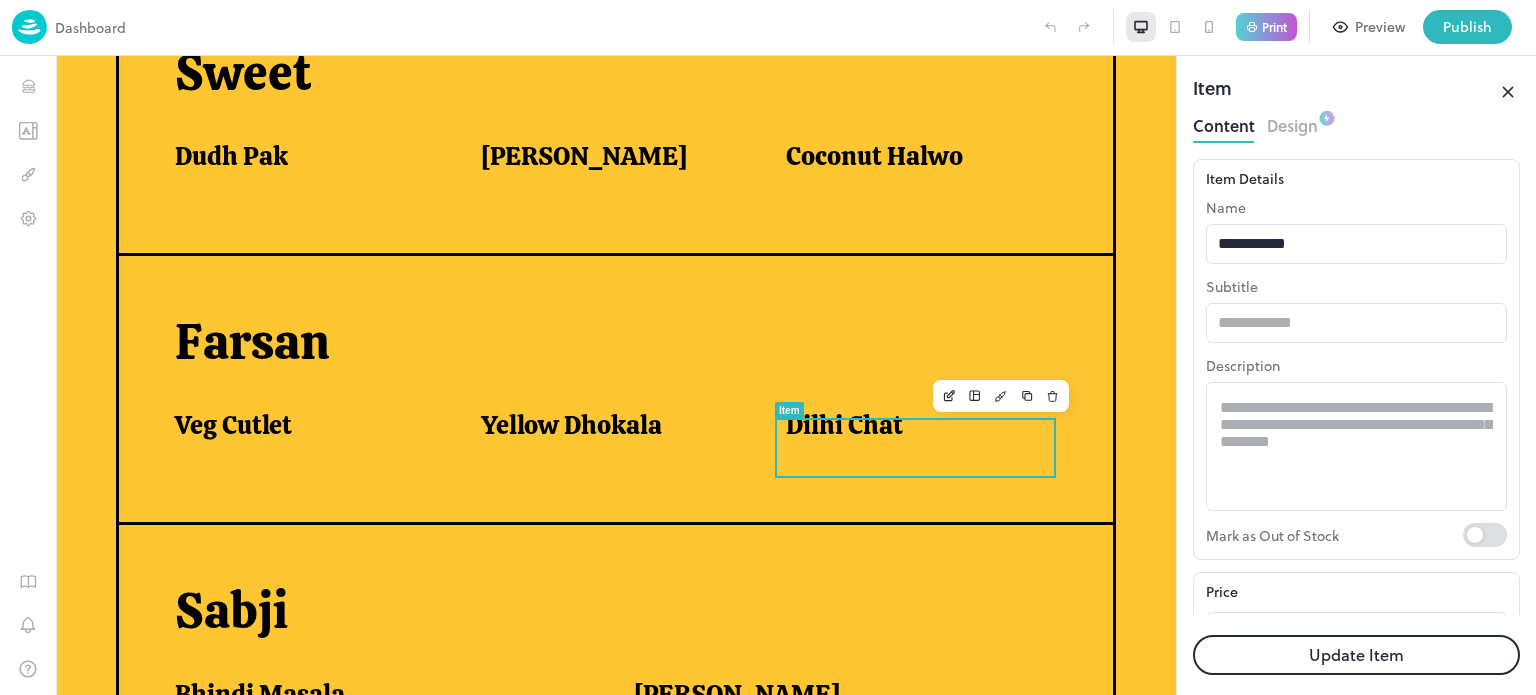 click on "Update Item" at bounding box center [1356, 655] 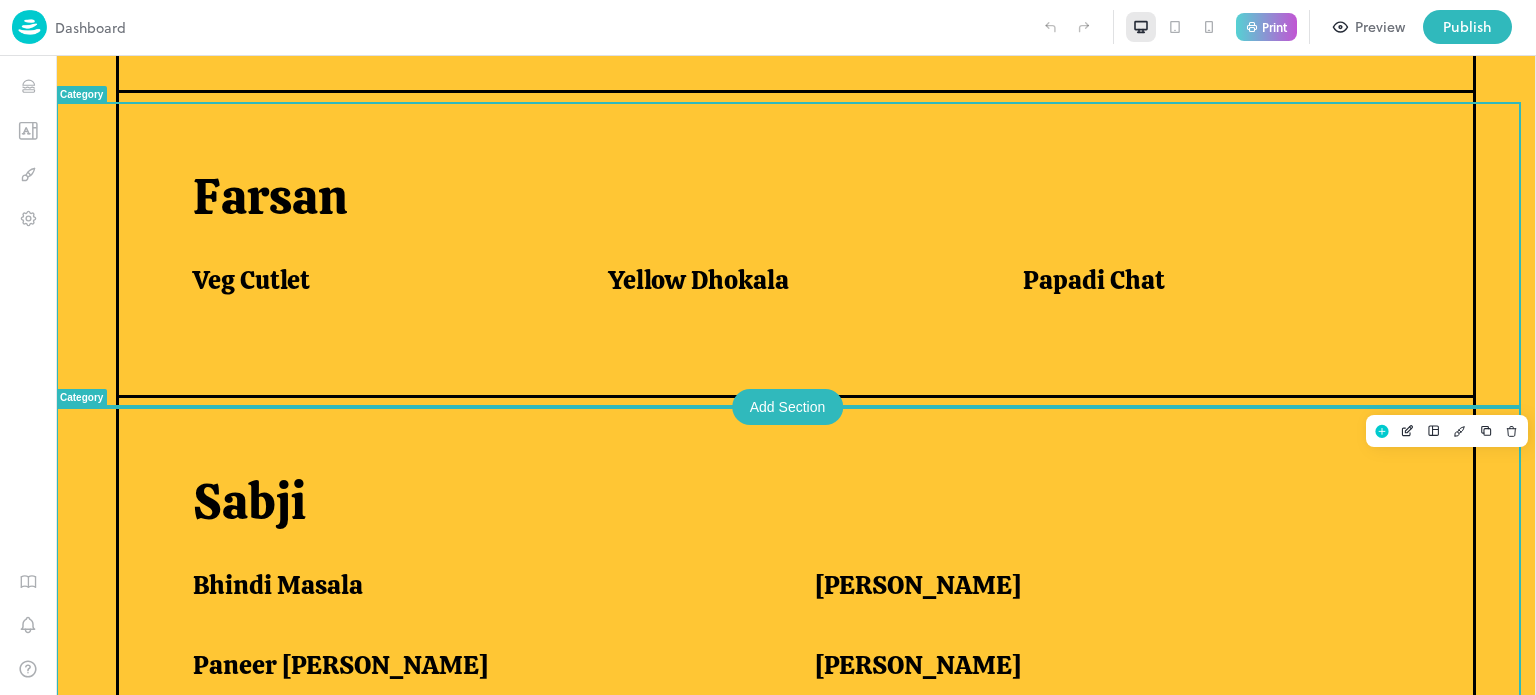 scroll, scrollTop: 1176, scrollLeft: 0, axis: vertical 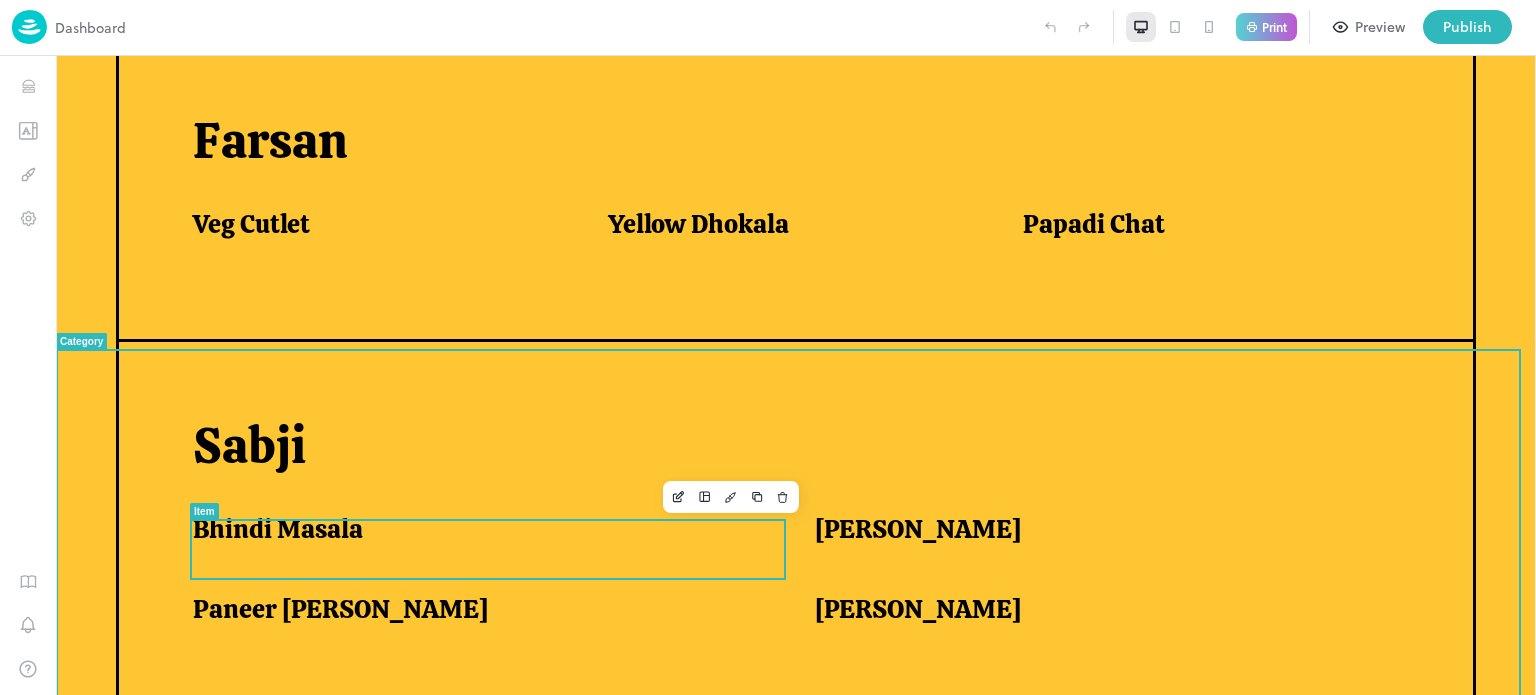 click on "Bhindi Masala" at bounding box center (479, 529) 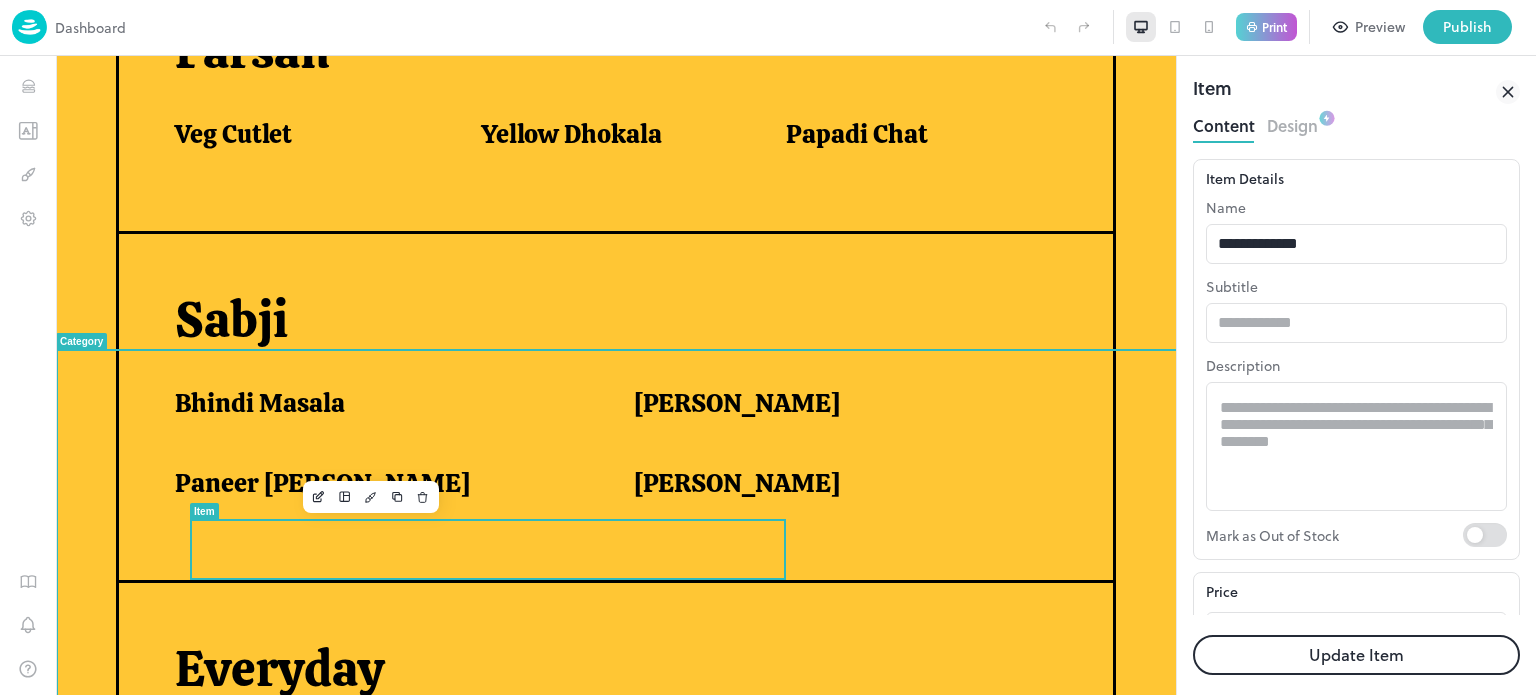scroll, scrollTop: 1085, scrollLeft: 0, axis: vertical 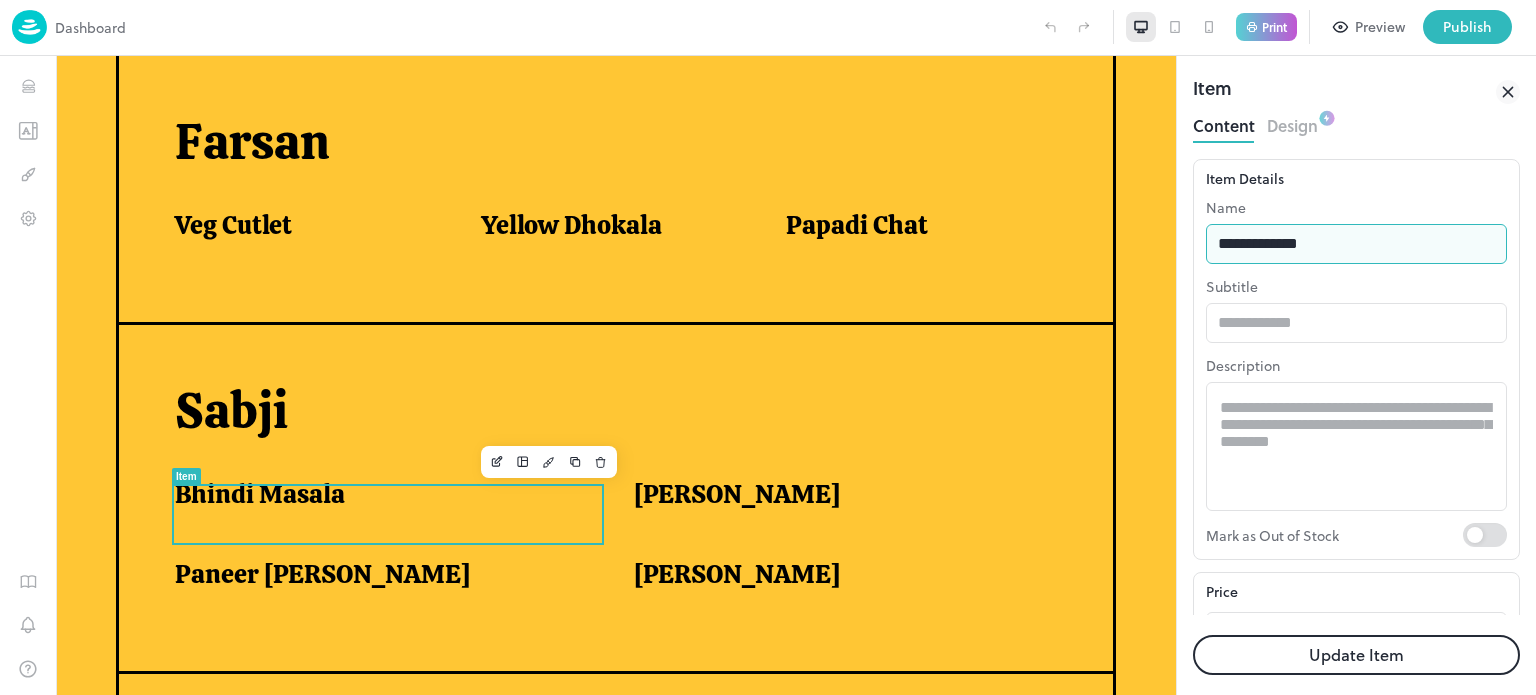 click on "**********" at bounding box center [1356, 244] 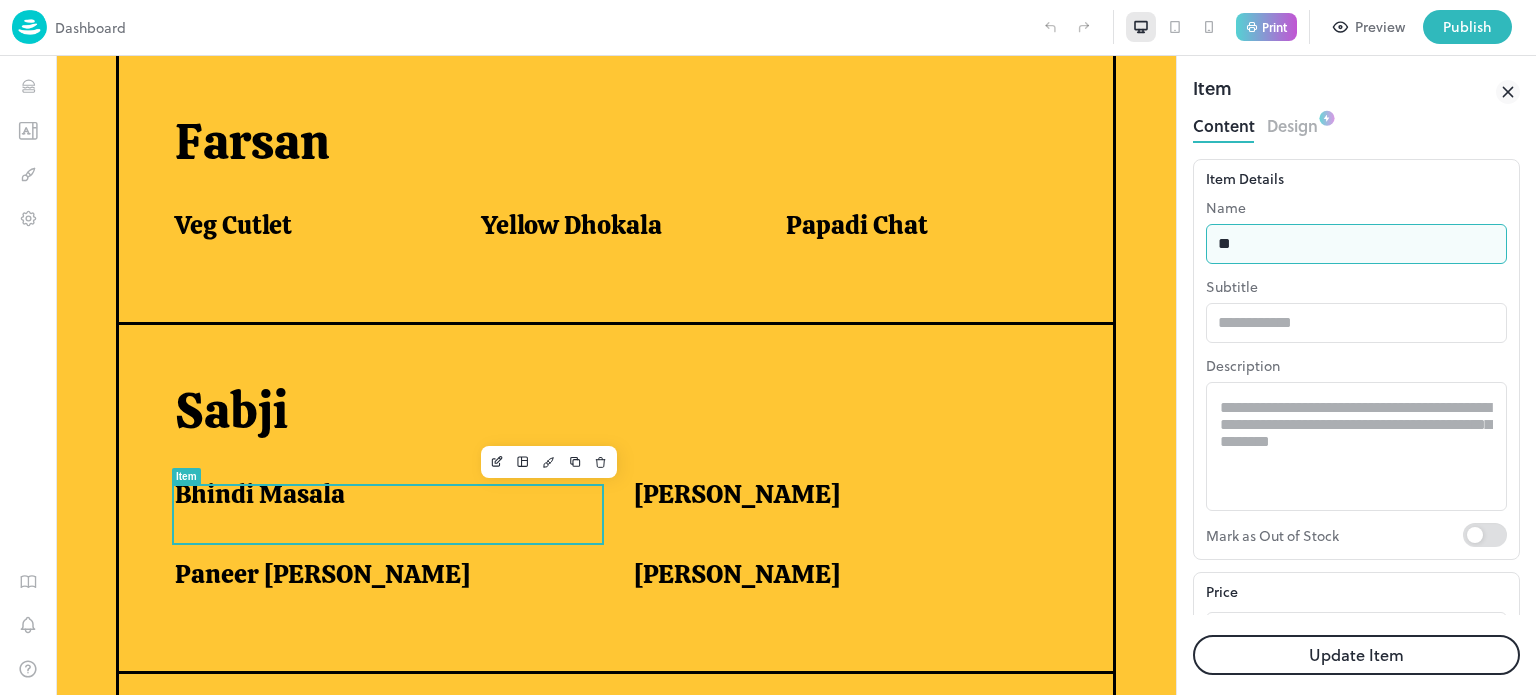 type on "*" 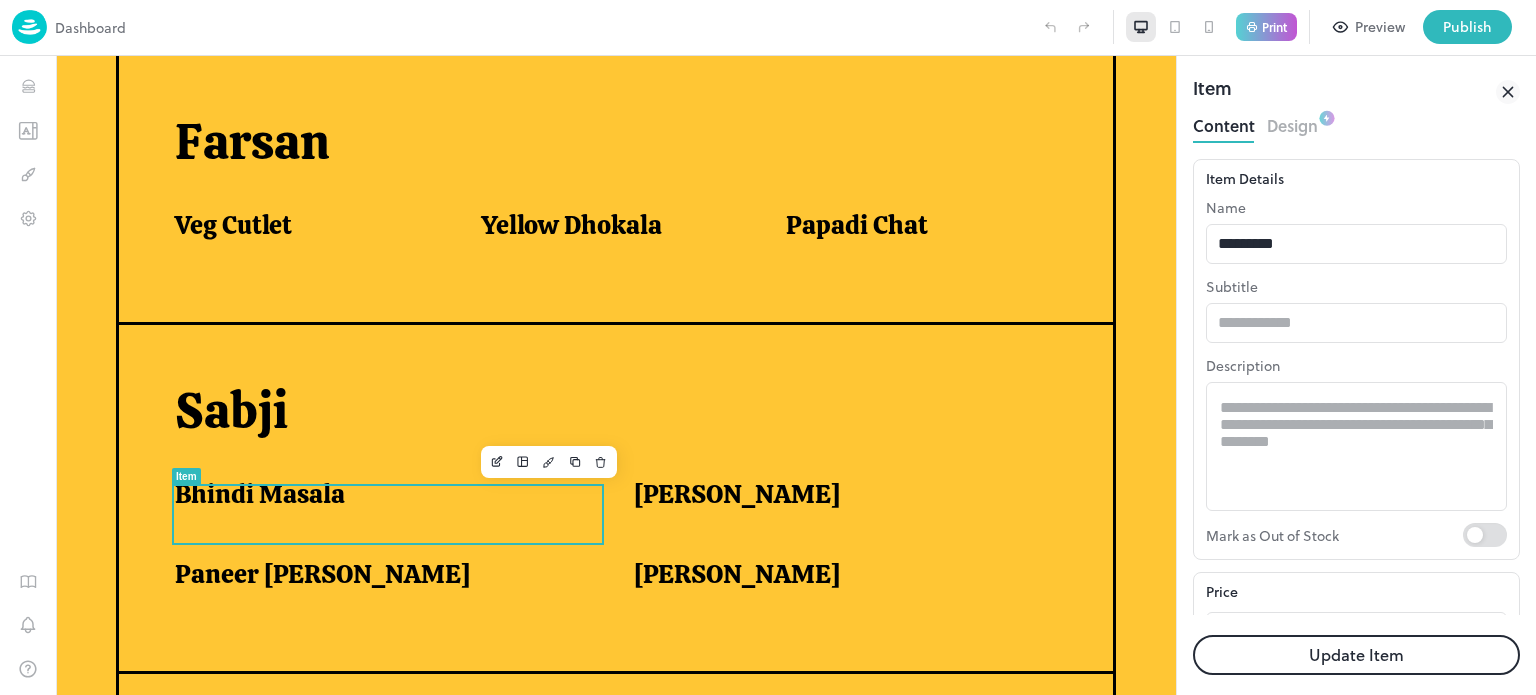 click on "Update Item" at bounding box center [1356, 655] 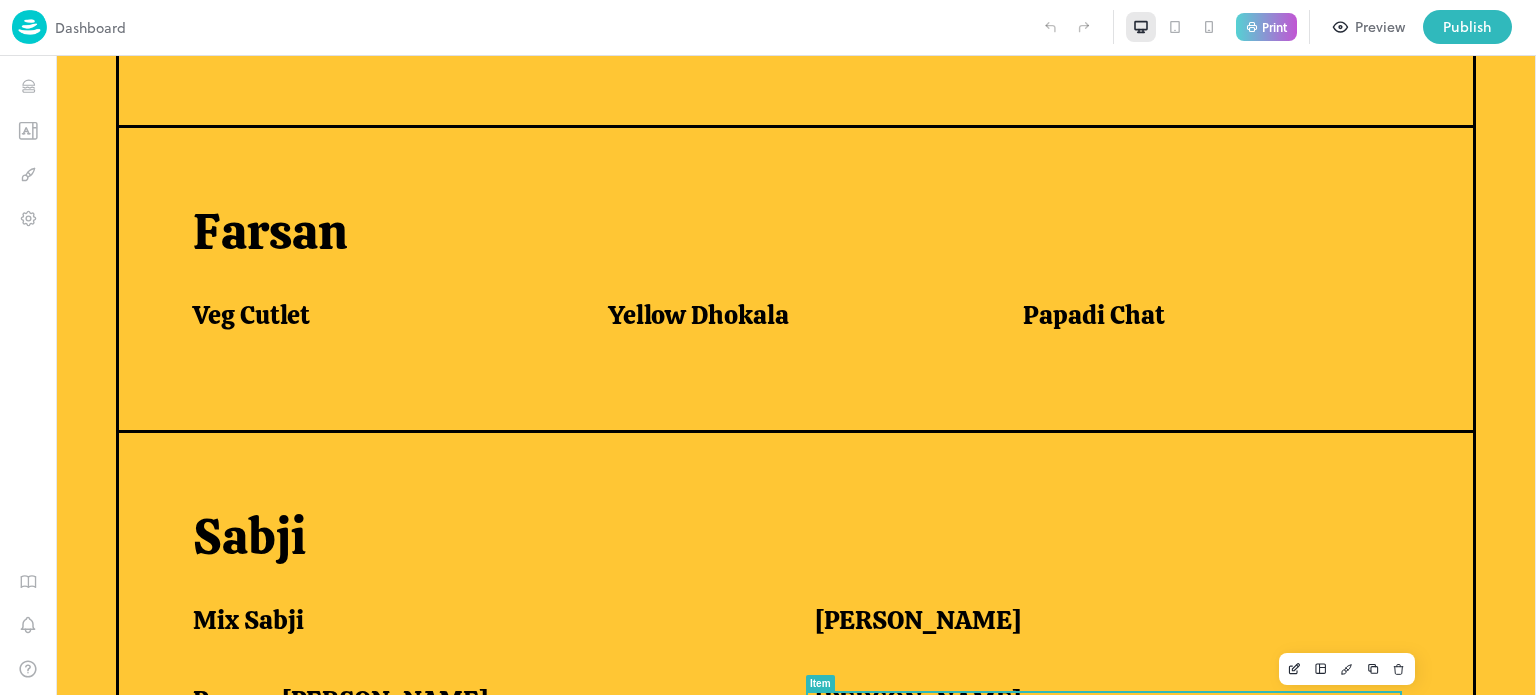 scroll, scrollTop: 1176, scrollLeft: 0, axis: vertical 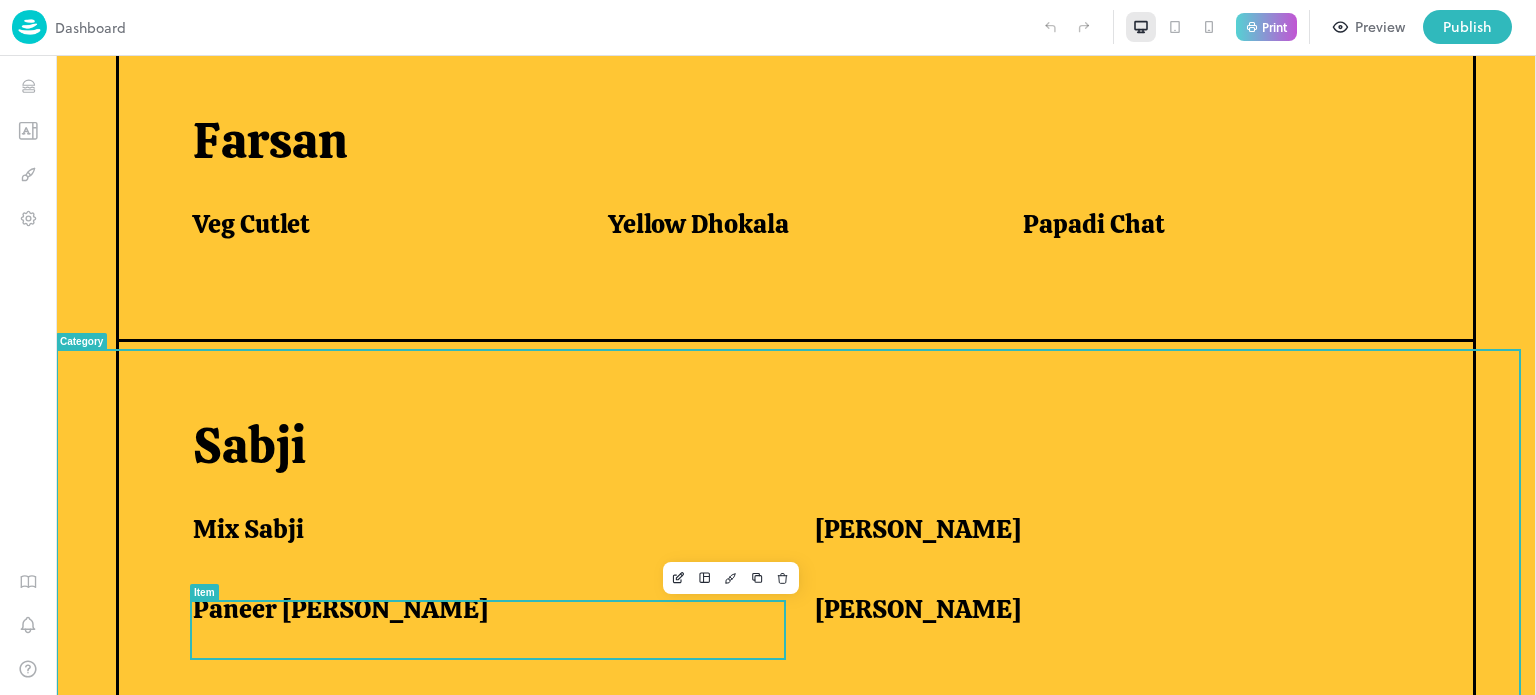 click on "Paneer [PERSON_NAME]" at bounding box center [340, 609] 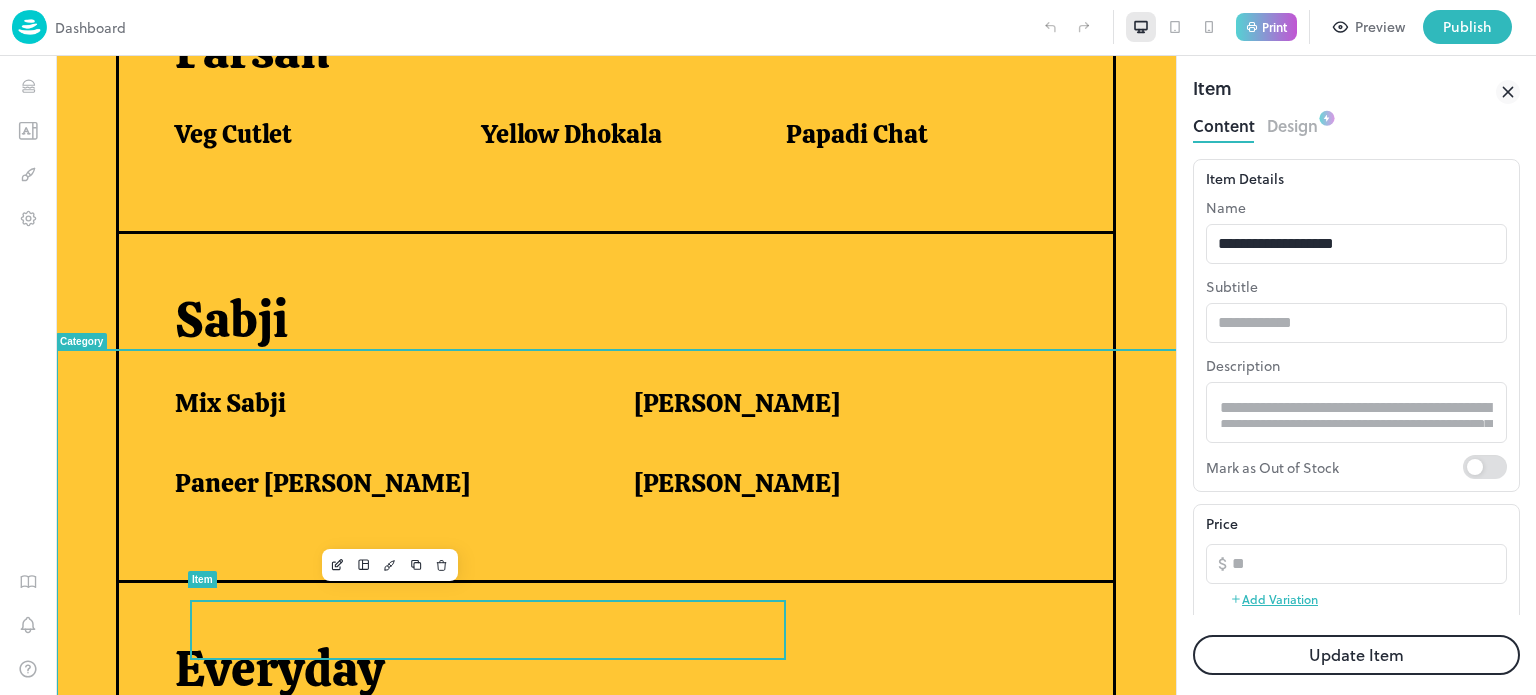 scroll, scrollTop: 1139, scrollLeft: 0, axis: vertical 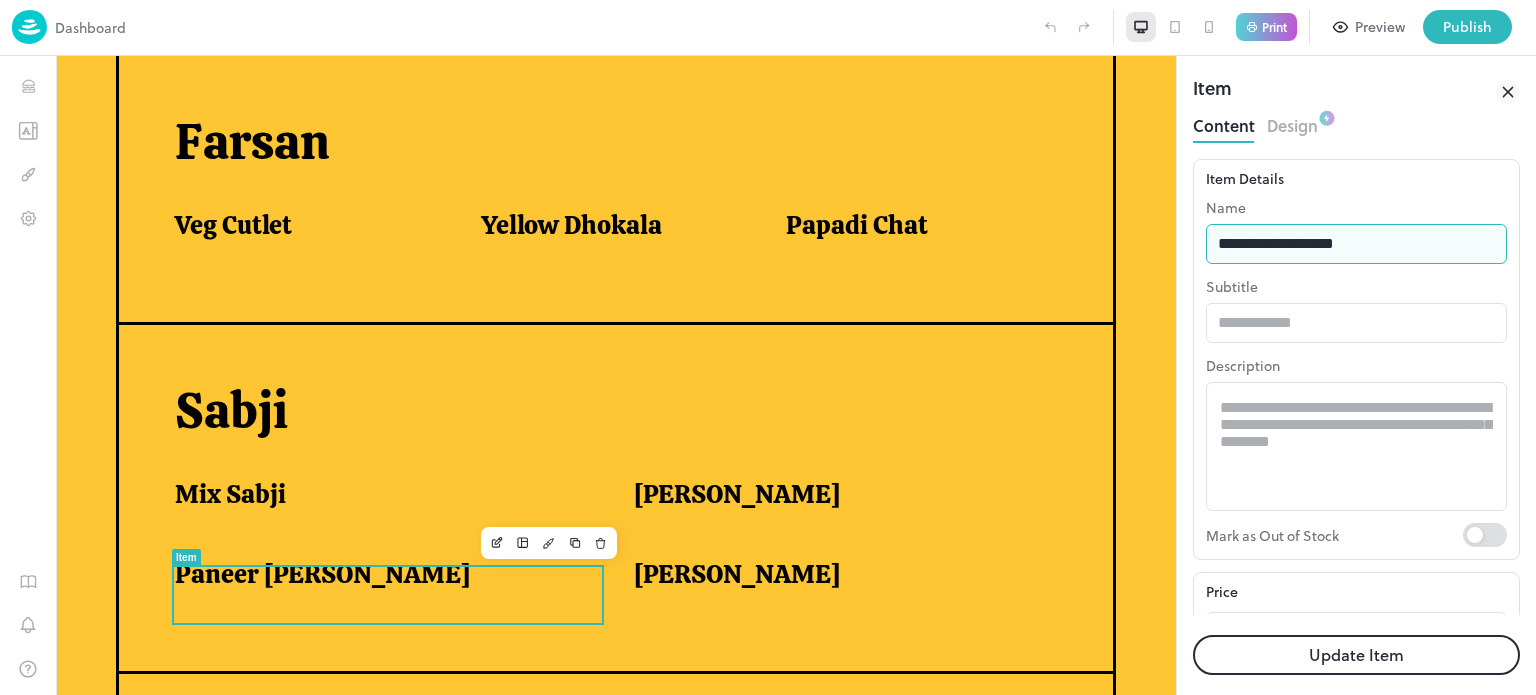 click on "**********" at bounding box center [1356, 244] 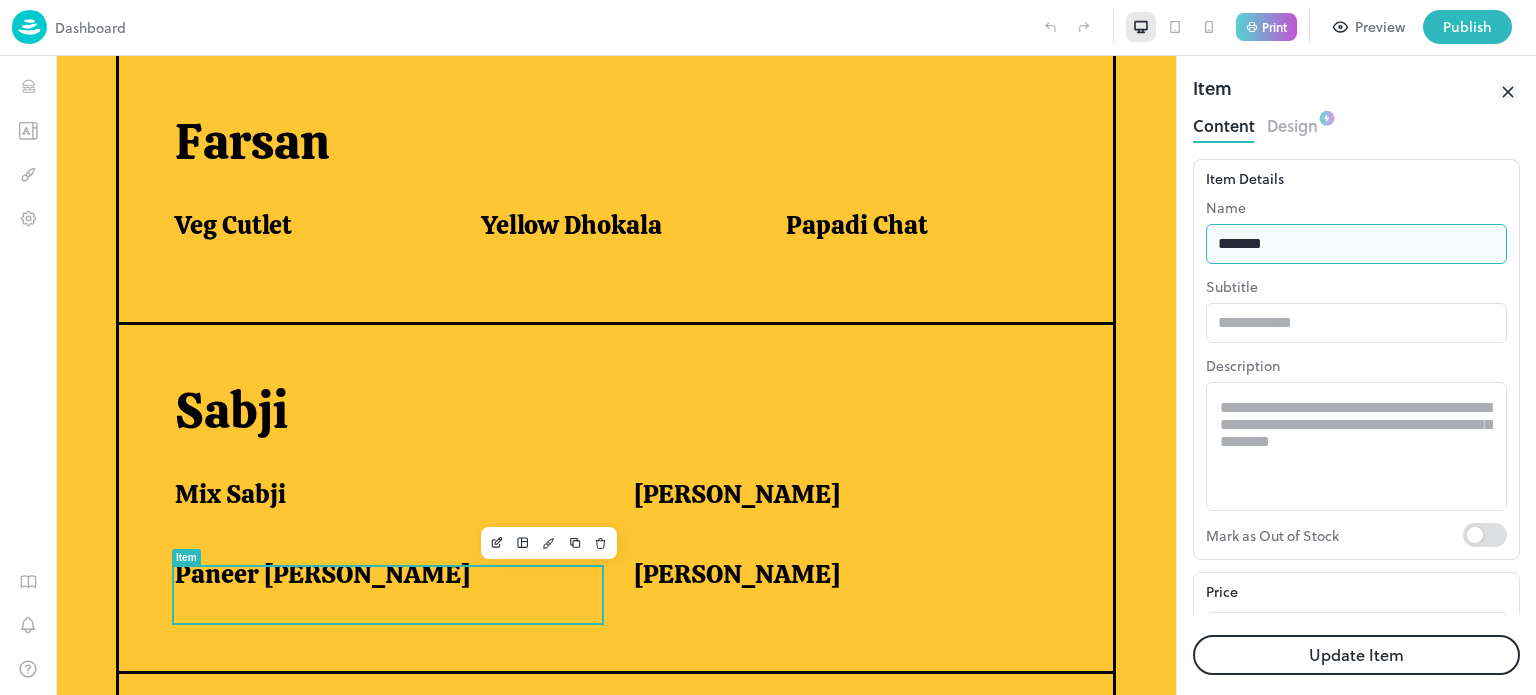 type on "**********" 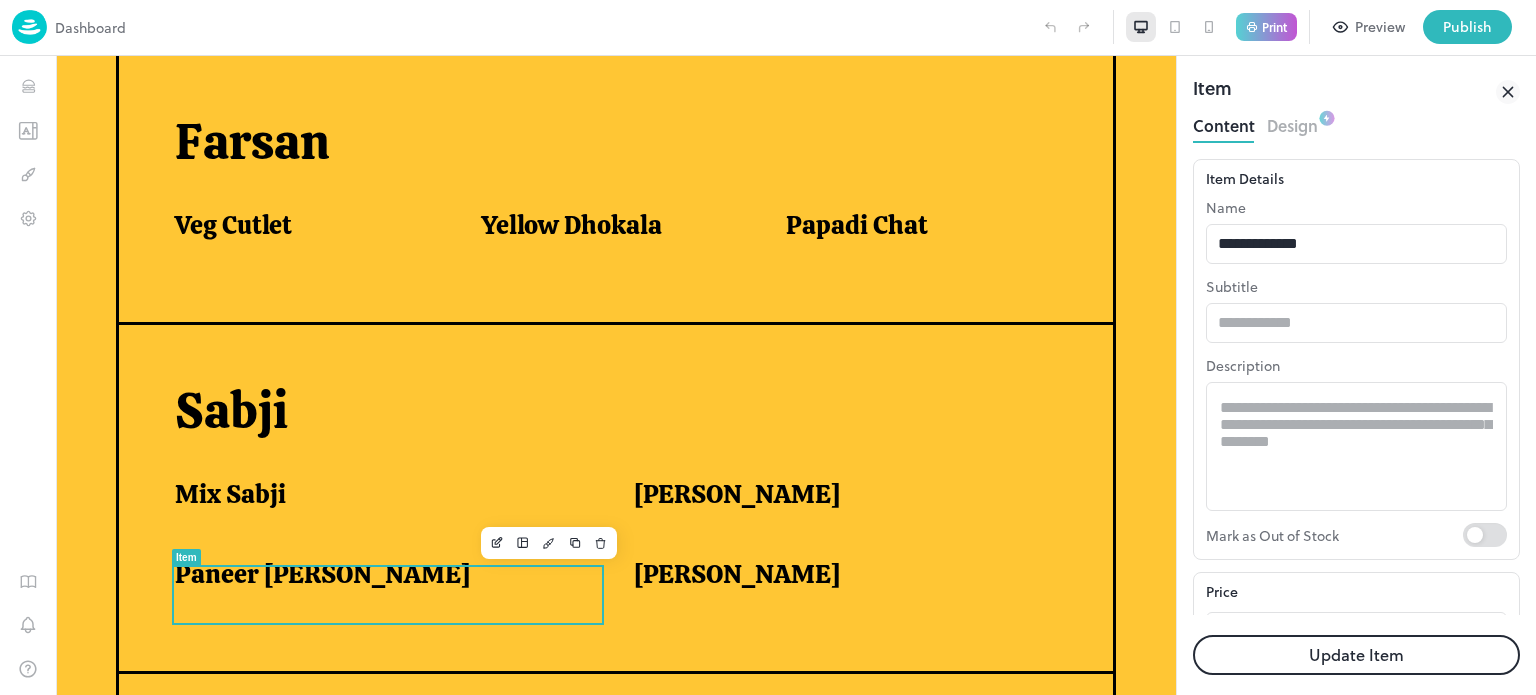 click on "Update Item" at bounding box center [1356, 655] 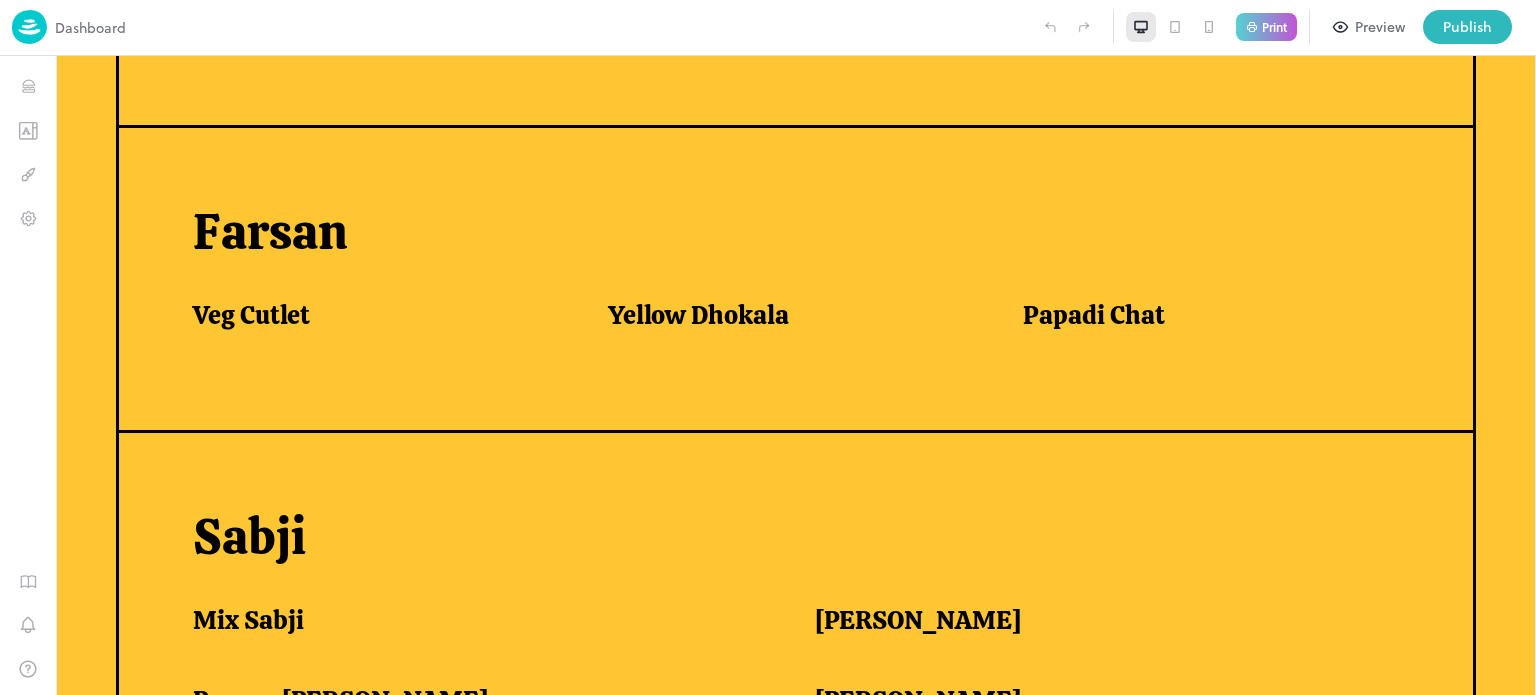 scroll, scrollTop: 1176, scrollLeft: 0, axis: vertical 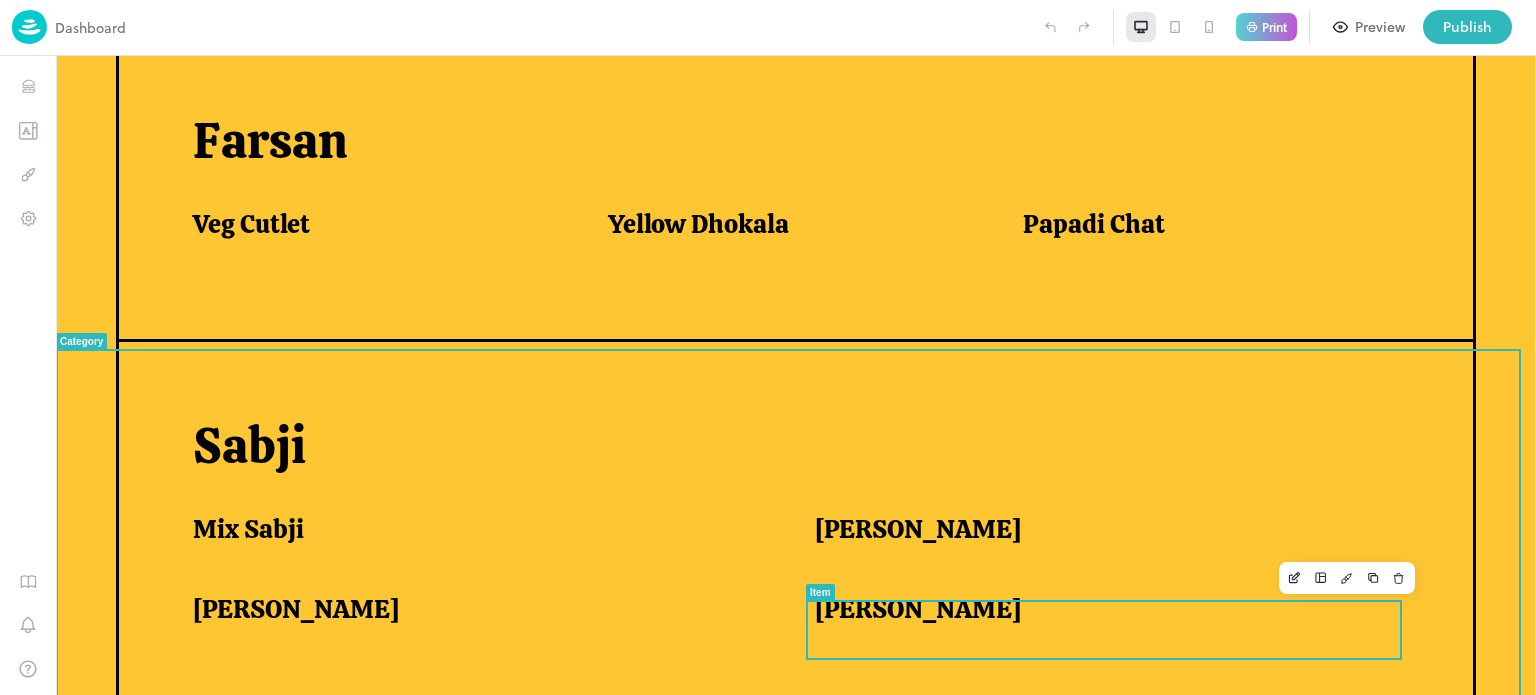 click on "[PERSON_NAME]" at bounding box center [918, 609] 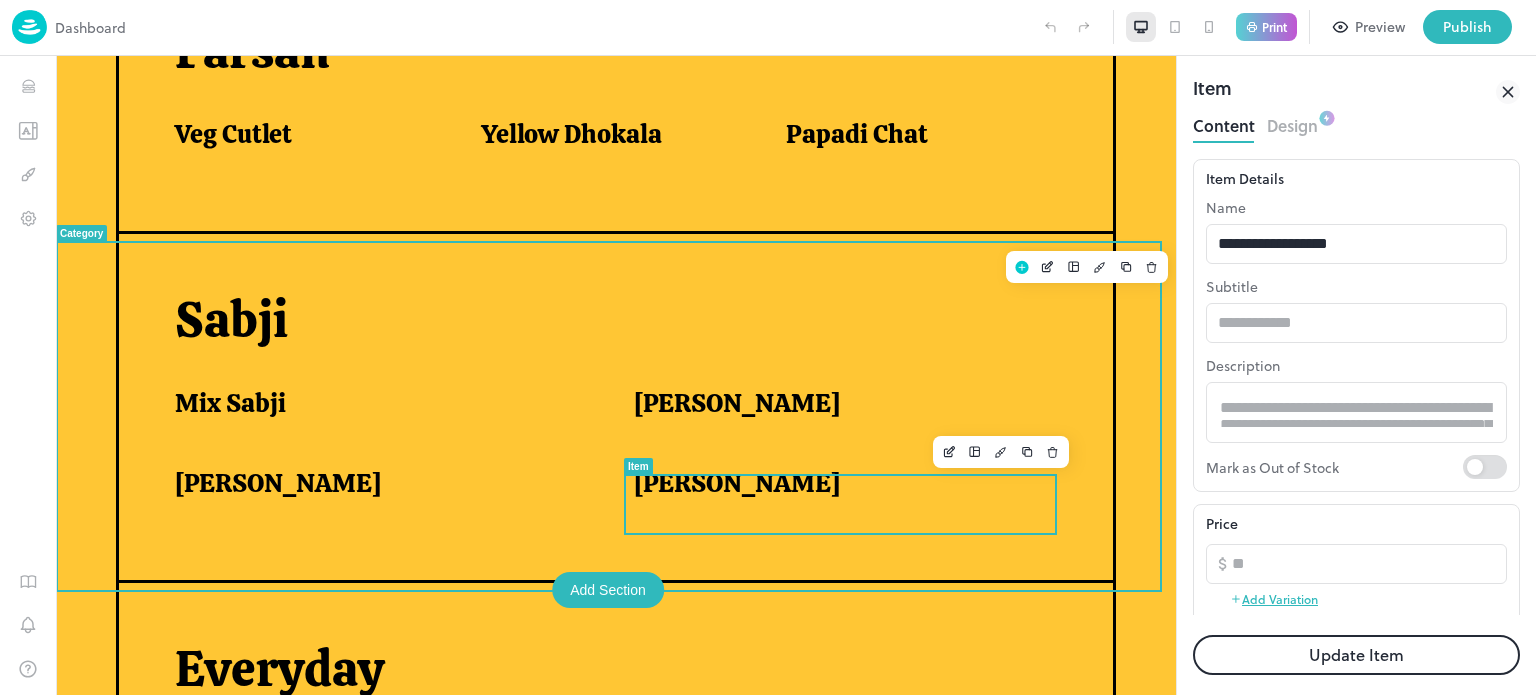 scroll, scrollTop: 0, scrollLeft: 0, axis: both 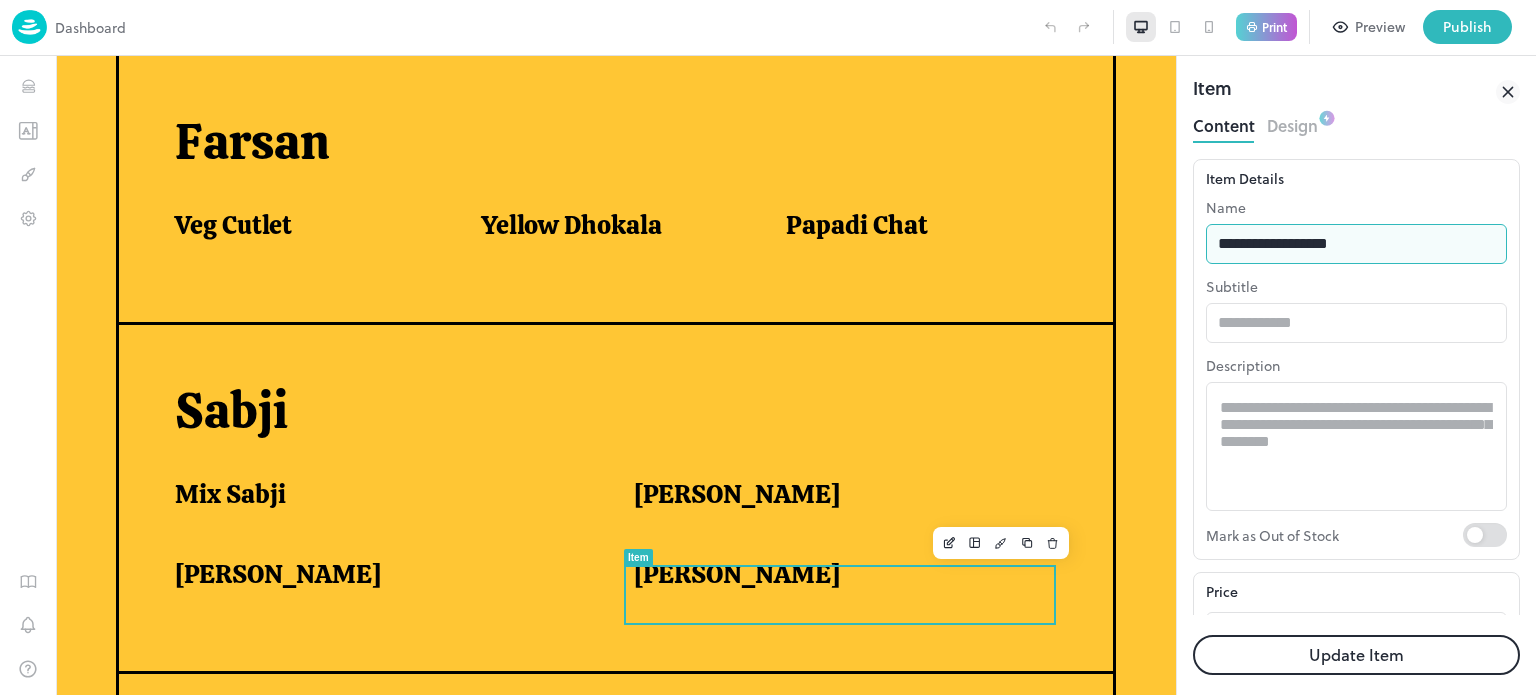 click on "**********" at bounding box center [1356, 244] 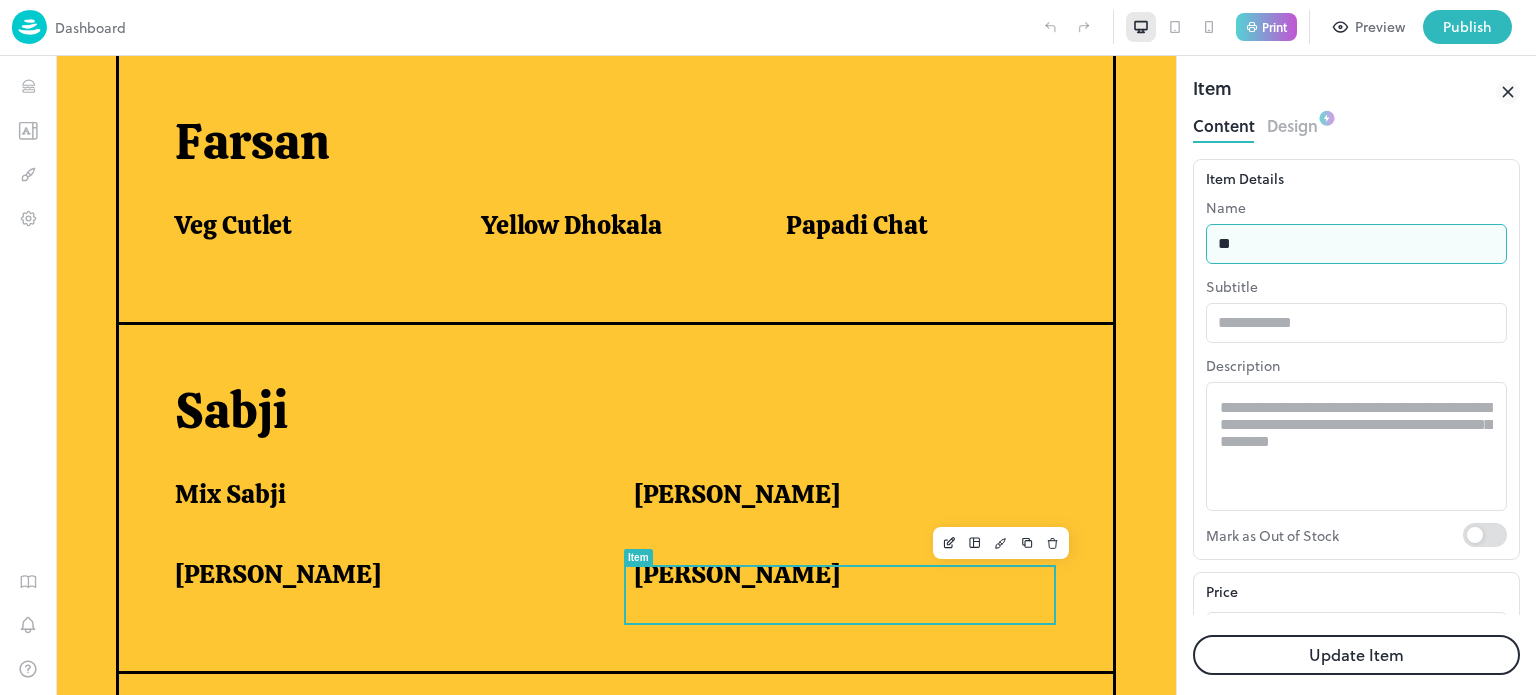type on "*" 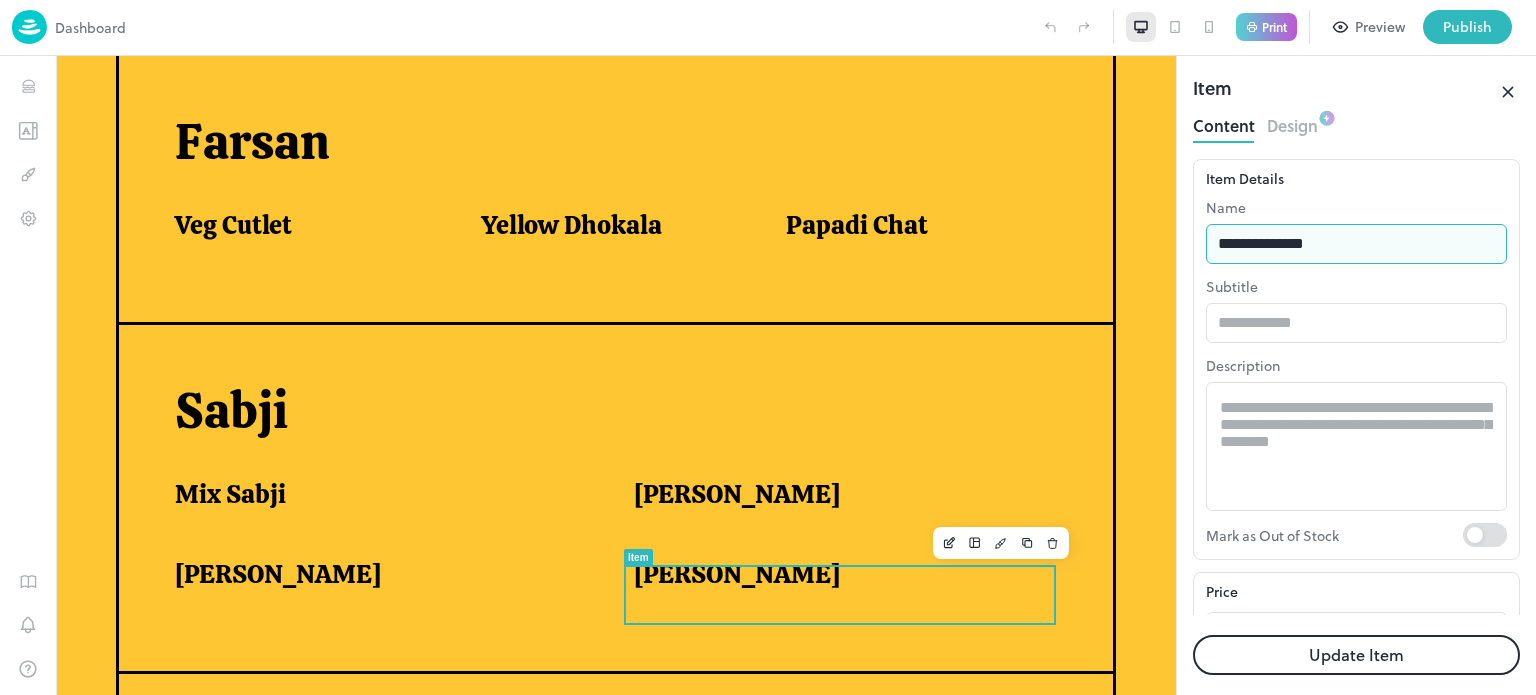 click on "**********" at bounding box center (1356, 244) 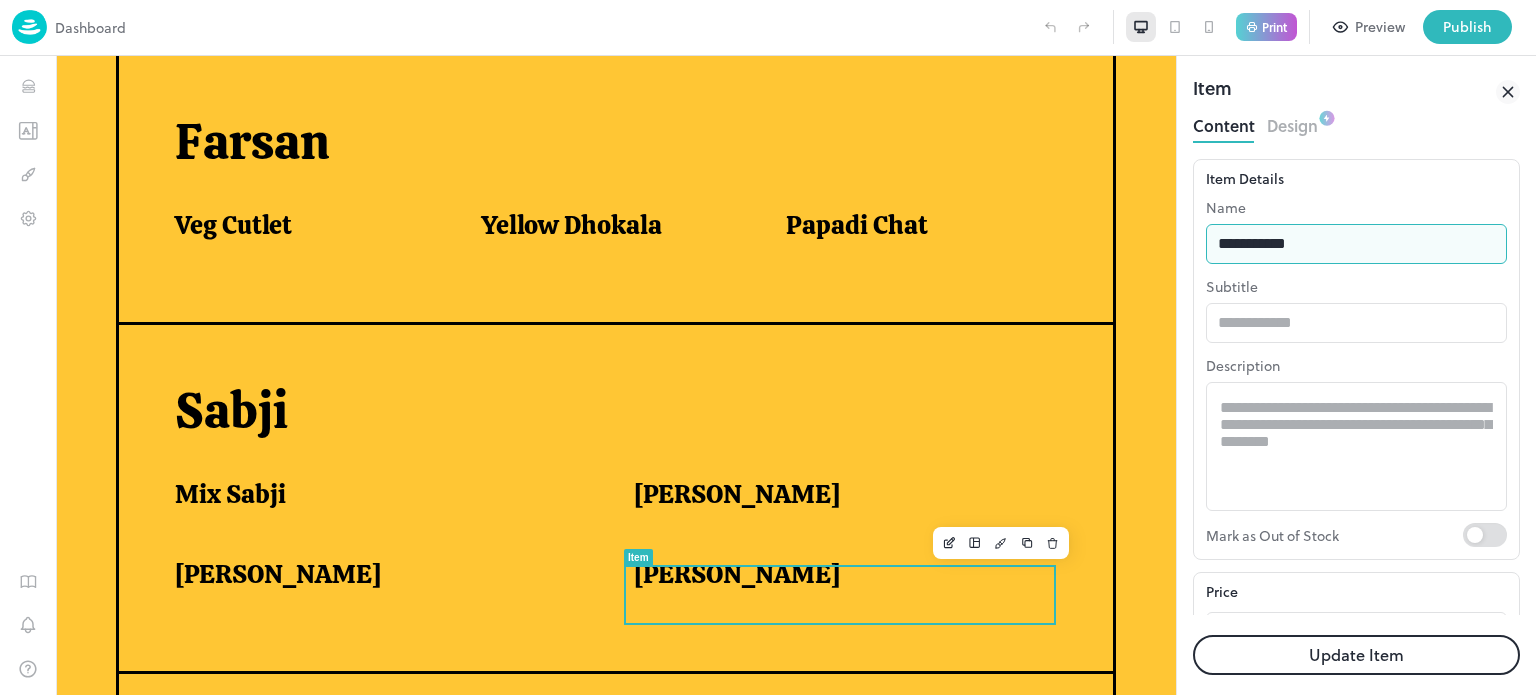 type on "**********" 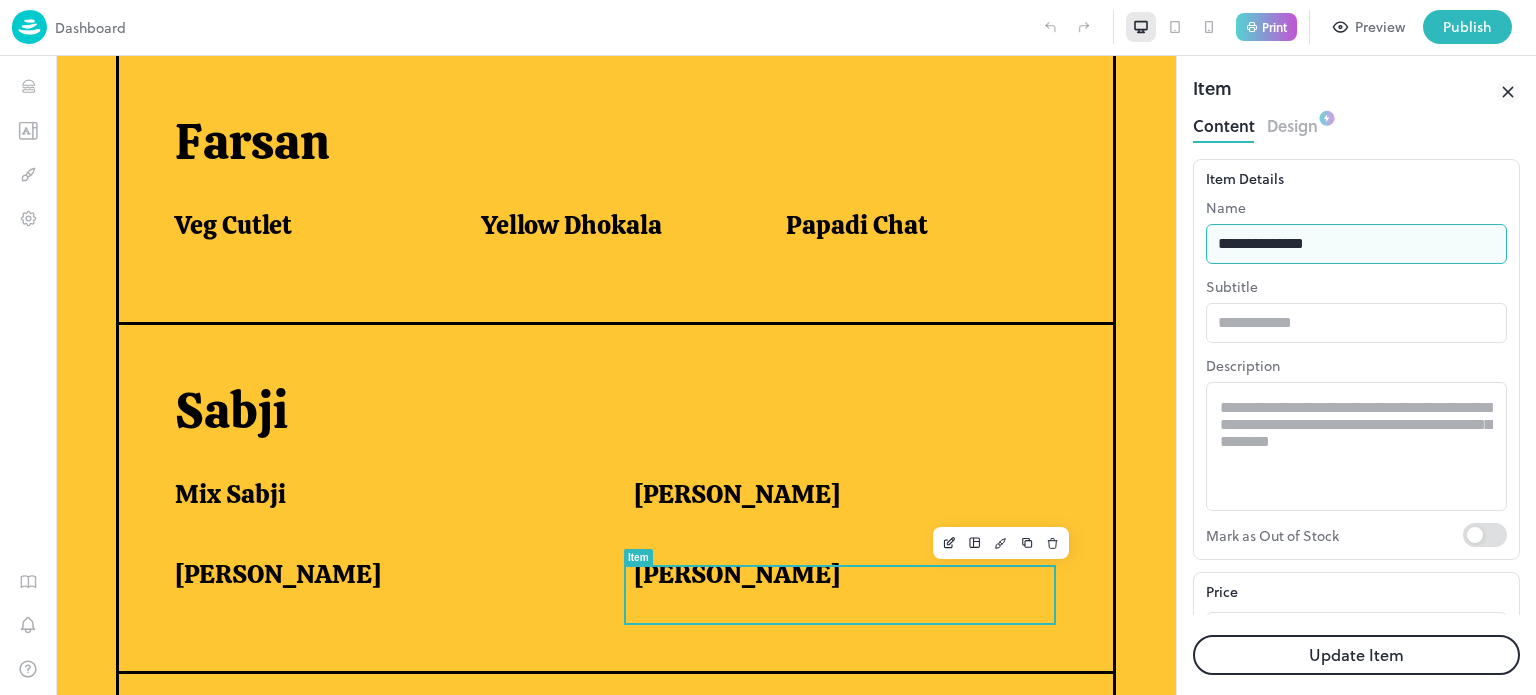 click on "Update Item" at bounding box center [1356, 655] 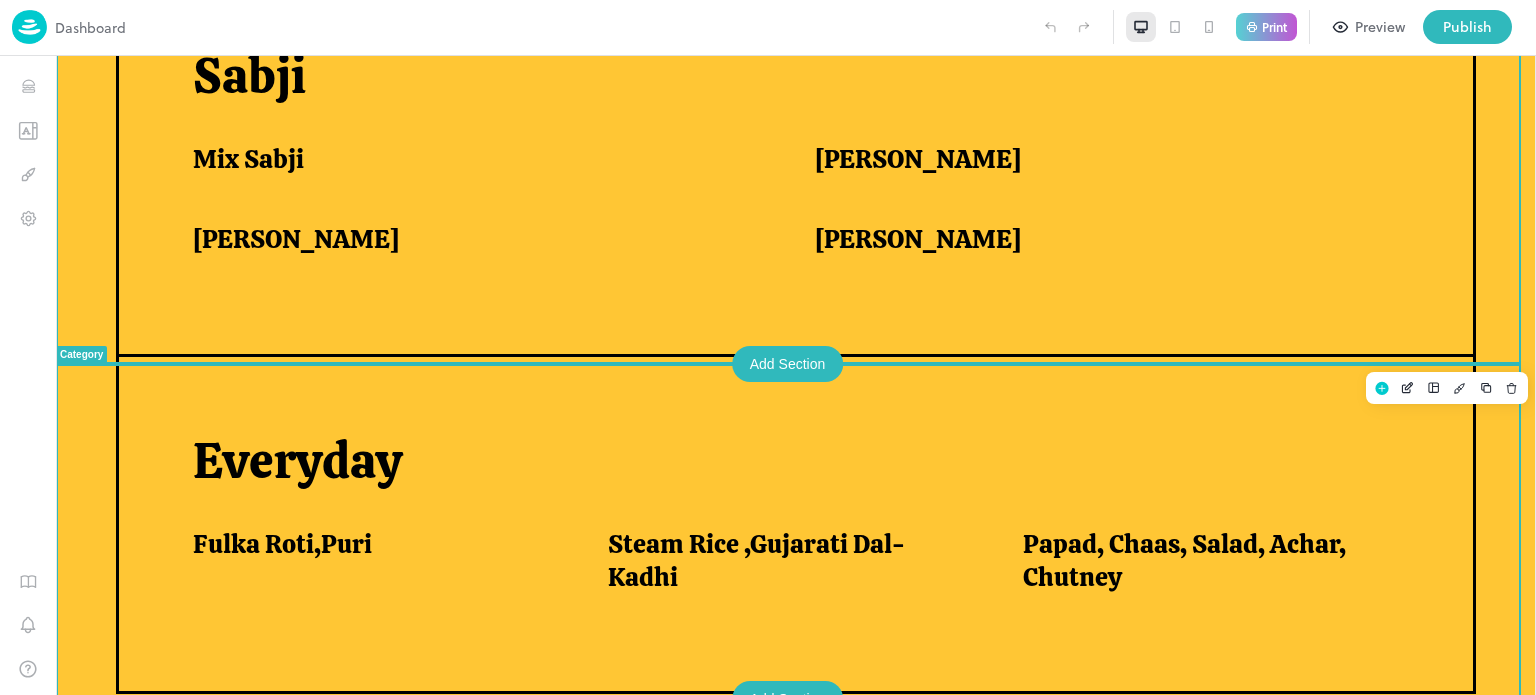 scroll, scrollTop: 1547, scrollLeft: 0, axis: vertical 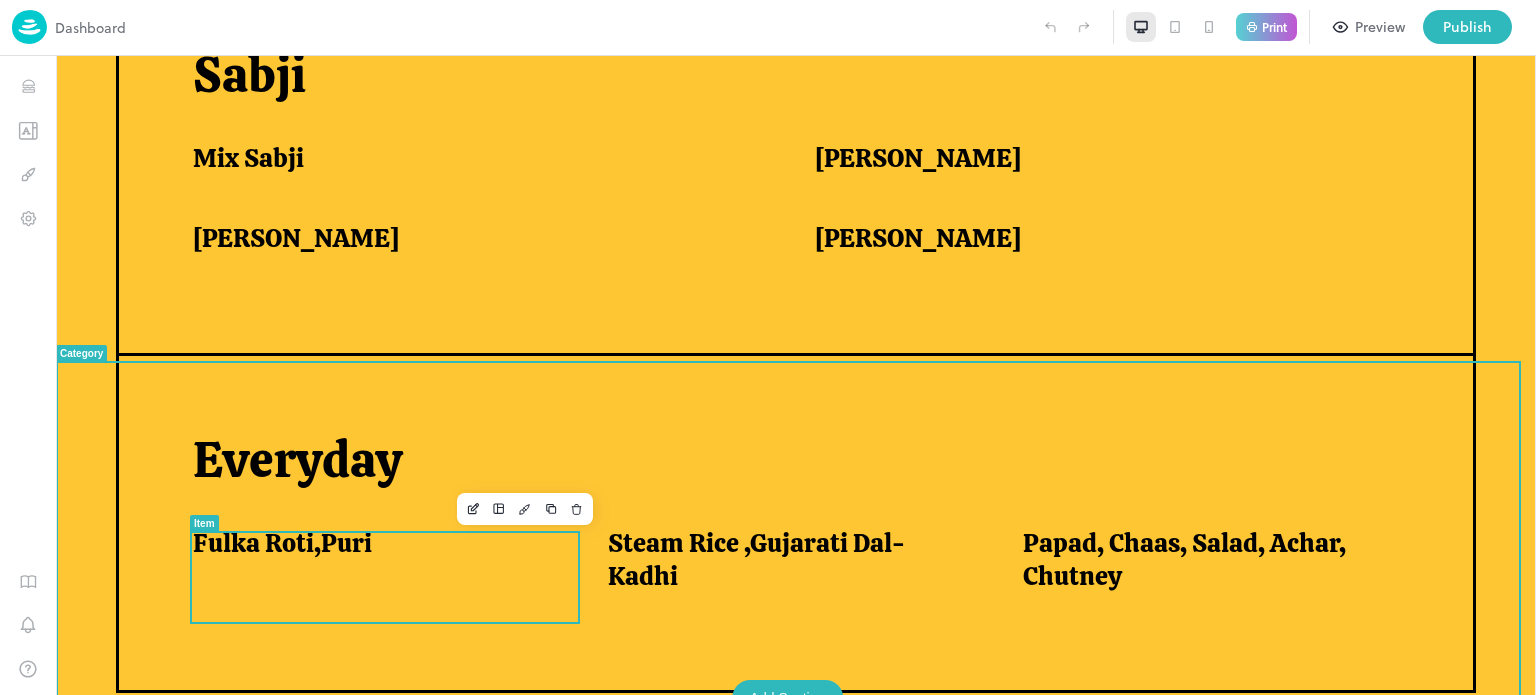 click on "Fulka Roti,Puri" at bounding box center (376, 543) 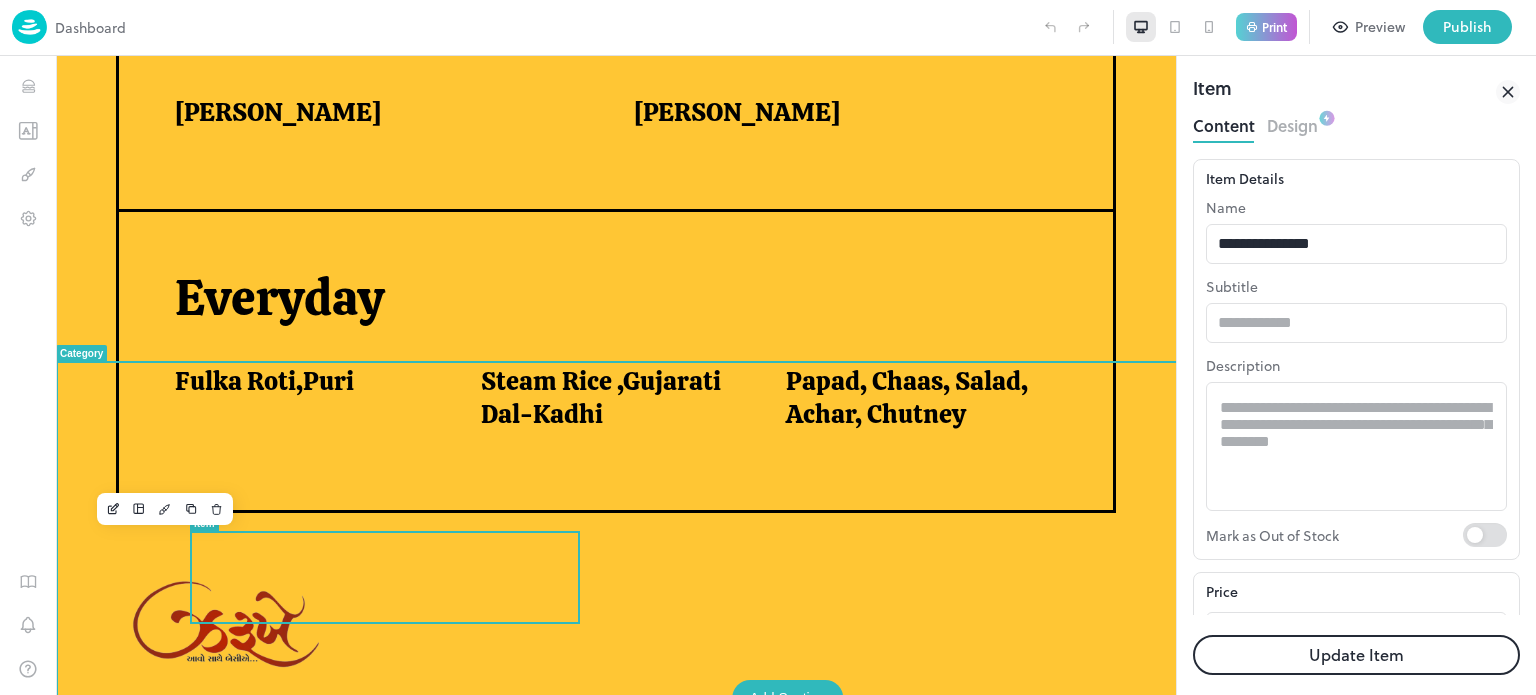 scroll, scrollTop: 1456, scrollLeft: 0, axis: vertical 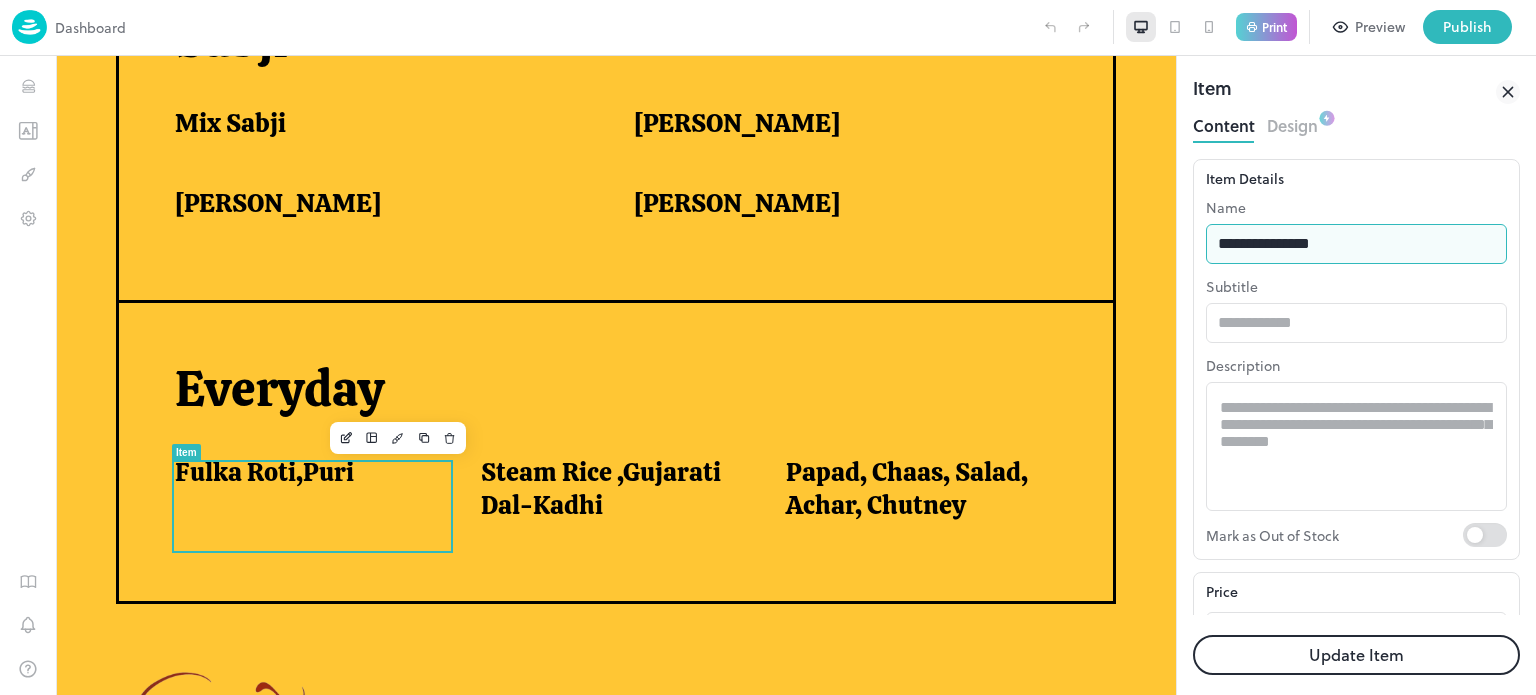click on "**********" at bounding box center (1356, 244) 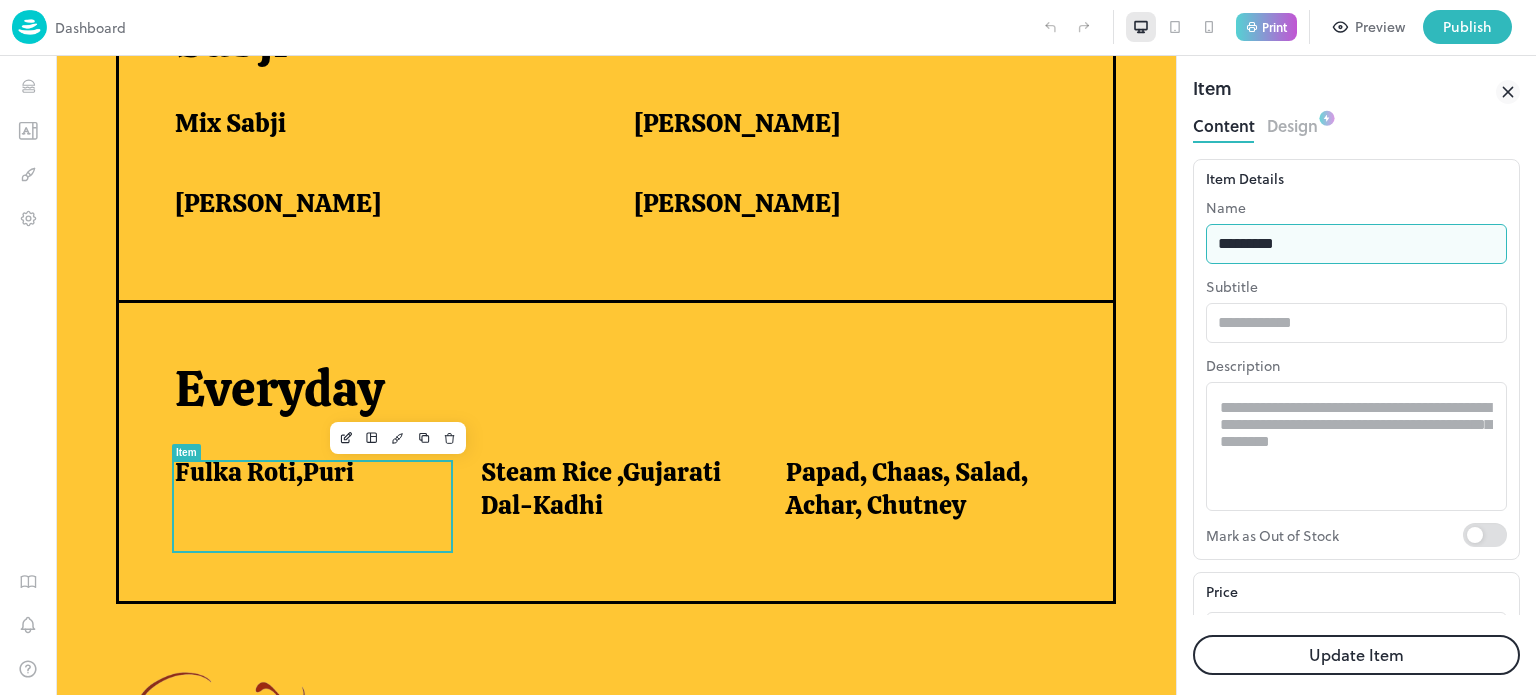 type on "**********" 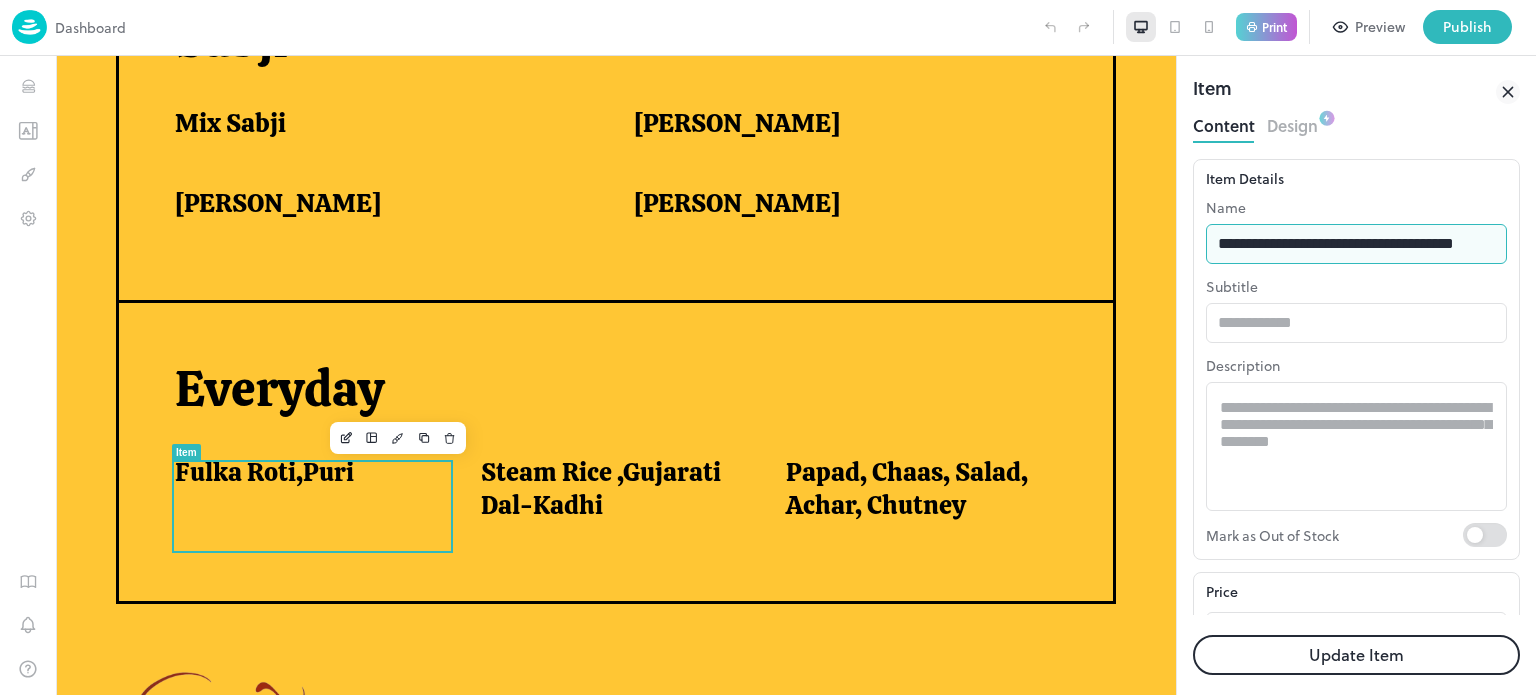click on "Update Item" at bounding box center [1356, 655] 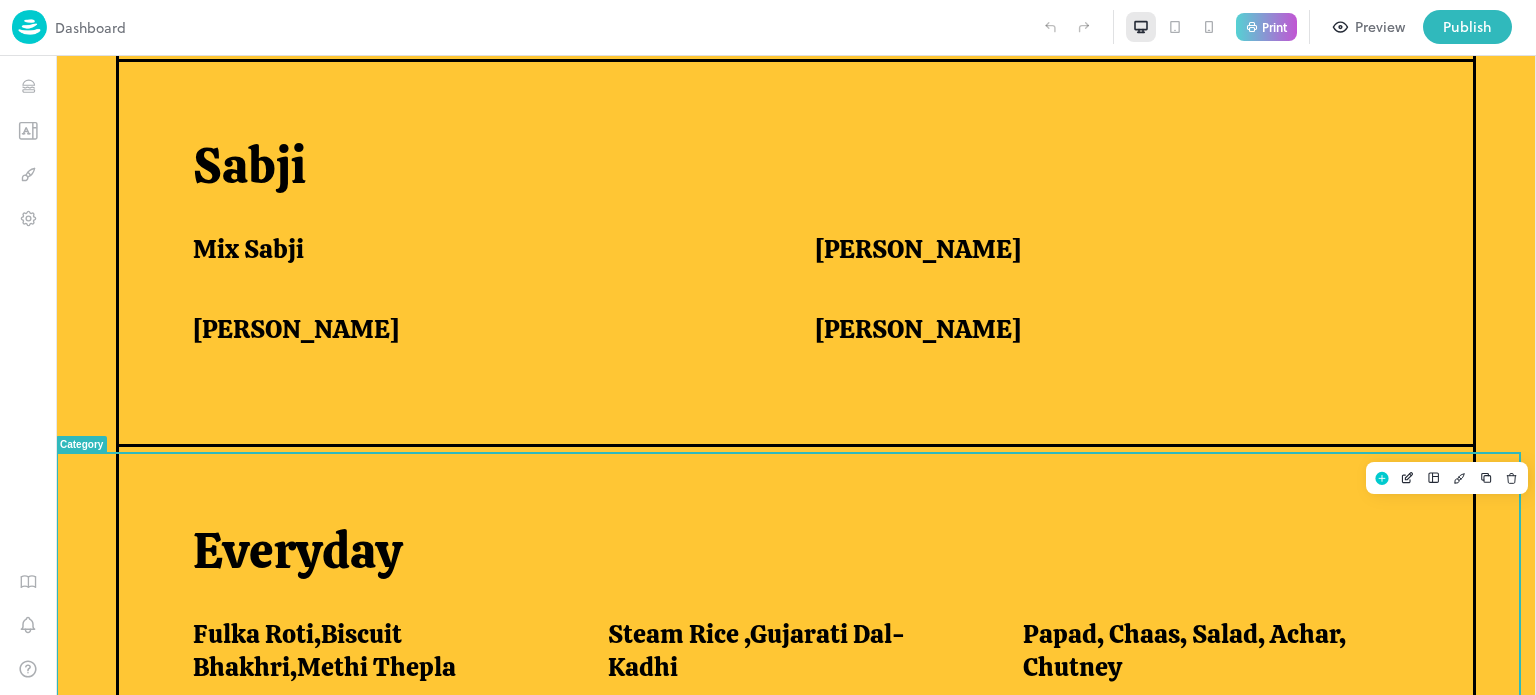 scroll, scrollTop: 1547, scrollLeft: 0, axis: vertical 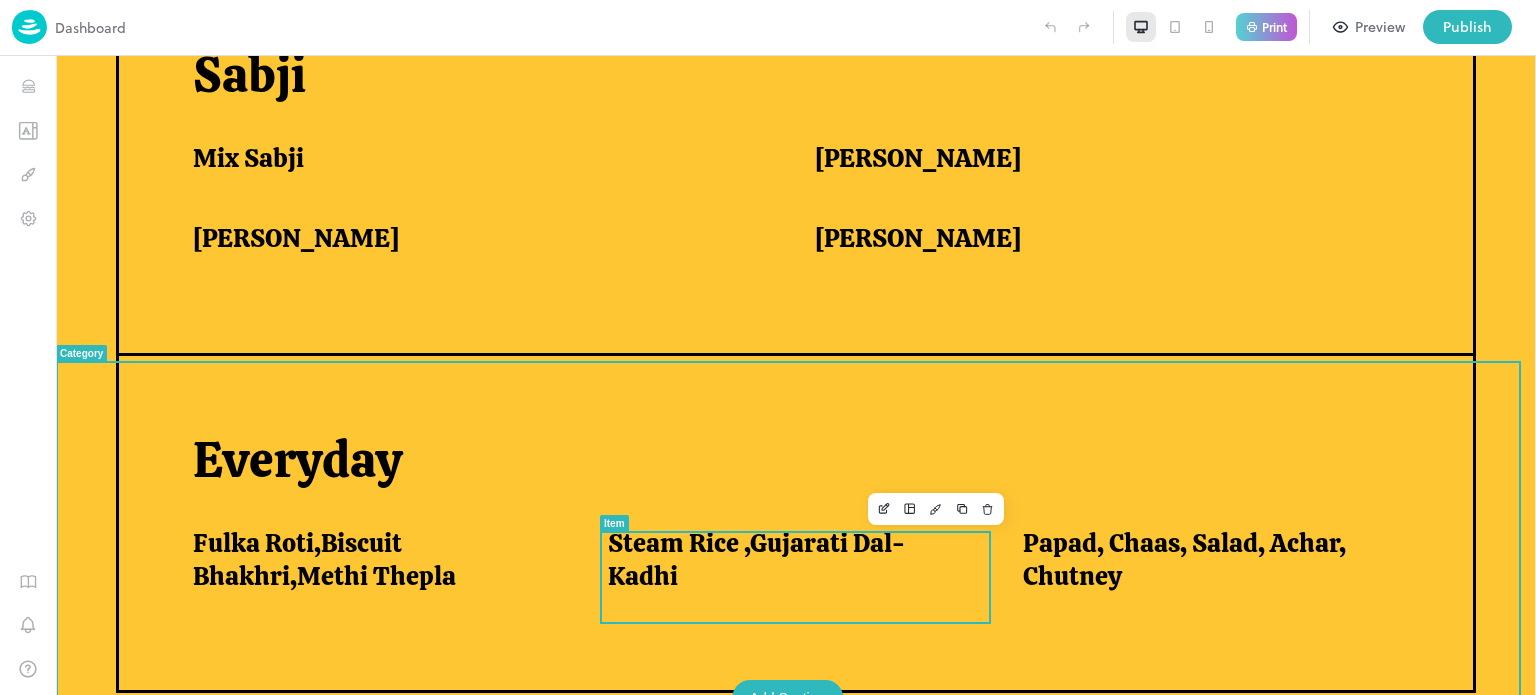 click on "Steam Rice ,Gujarati Dal-Kadhi" at bounding box center (791, 559) 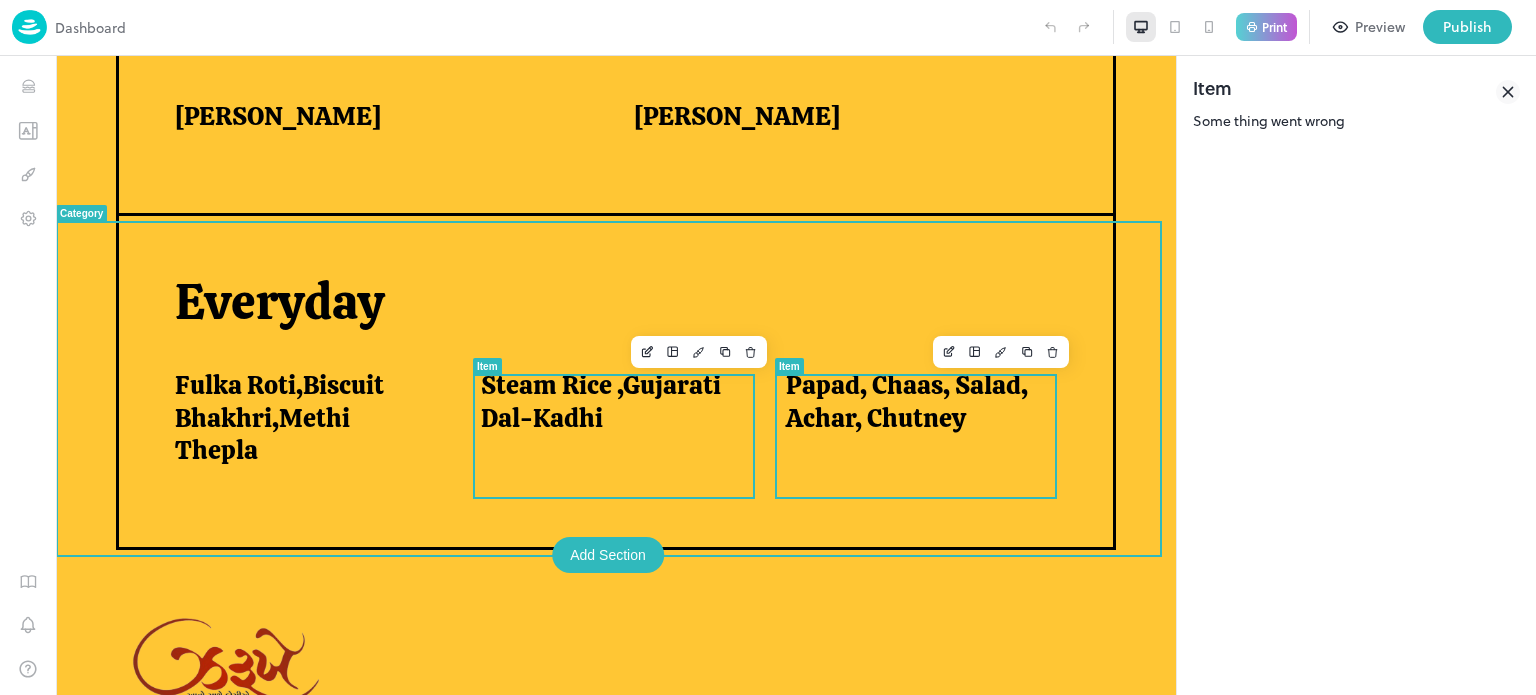 scroll, scrollTop: 1456, scrollLeft: 0, axis: vertical 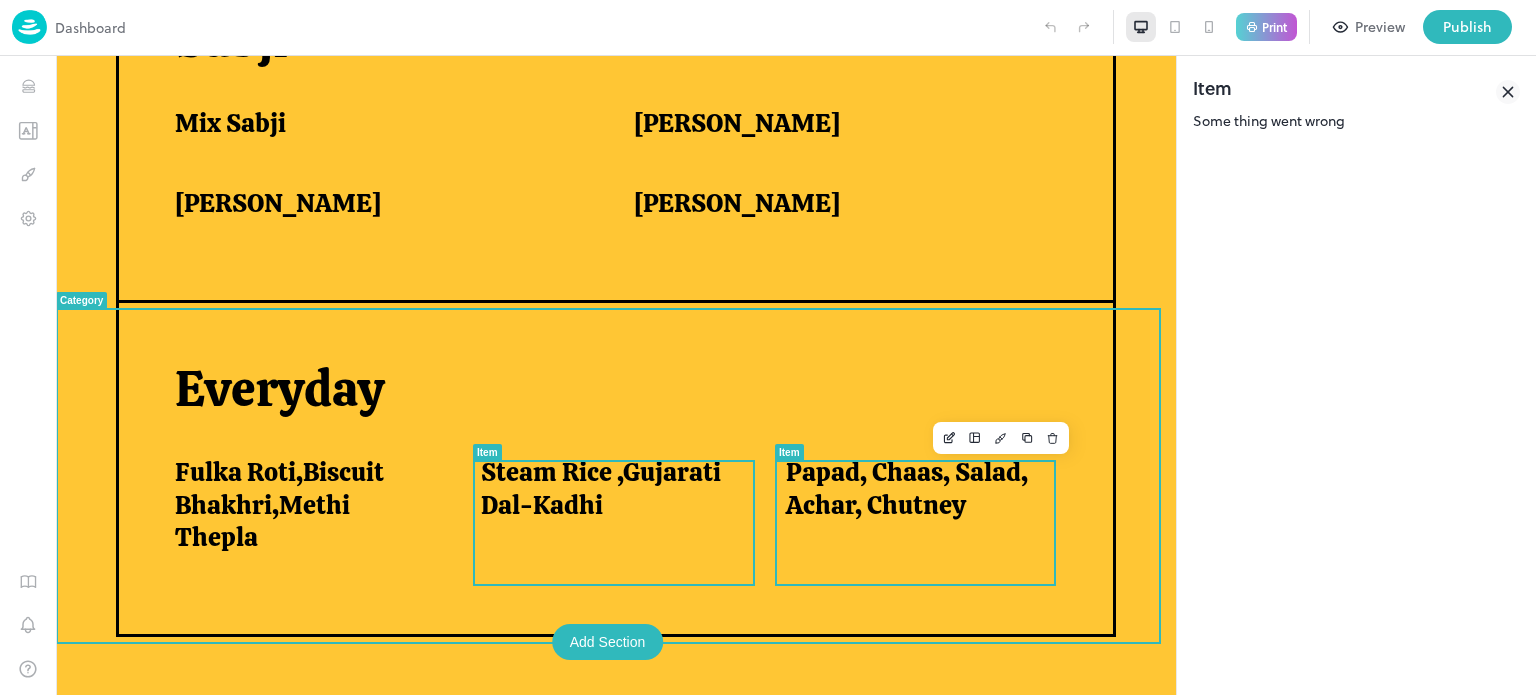 click on "Papad, Chaas, Salad, Achar, Chutney" at bounding box center (914, 493) 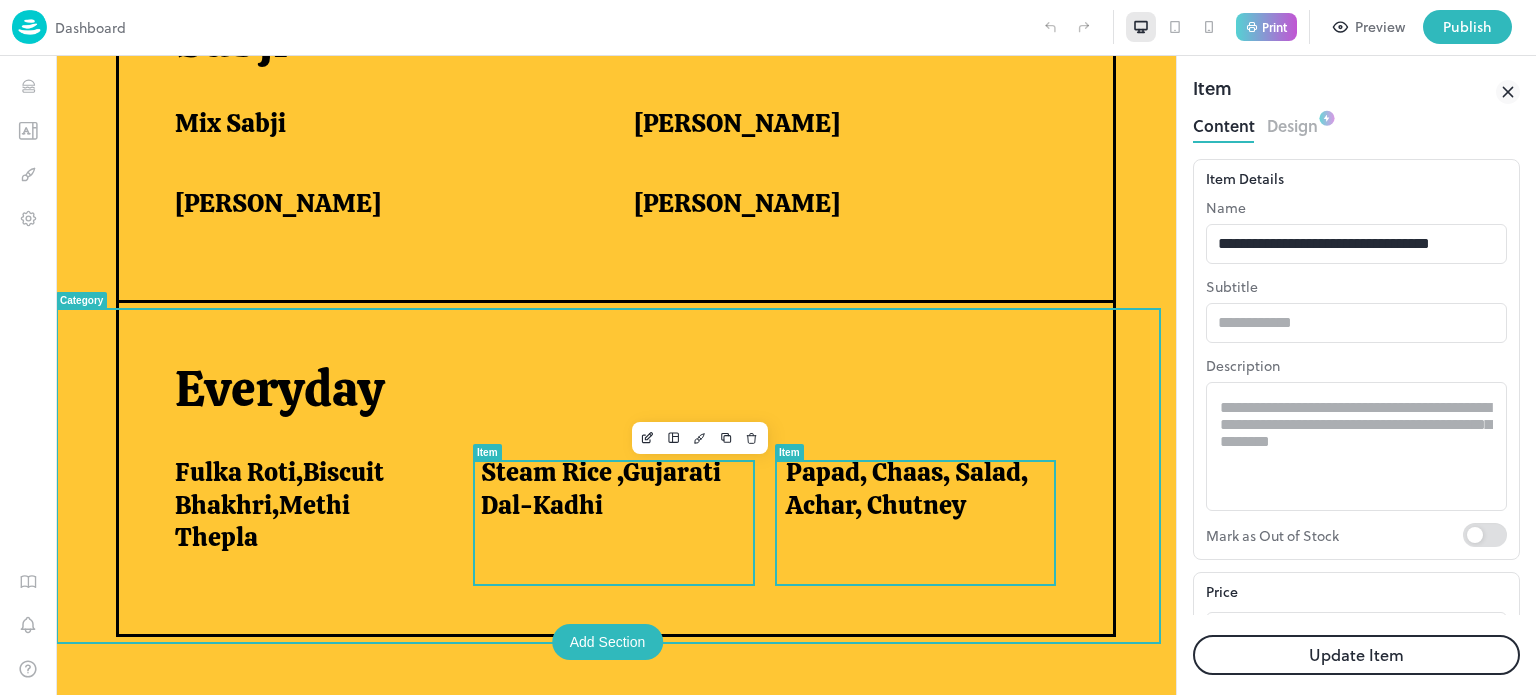 click on "Steam Rice ,Gujarati Dal-Kadhi" at bounding box center (609, 488) 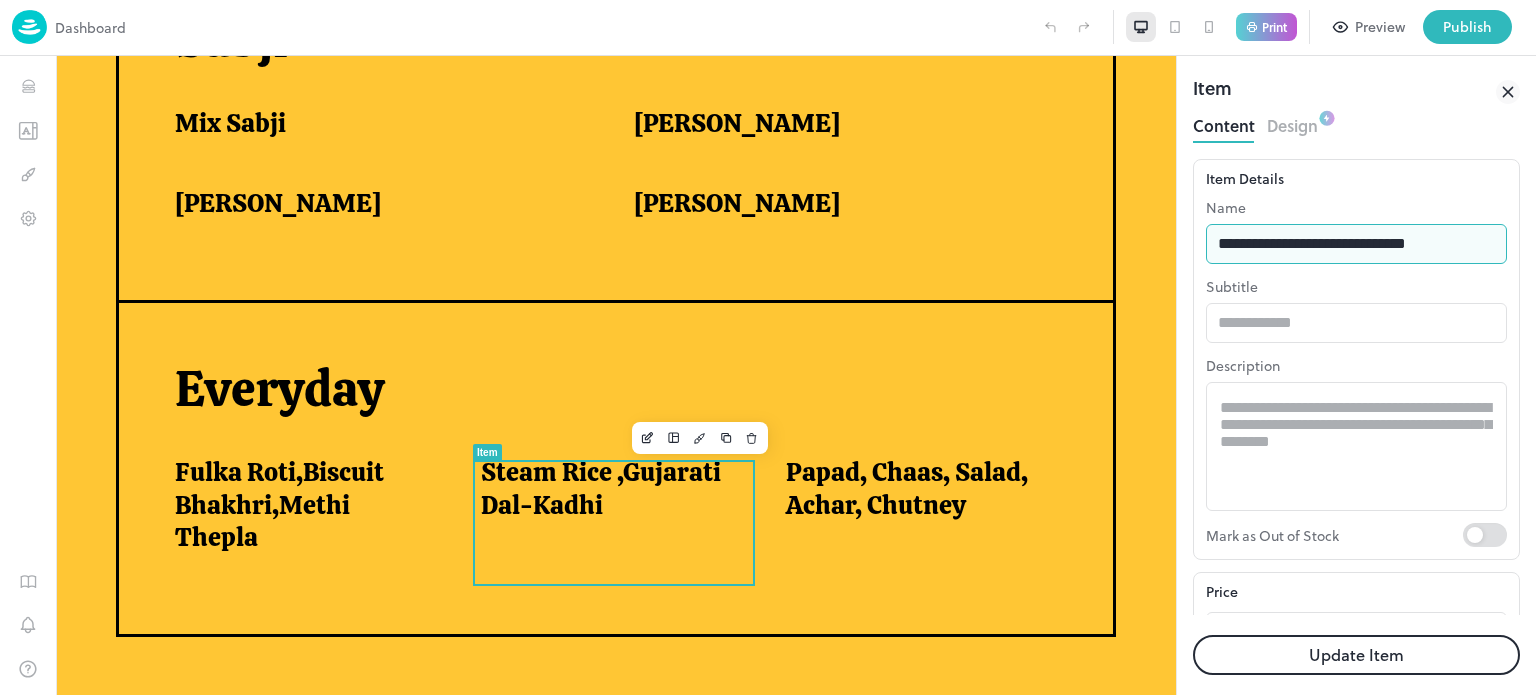 click on "**********" at bounding box center [1356, 244] 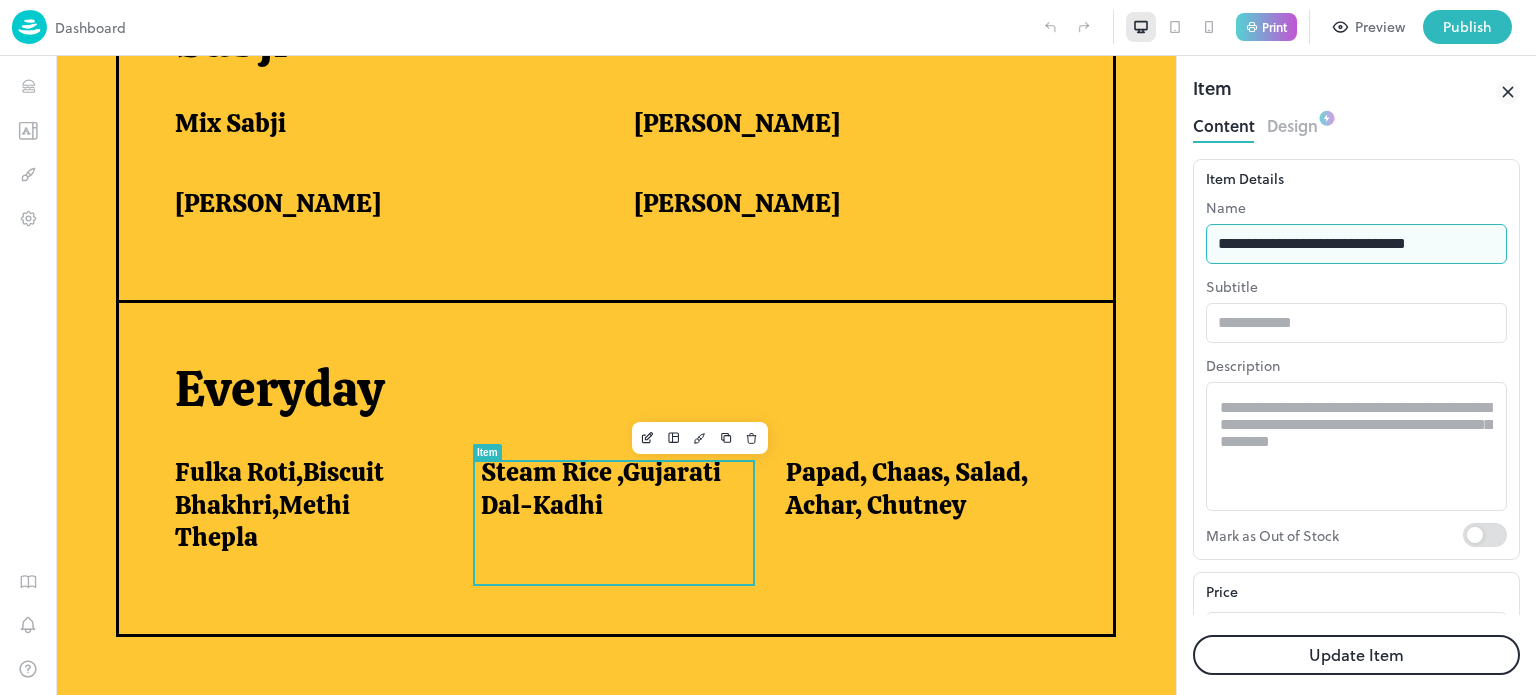 type on "**********" 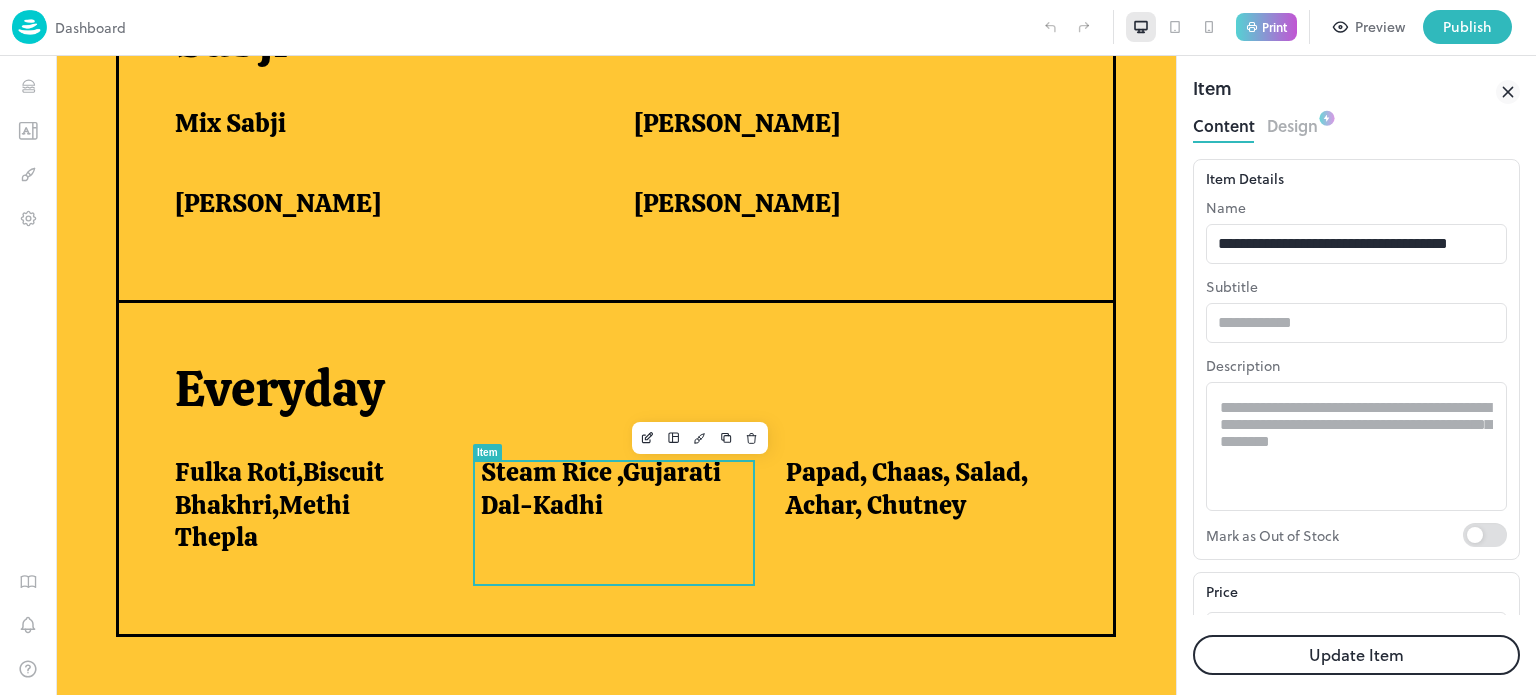 click on "Update Item" at bounding box center [1356, 655] 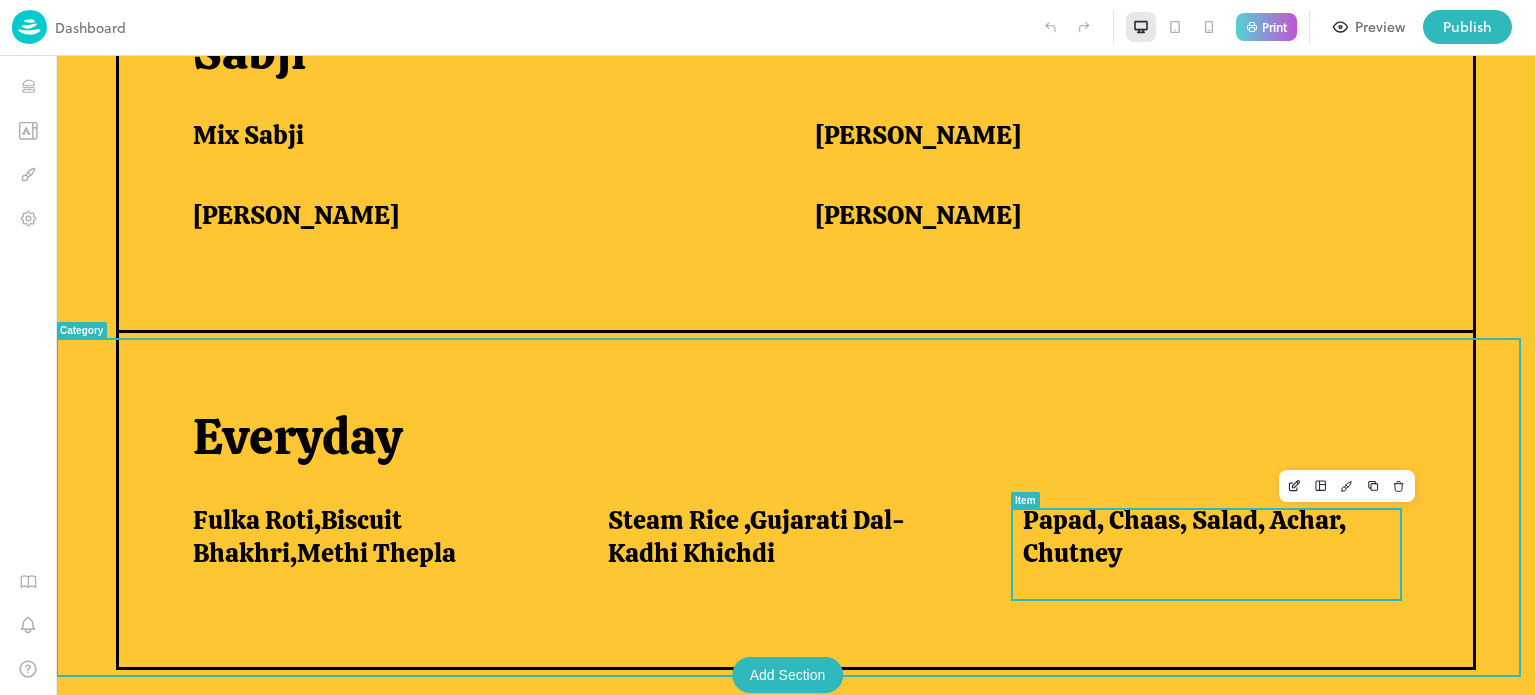 scroll, scrollTop: 1569, scrollLeft: 0, axis: vertical 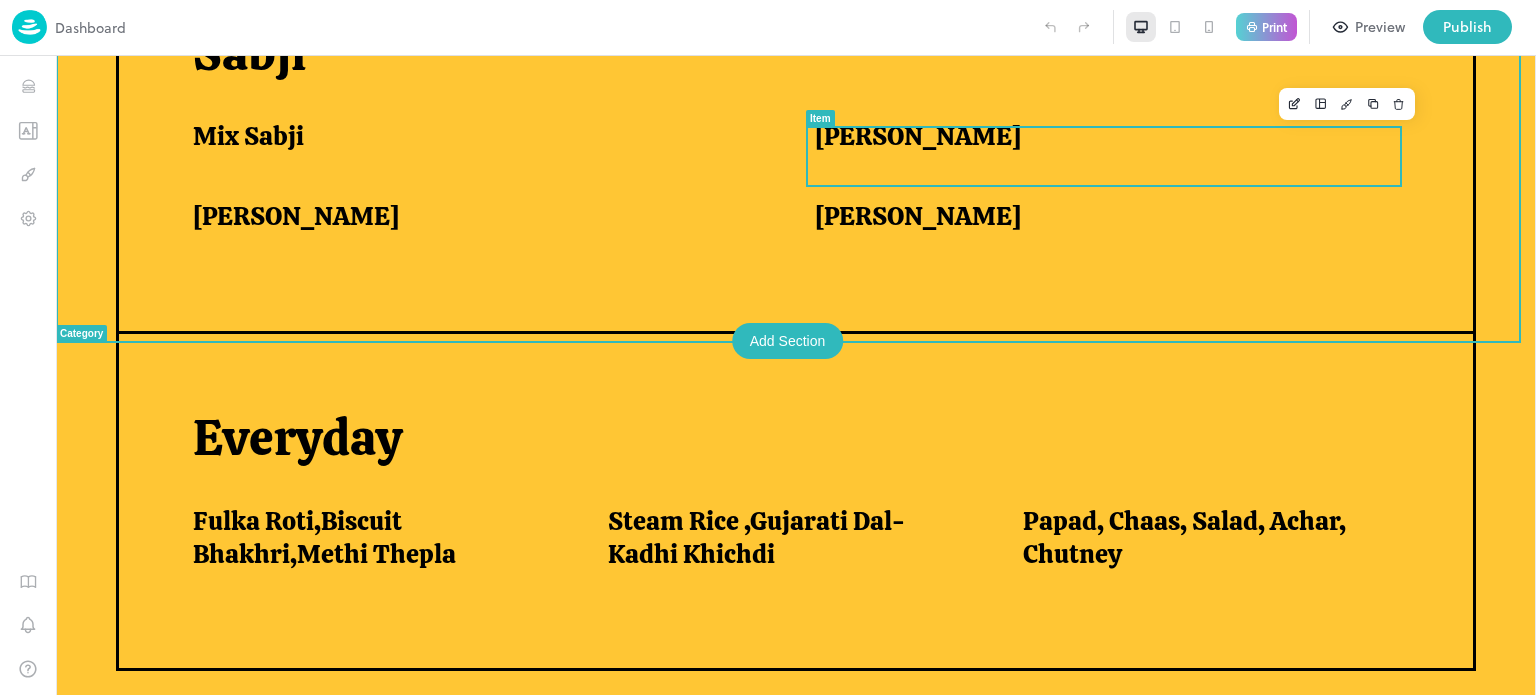 click on "[PERSON_NAME]" at bounding box center (1101, 136) 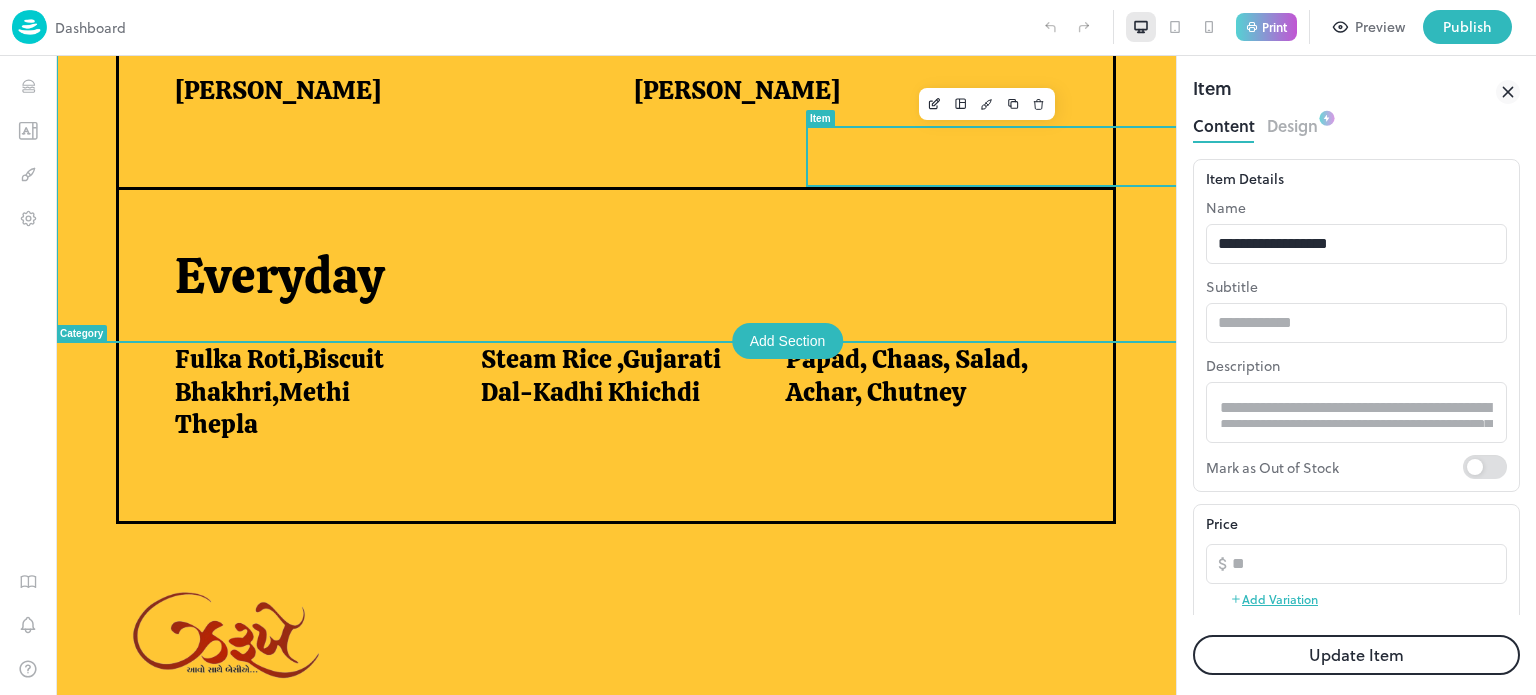 scroll, scrollTop: 1546, scrollLeft: 0, axis: vertical 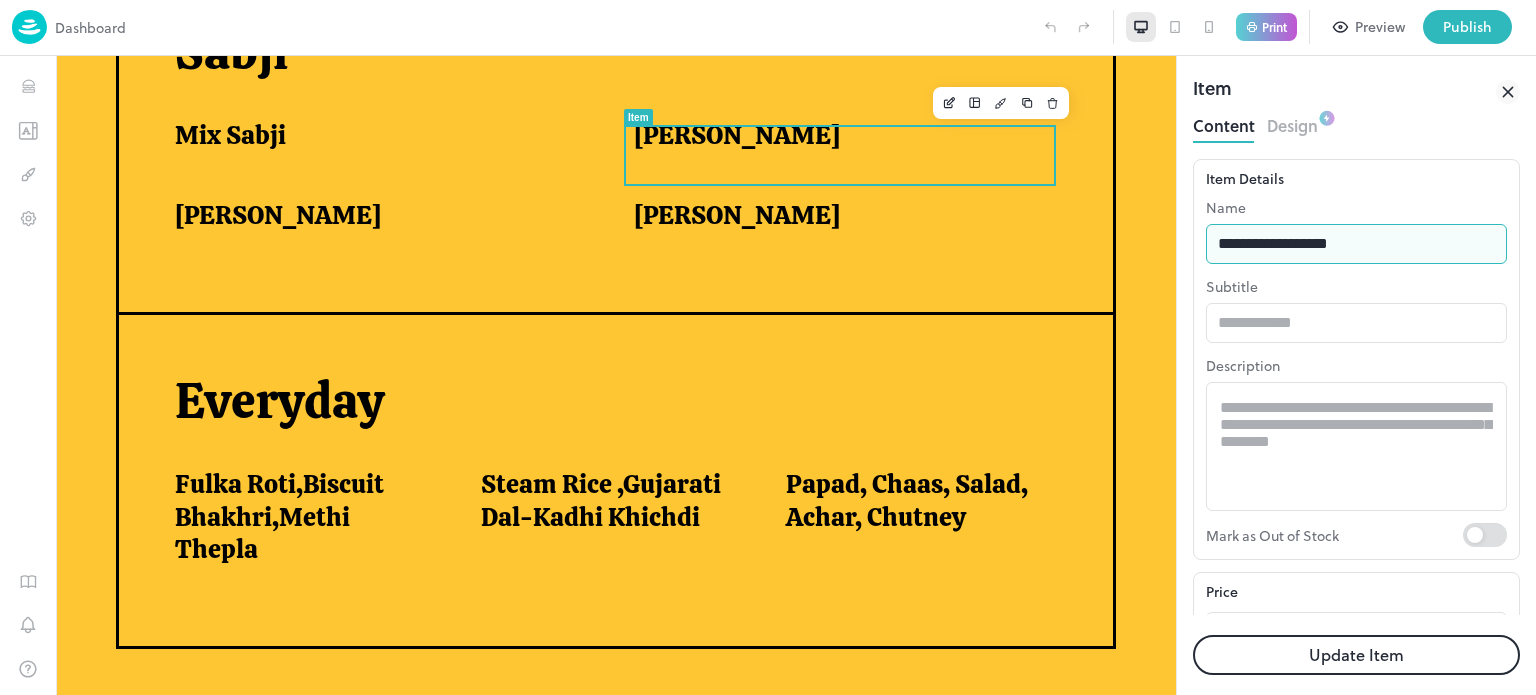 click on "**********" at bounding box center [1356, 244] 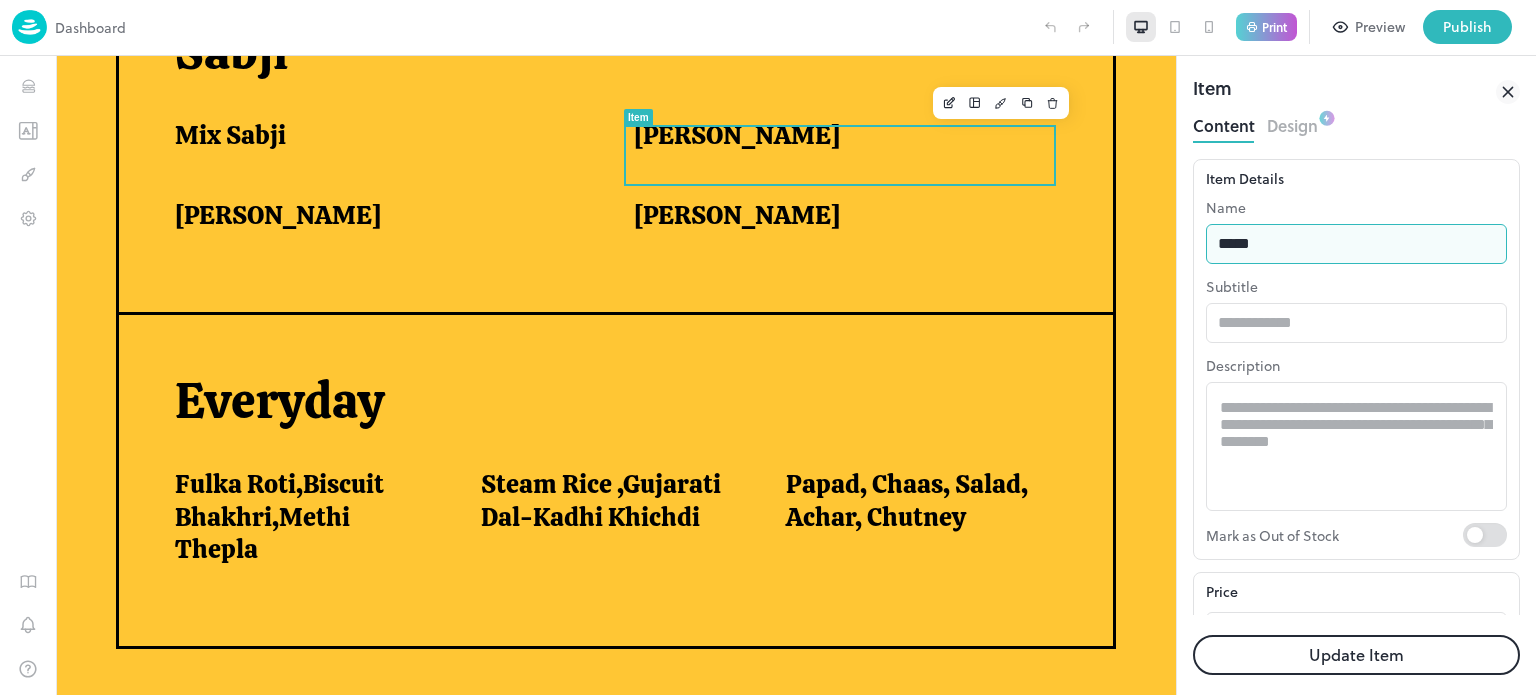 type on "**********" 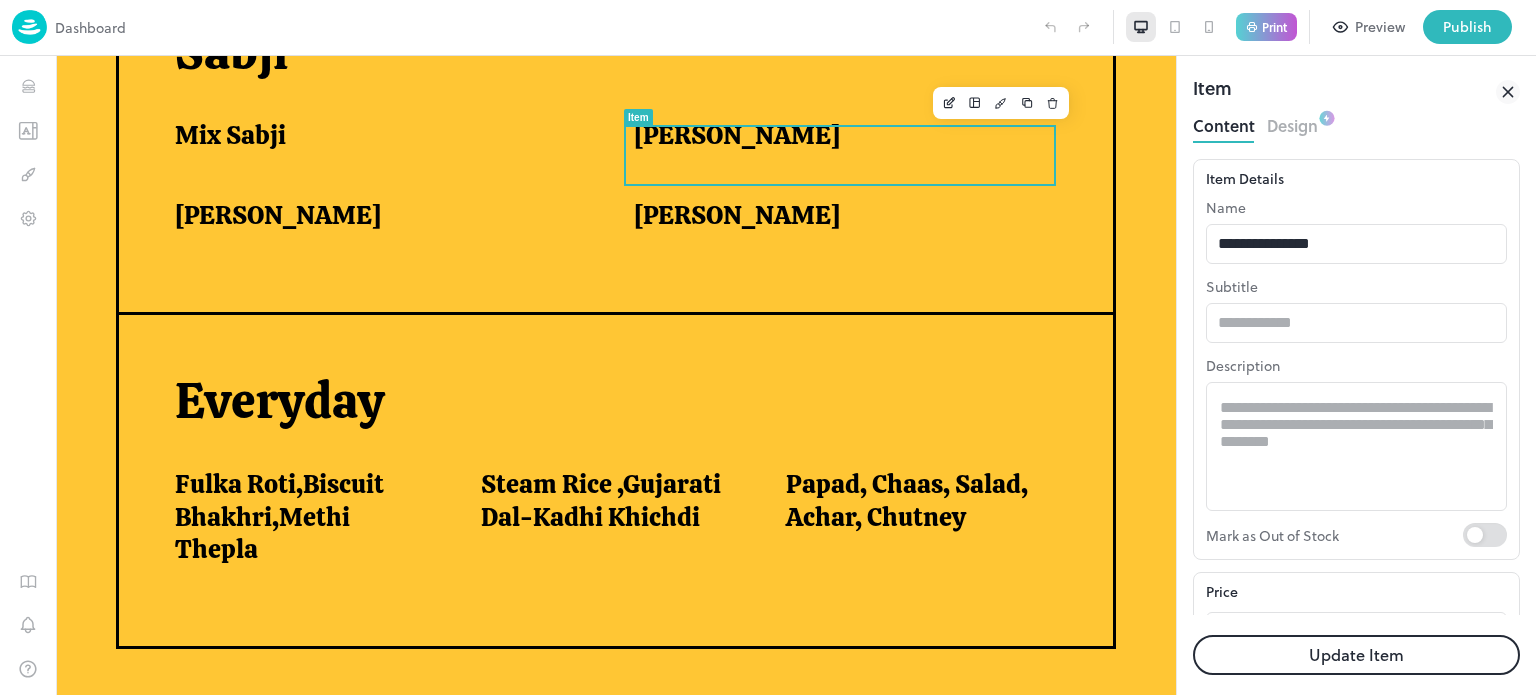 click on "Update Item" at bounding box center (1356, 655) 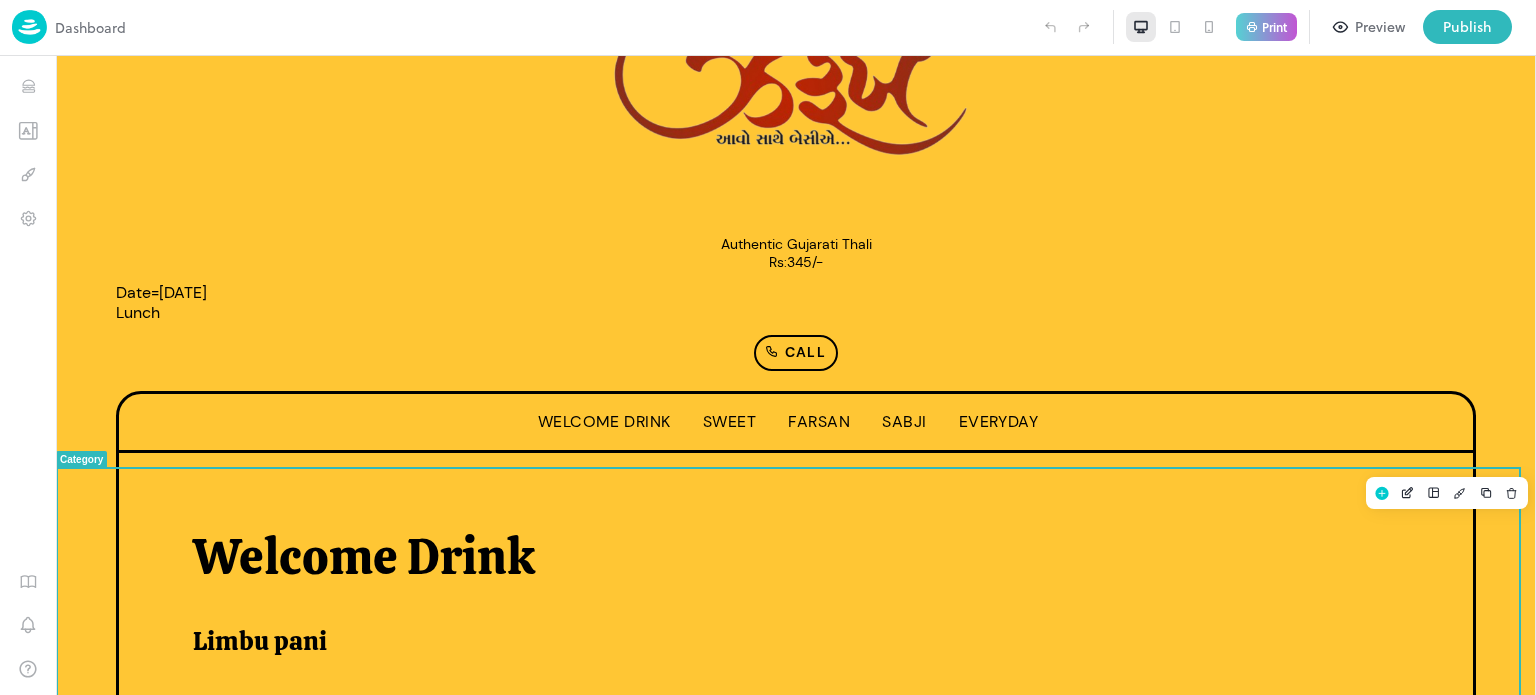 scroll, scrollTop: 149, scrollLeft: 0, axis: vertical 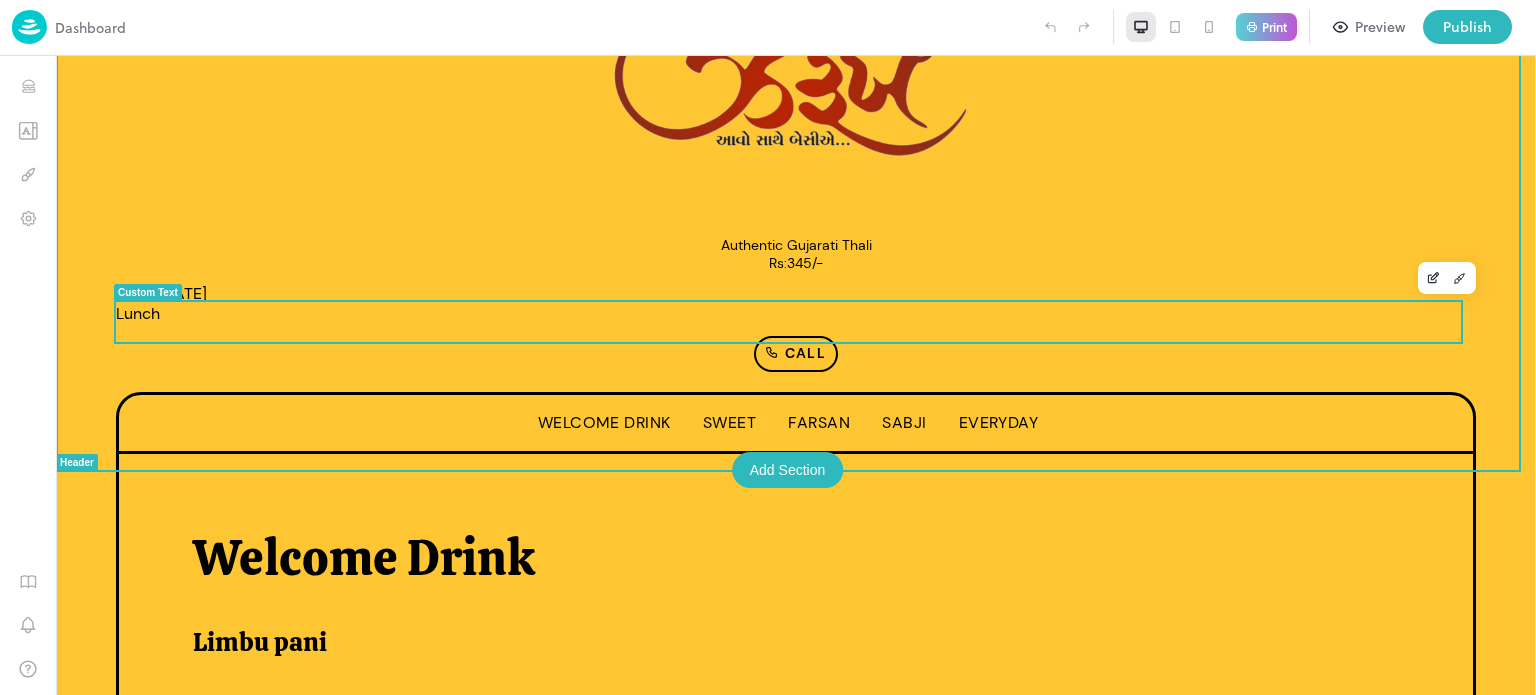 click on "Date=[DATE]
Lunch" at bounding box center (796, 304) 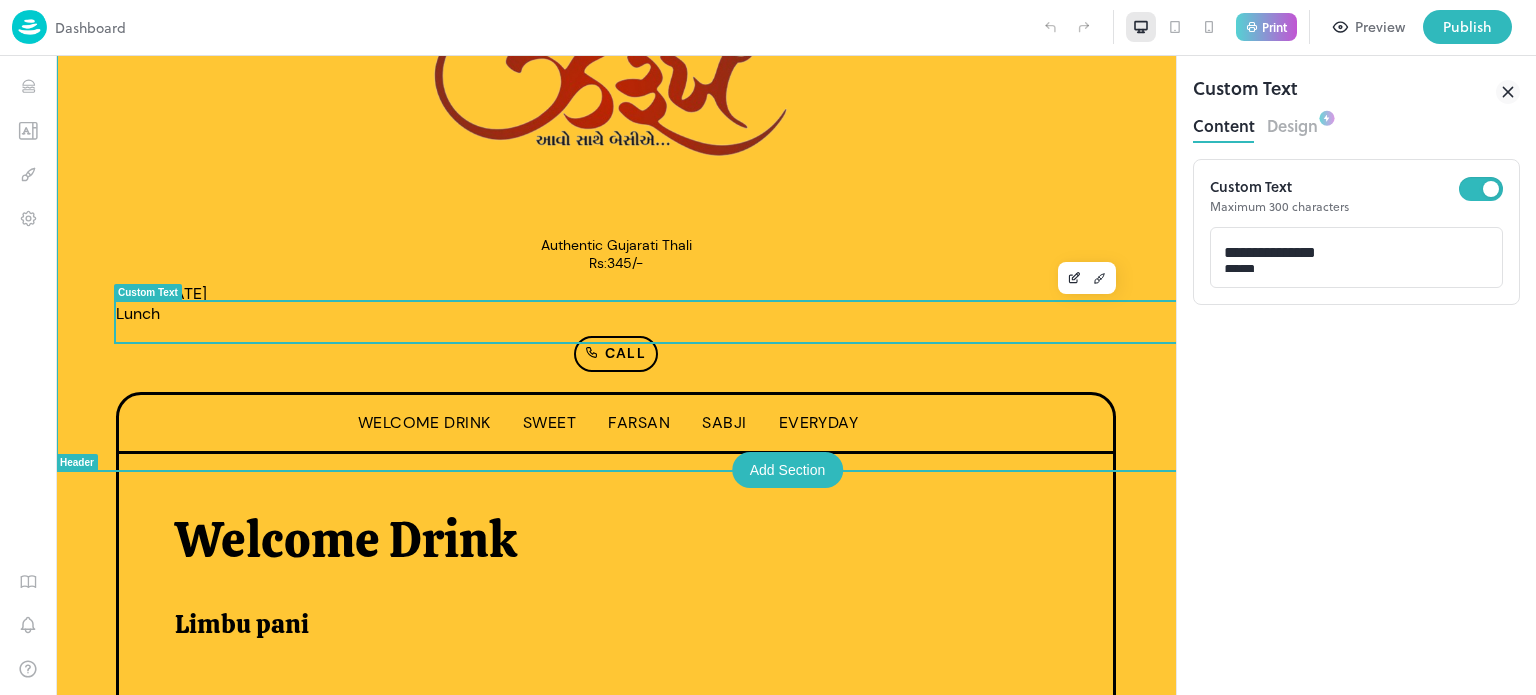 scroll, scrollTop: 0, scrollLeft: 0, axis: both 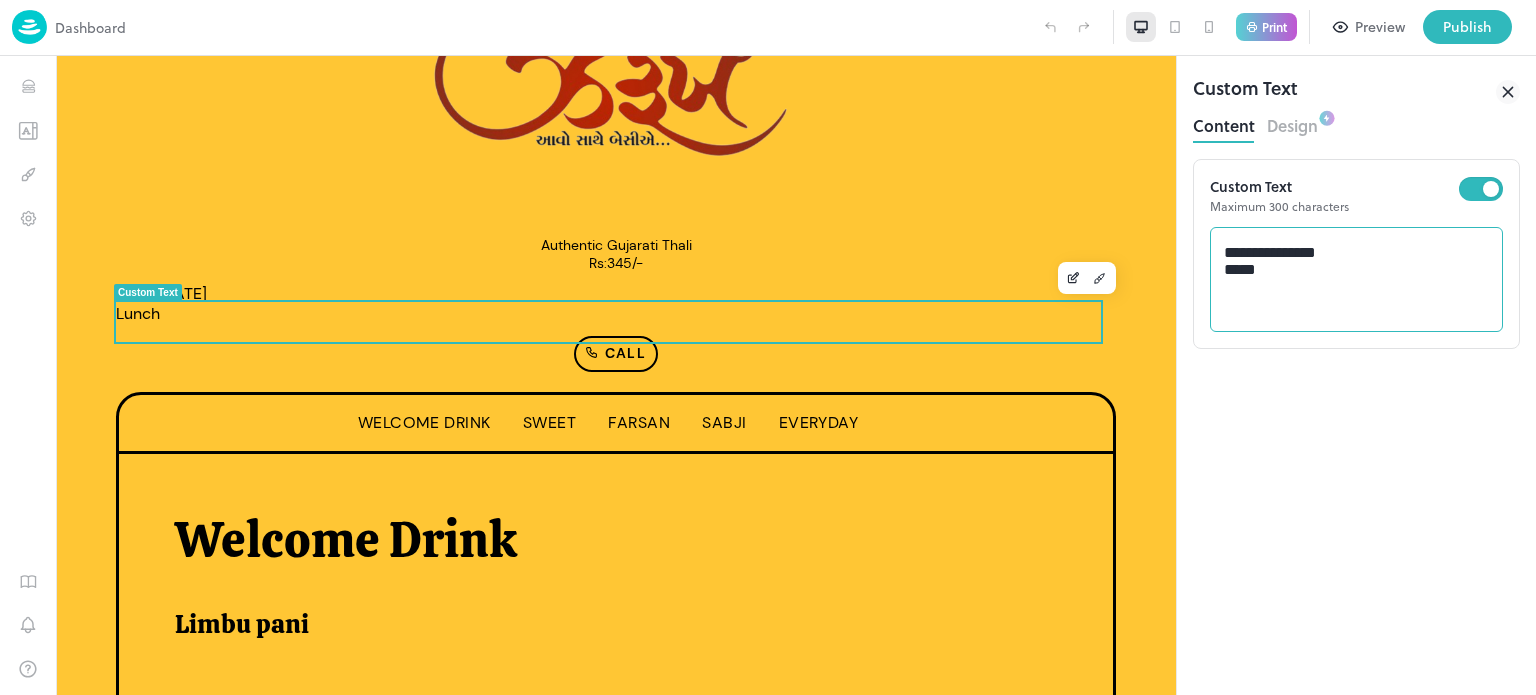click on "**********" at bounding box center (1357, 280) 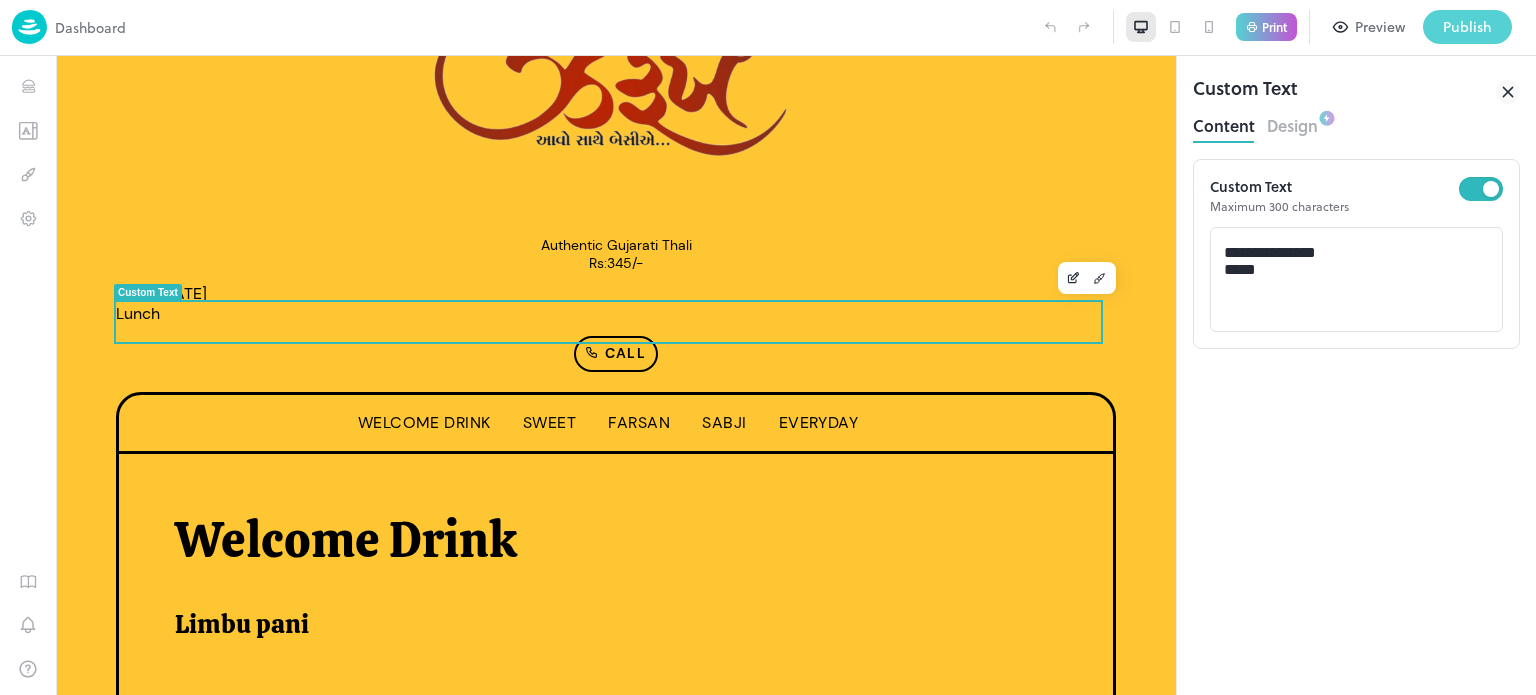 click on "Publish" at bounding box center (1467, 27) 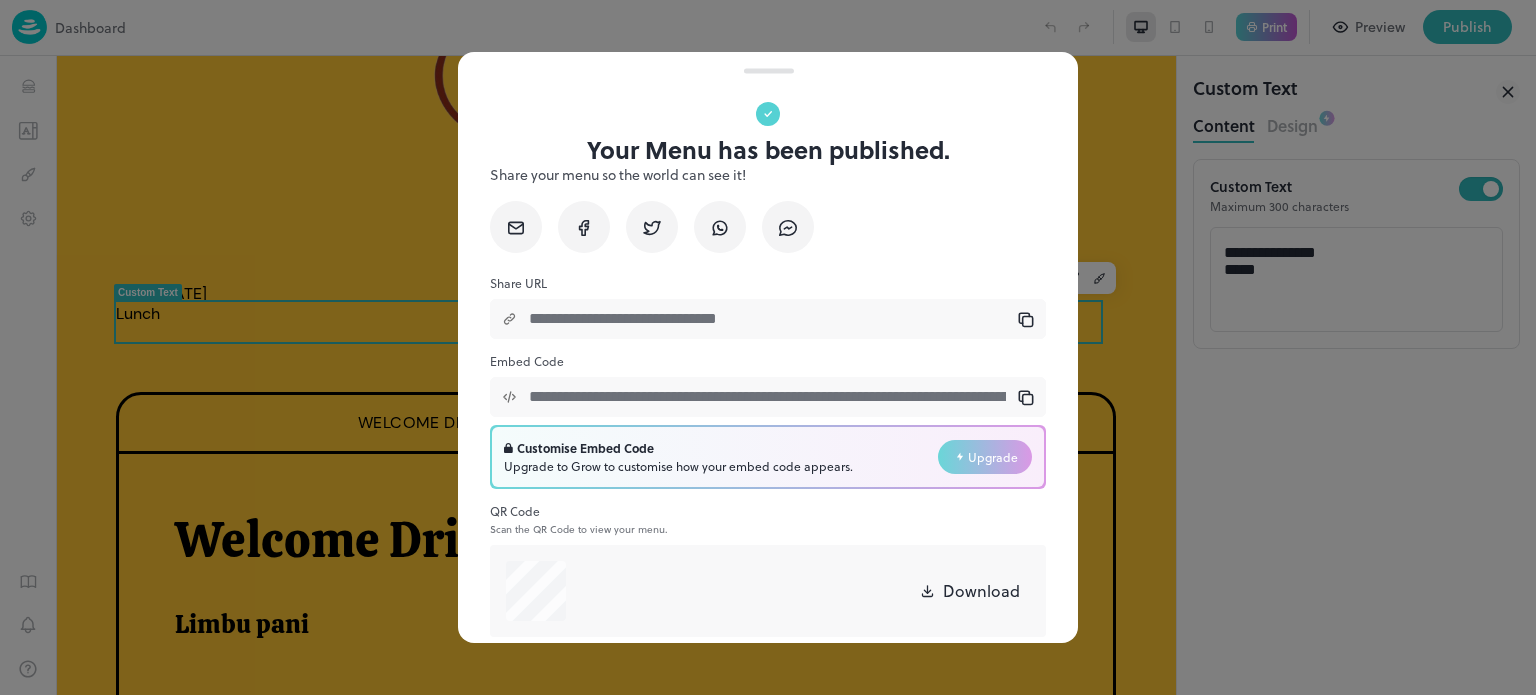click on "Download" at bounding box center (981, 591) 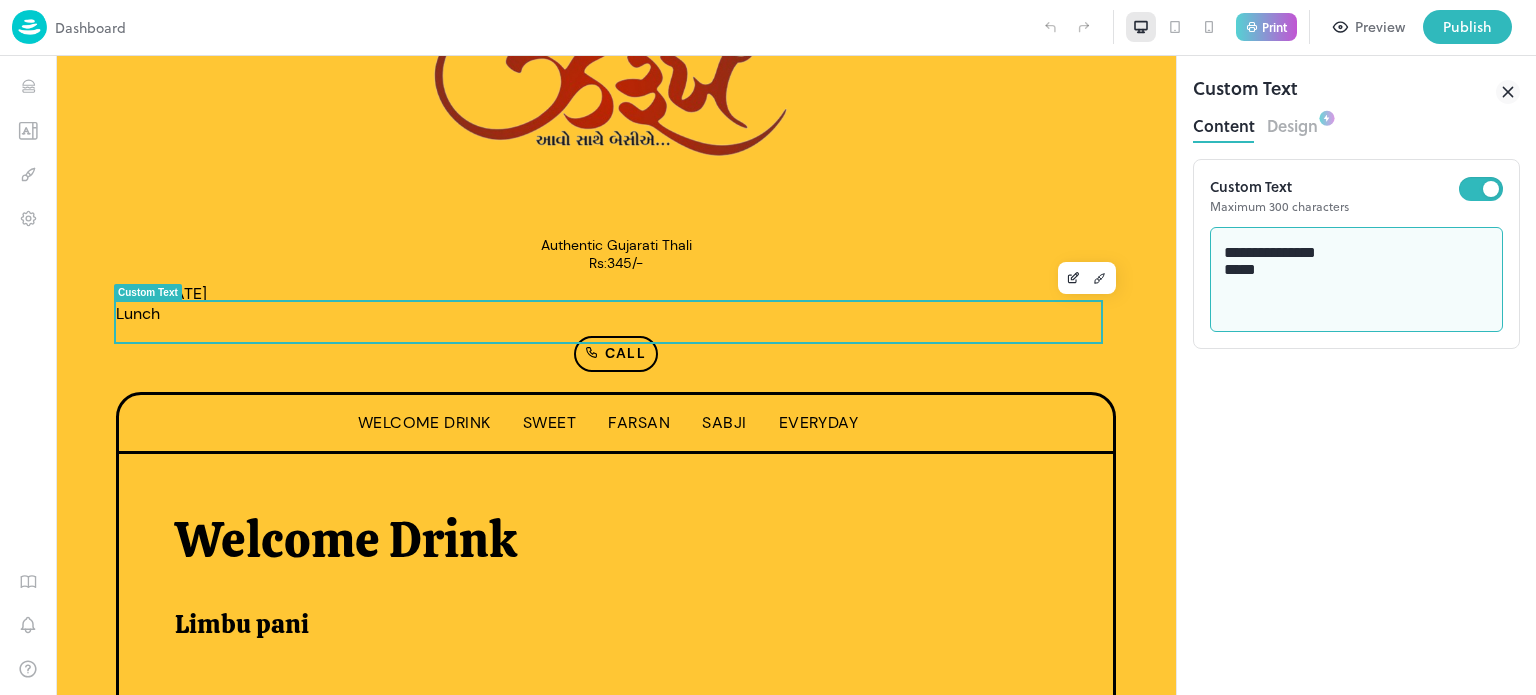click on "**********" at bounding box center (1357, 280) 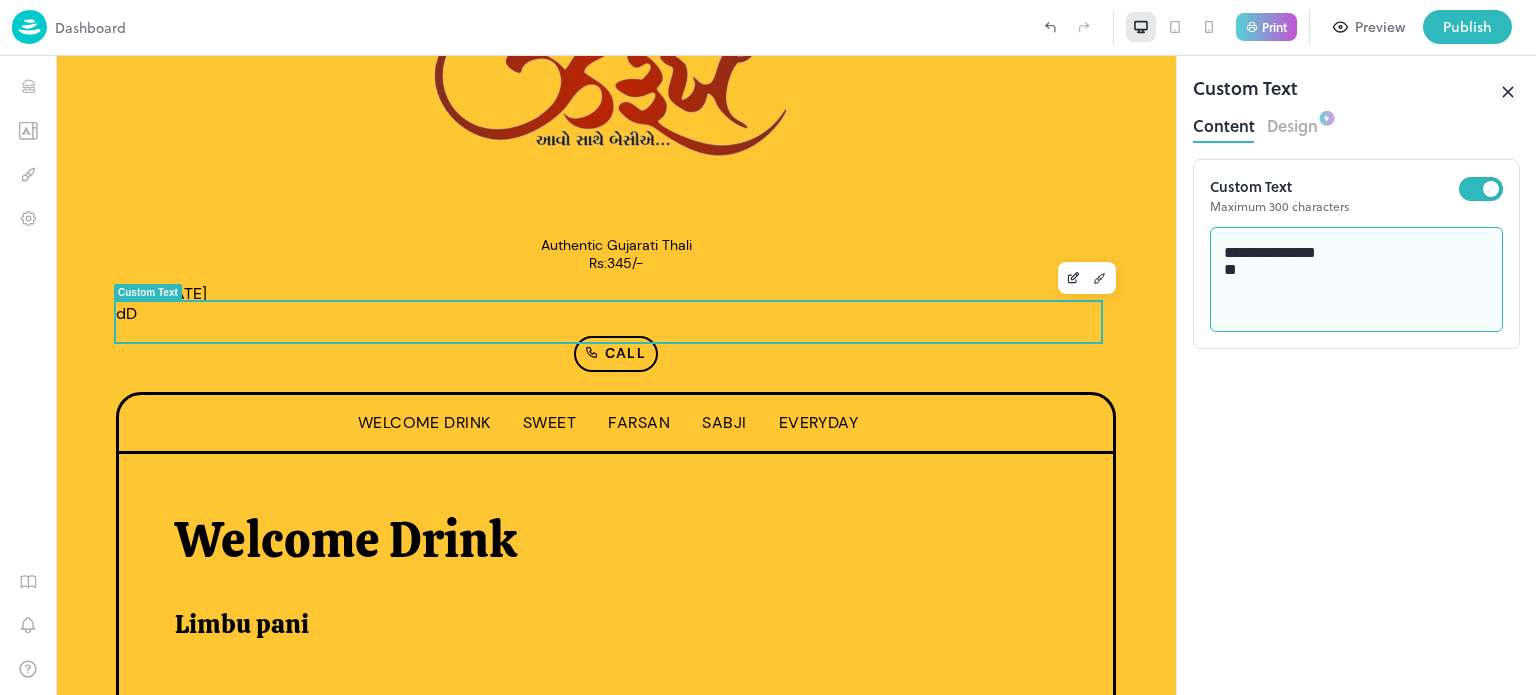 click on "**********" at bounding box center (1357, 280) 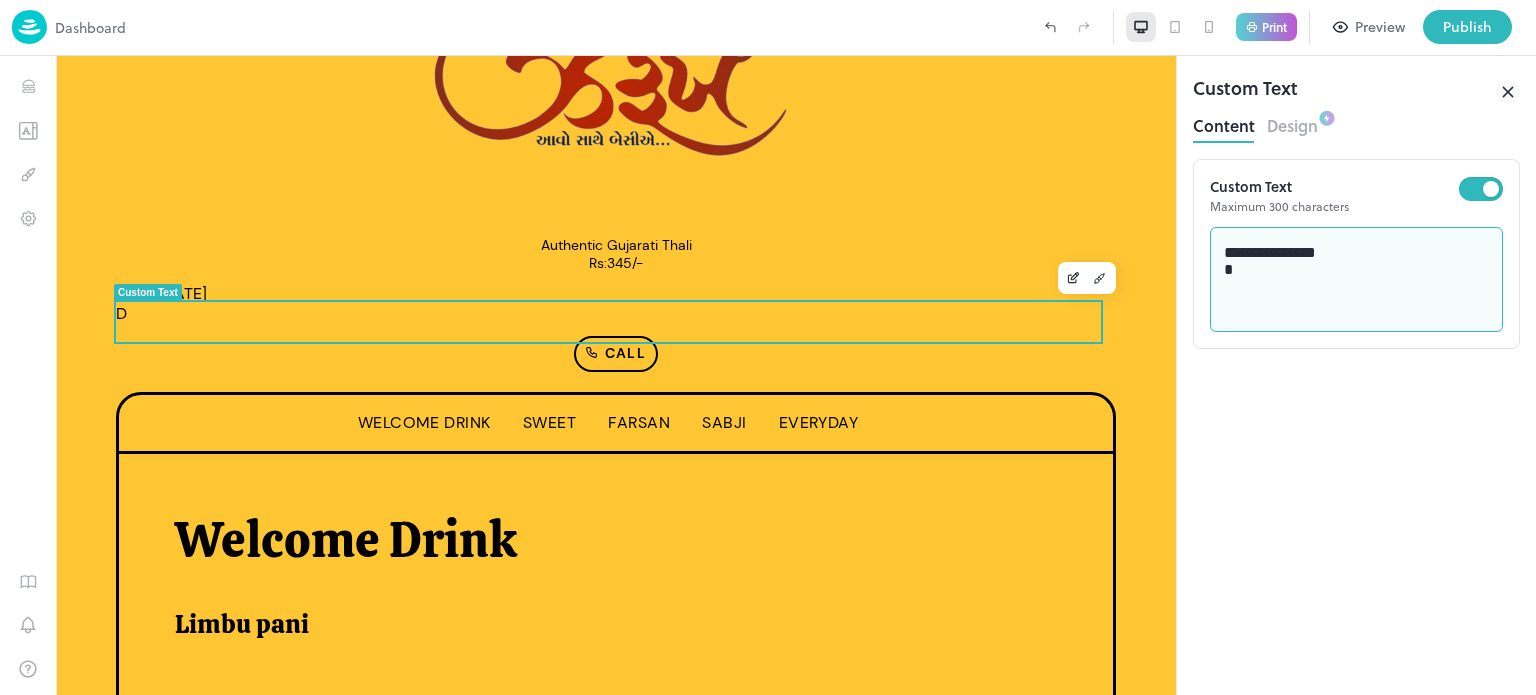 click on "**********" at bounding box center (1357, 280) 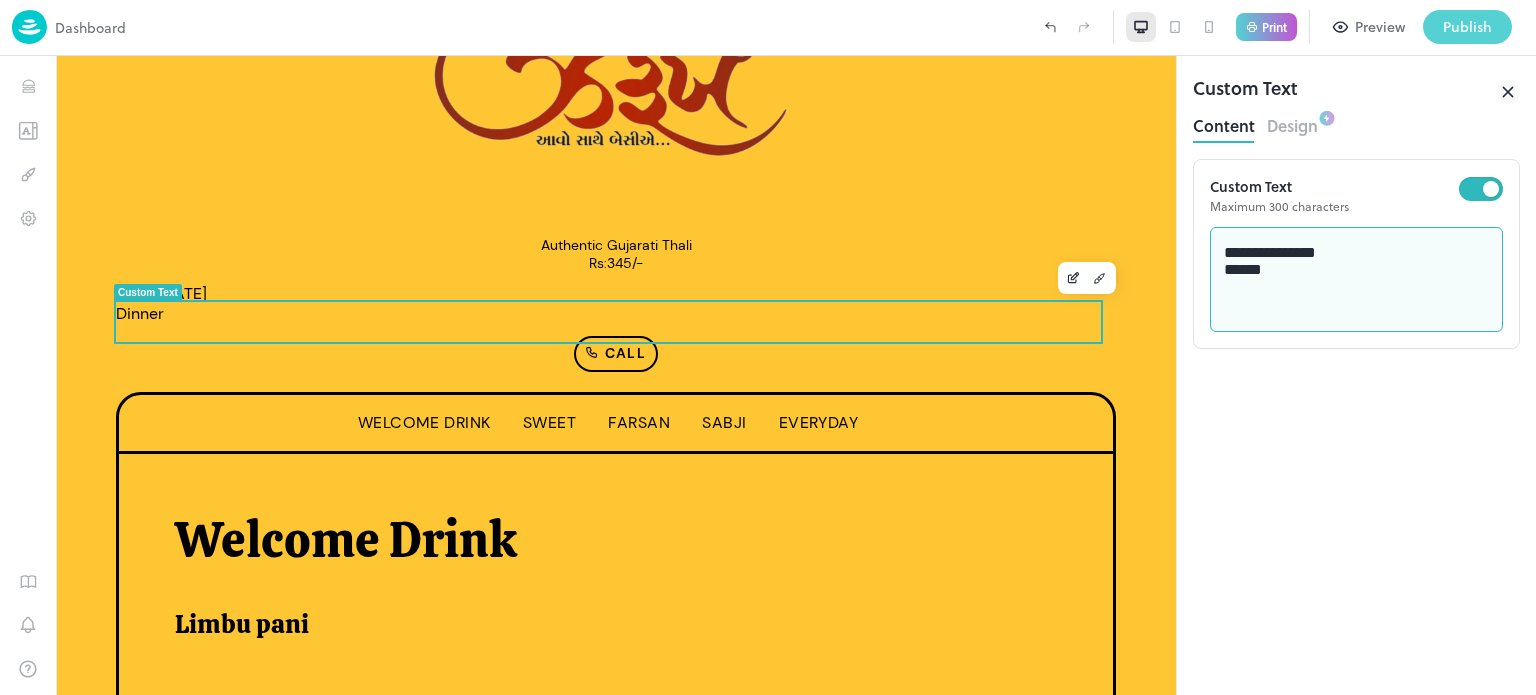 type on "**********" 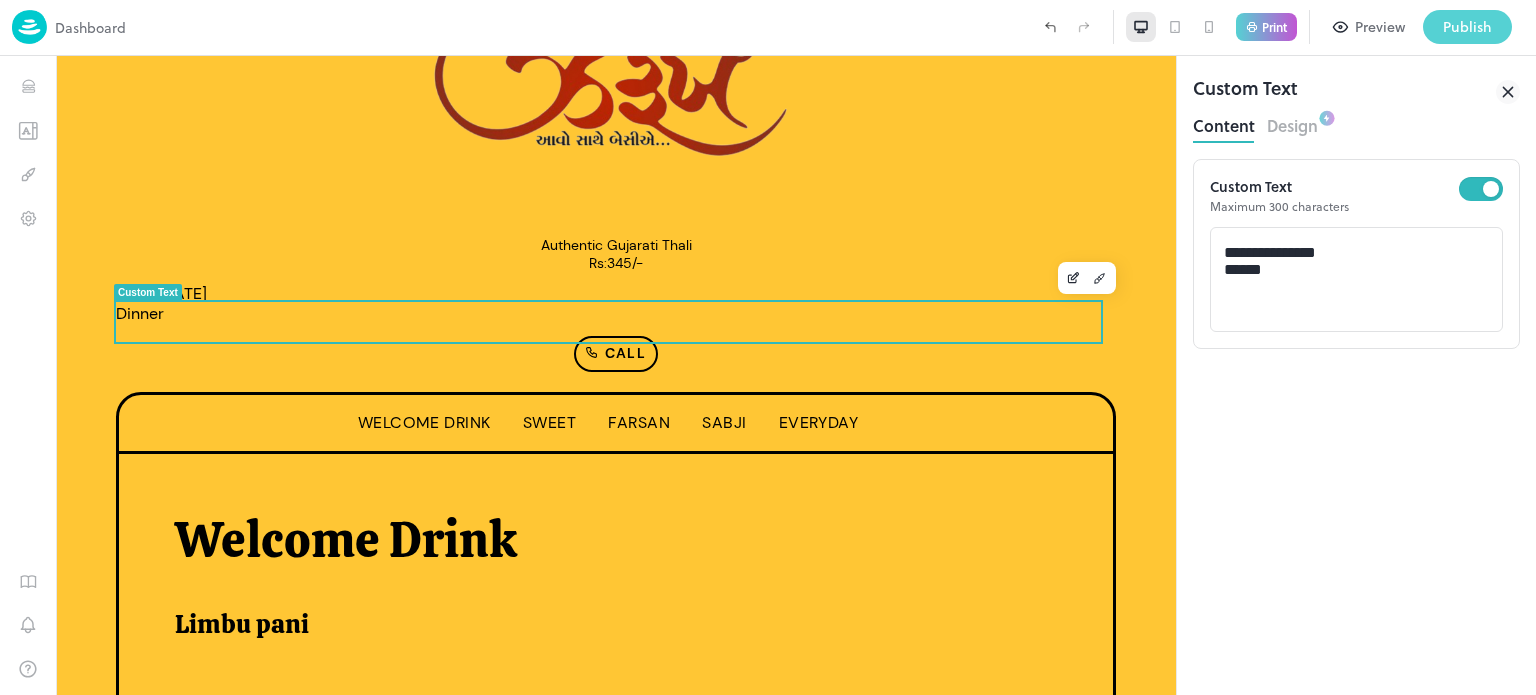 click on "Publish" at bounding box center [1467, 27] 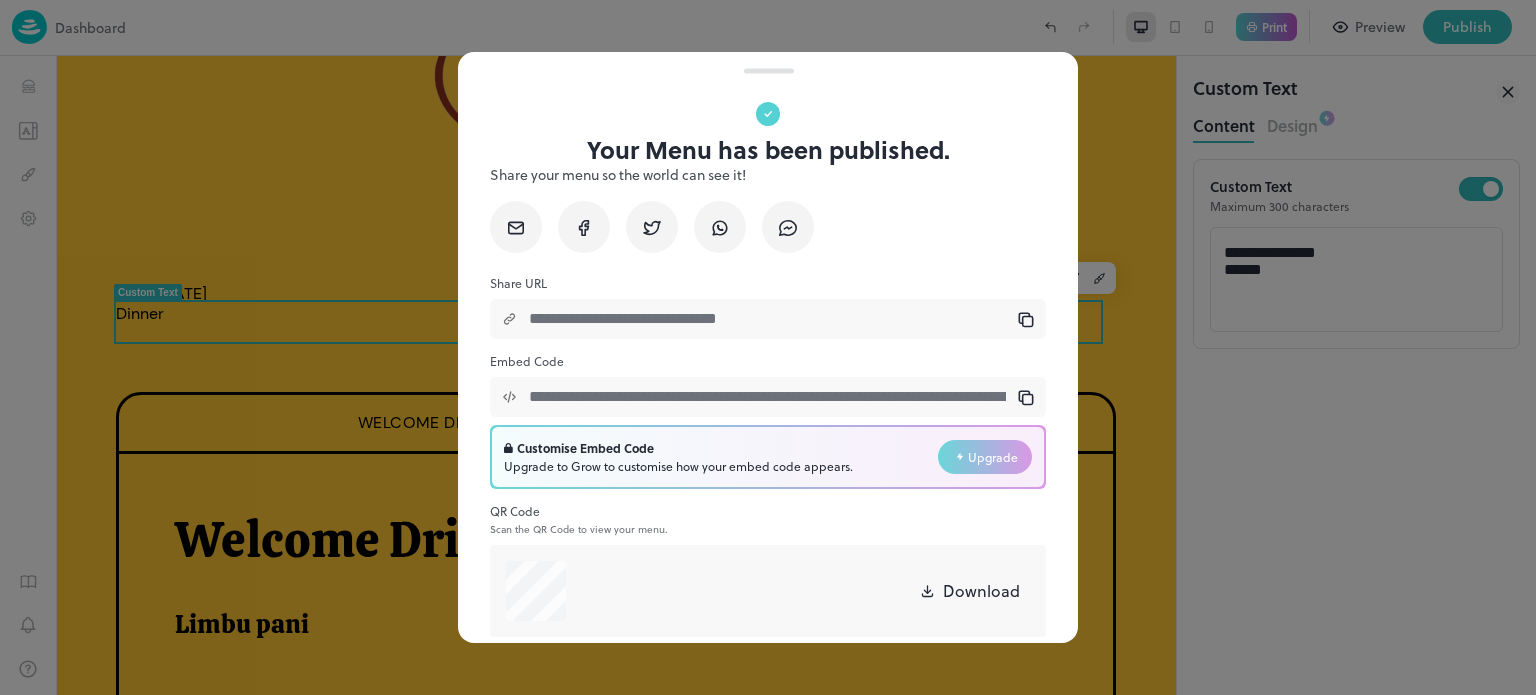 click on "Download" at bounding box center [981, 591] 